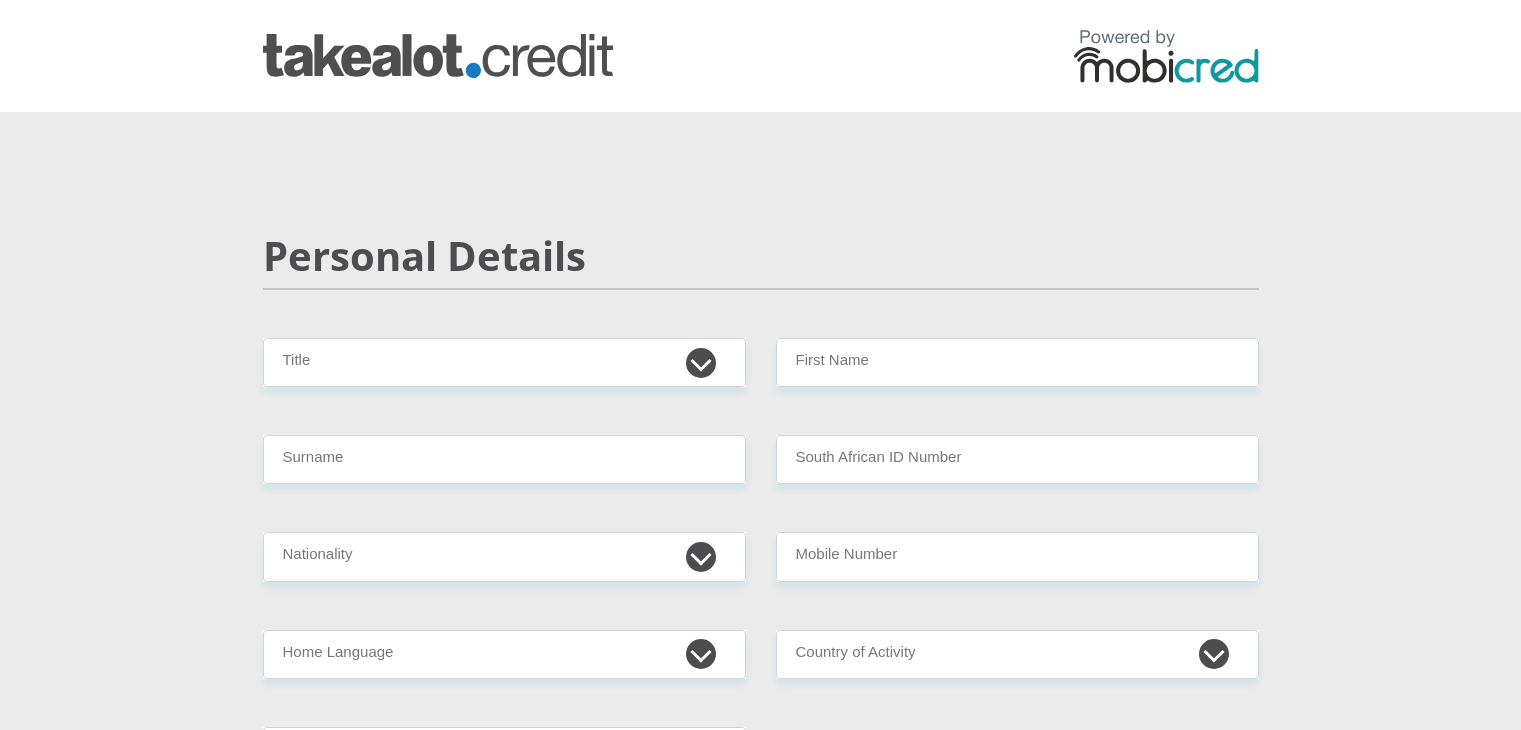 scroll, scrollTop: 0, scrollLeft: 0, axis: both 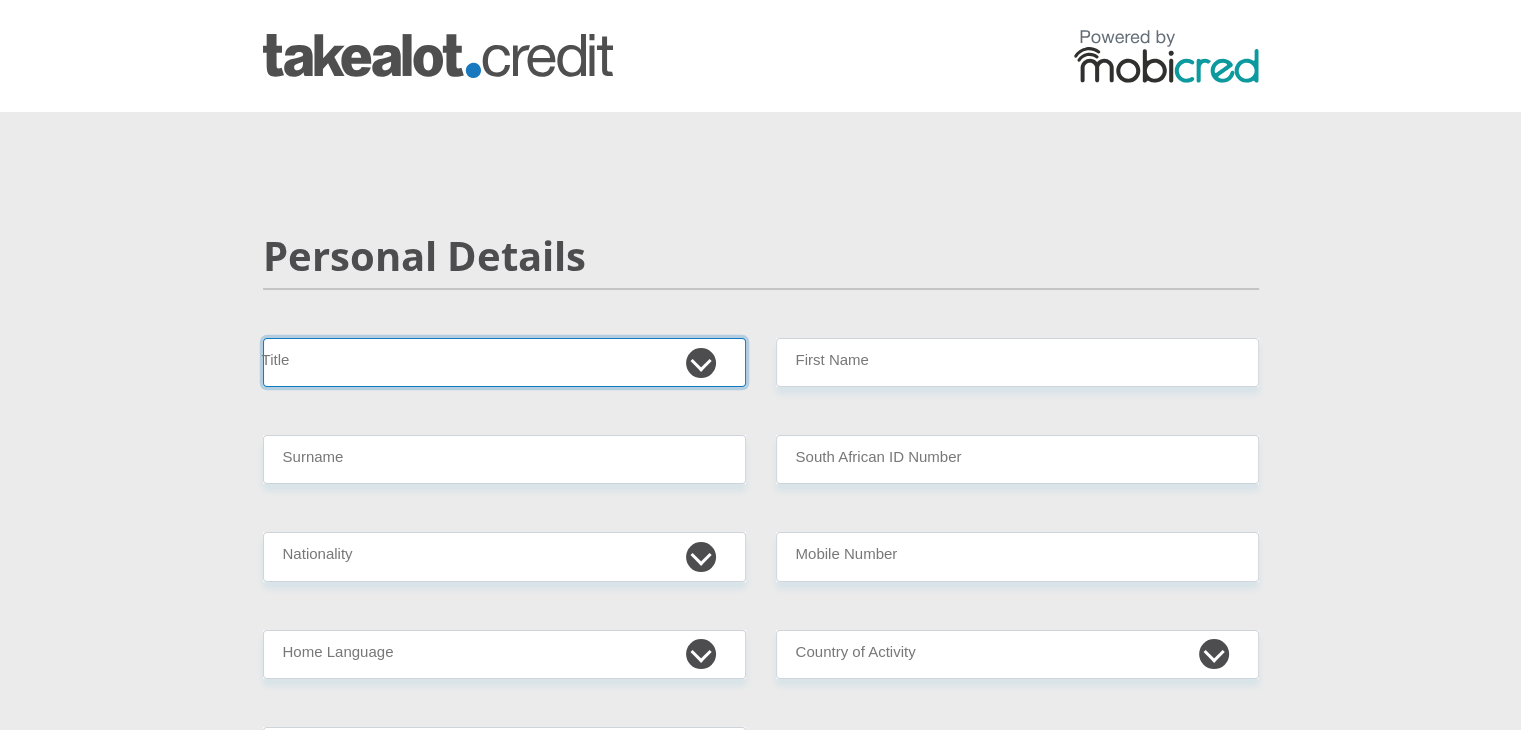 click on "Mr
Ms
Mrs
Dr
Other" at bounding box center (504, 362) 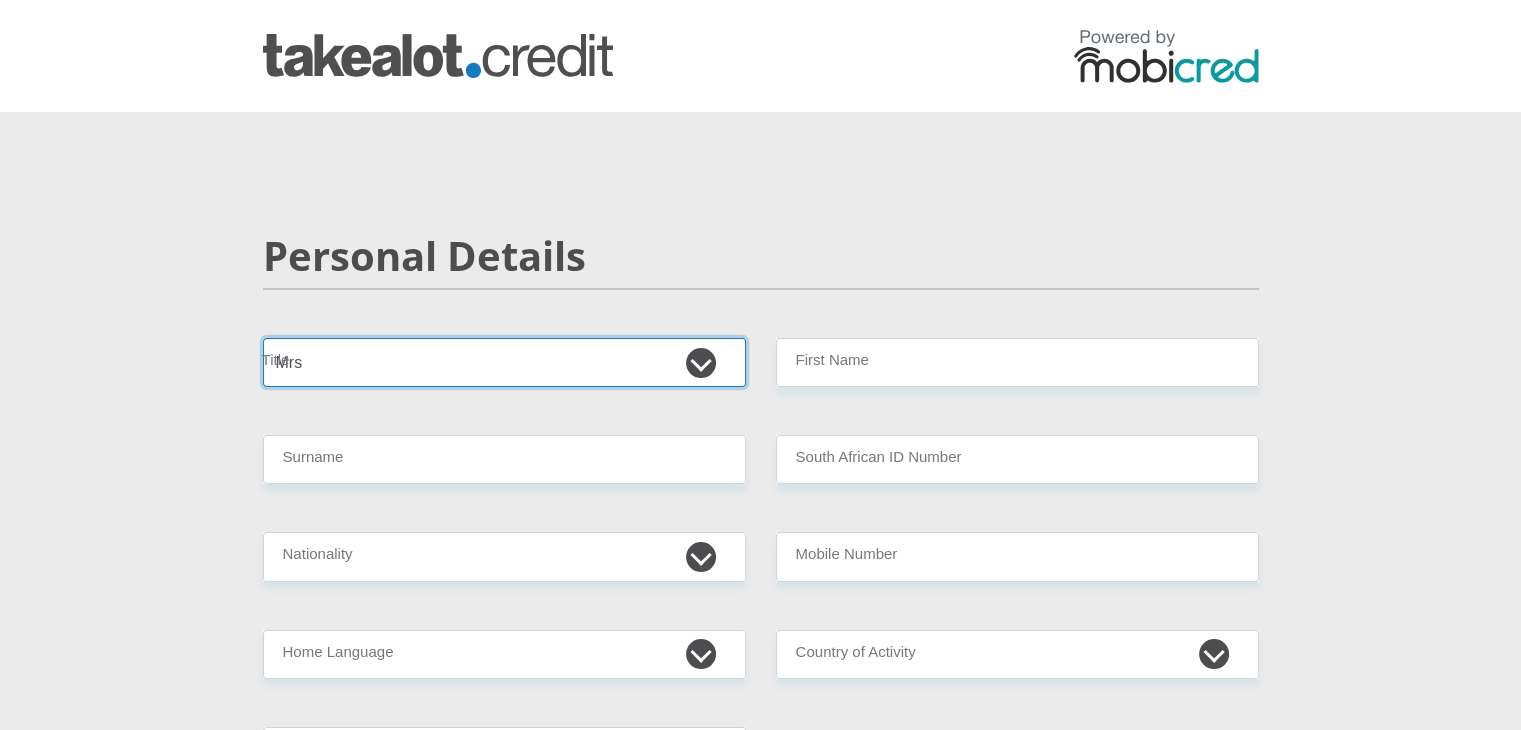 click on "Mr
Ms
Mrs
Dr
Other" at bounding box center (504, 362) 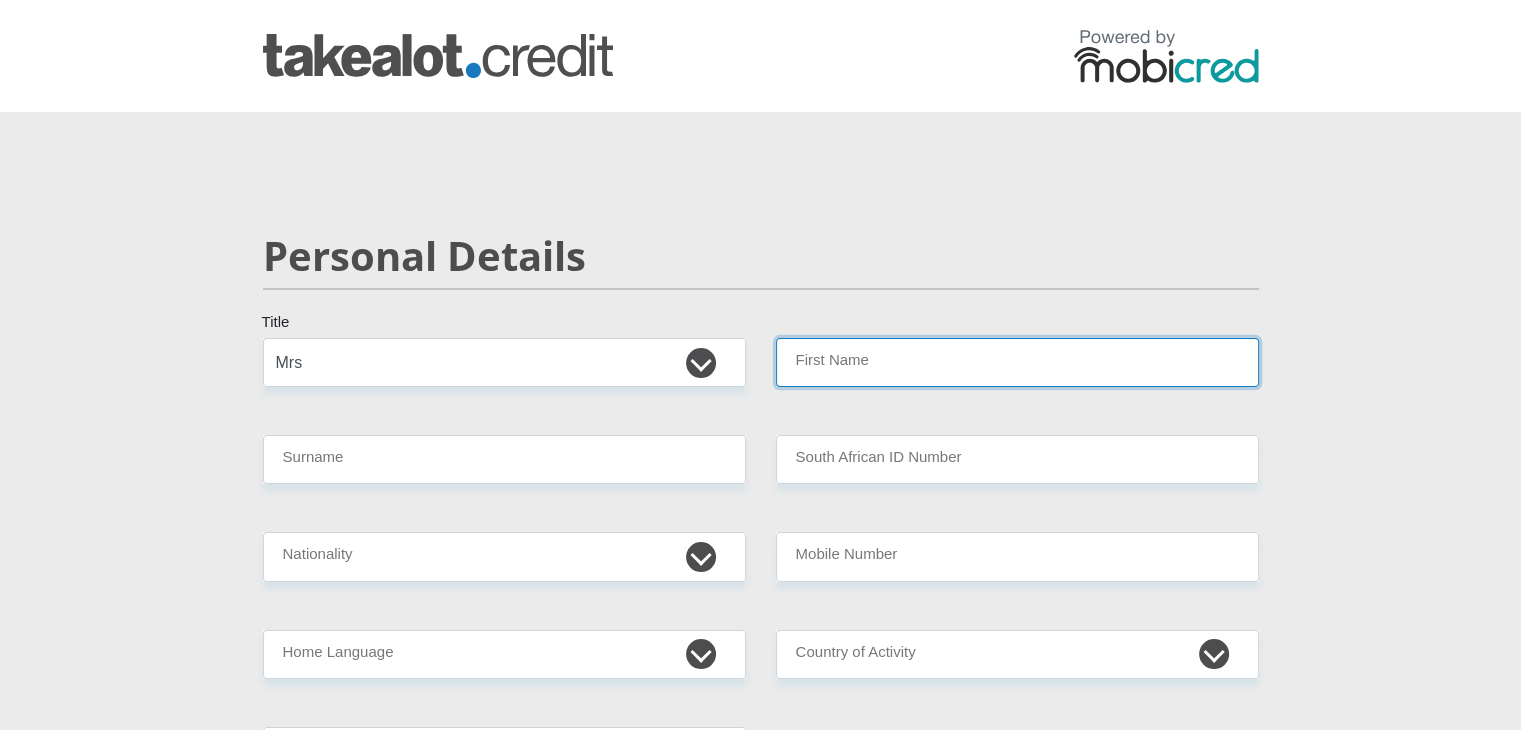 click on "First Name" at bounding box center [1017, 362] 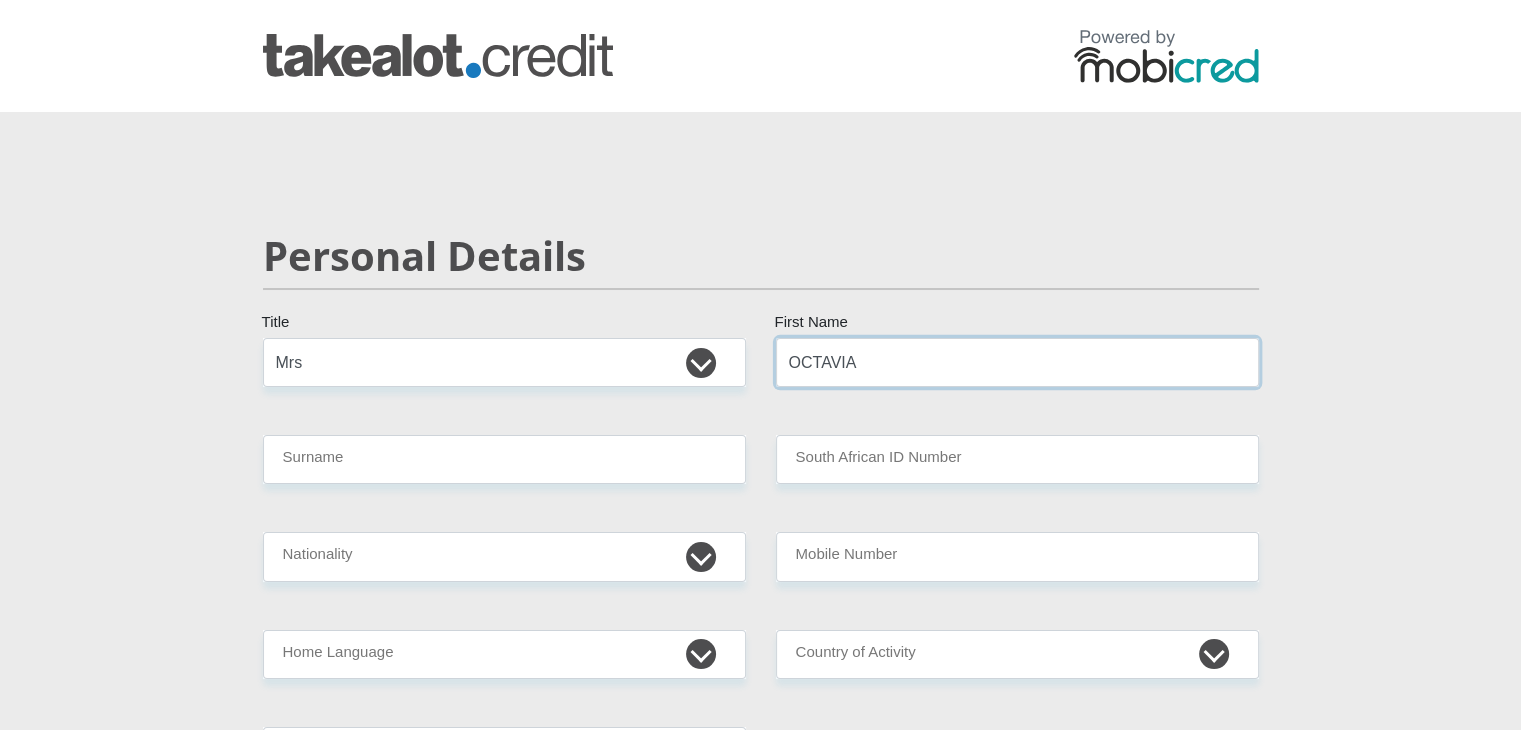 type on "OCTAVIA" 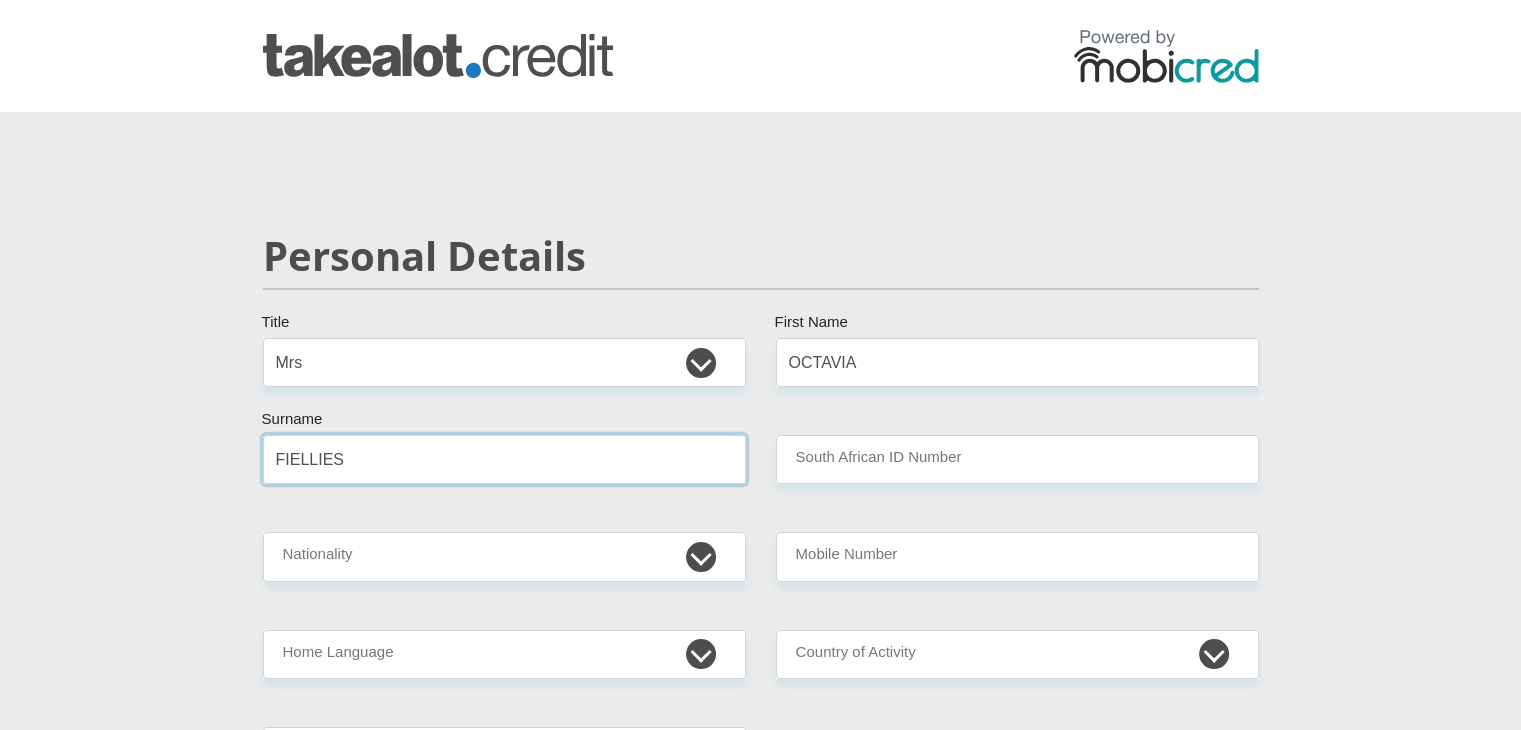 type on "FIELLIES" 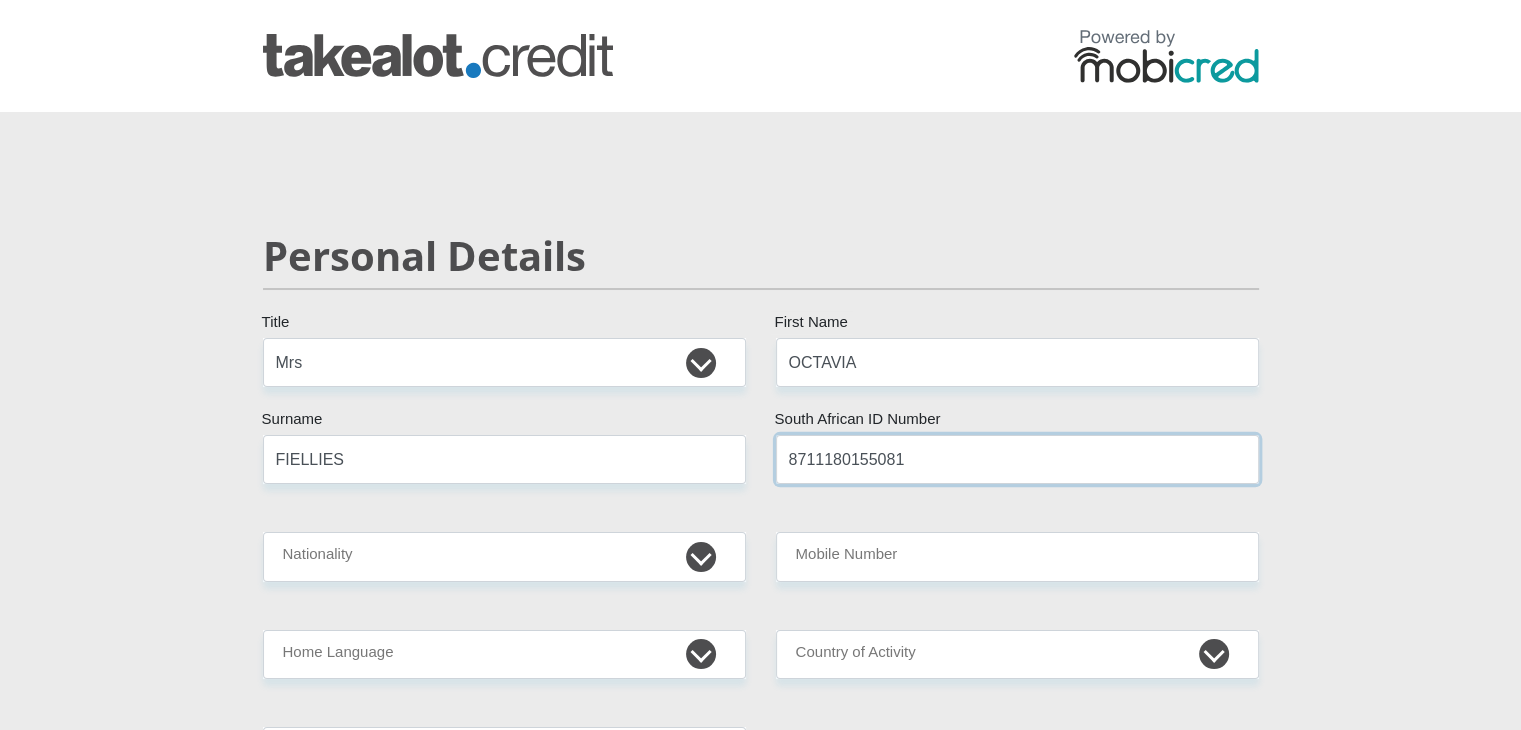 type on "8711180155081" 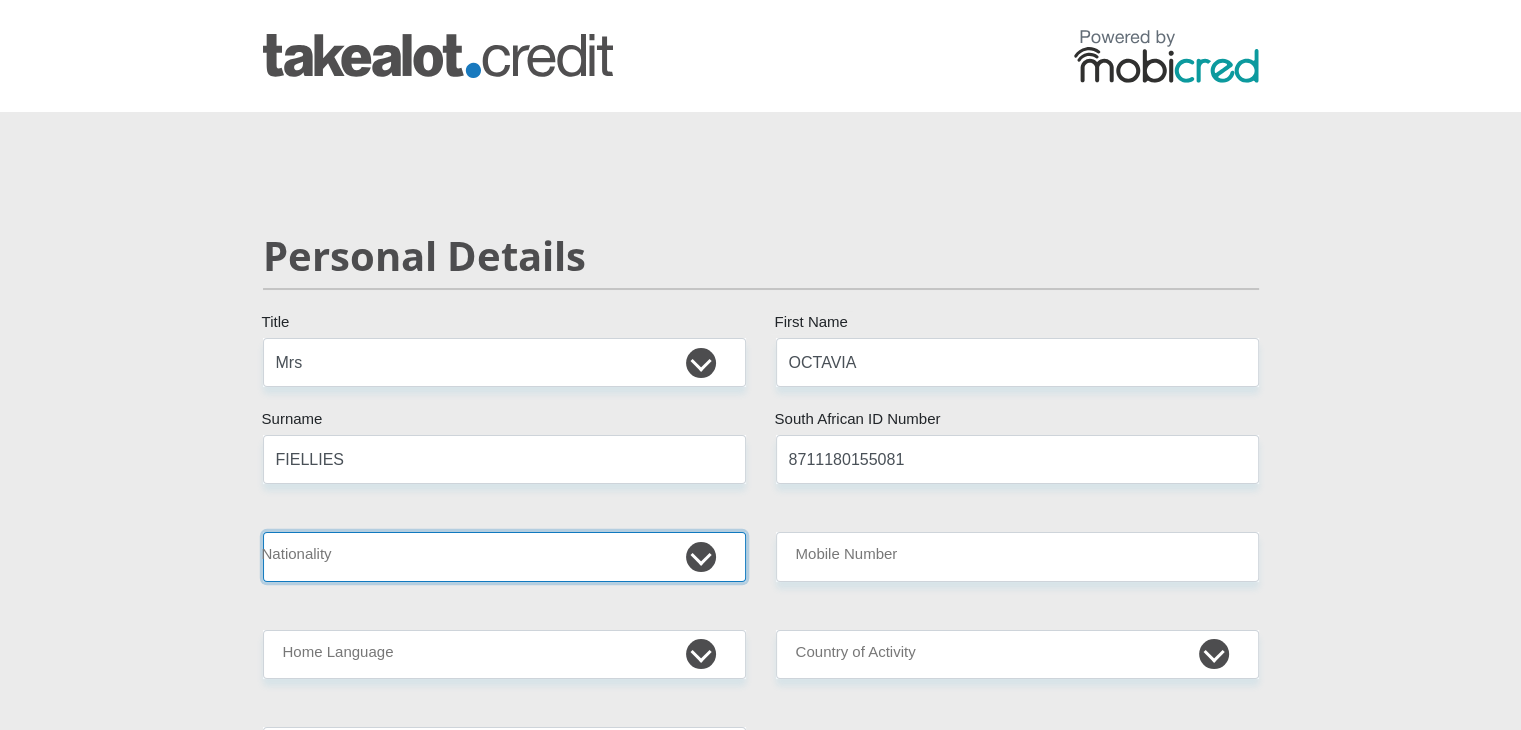 click on "South Africa
Afghanistan
Aland Islands
Albania
Algeria
America Samoa
American Virgin Islands
Andorra
Angola
Anguilla
Antarctica
Antigua and Barbuda
Argentina
Armenia
Aruba
Ascension Island
Australia
Austria
Azerbaijan
Bahamas
Bahrain
Bangladesh
Barbados
Chad" at bounding box center [504, 556] 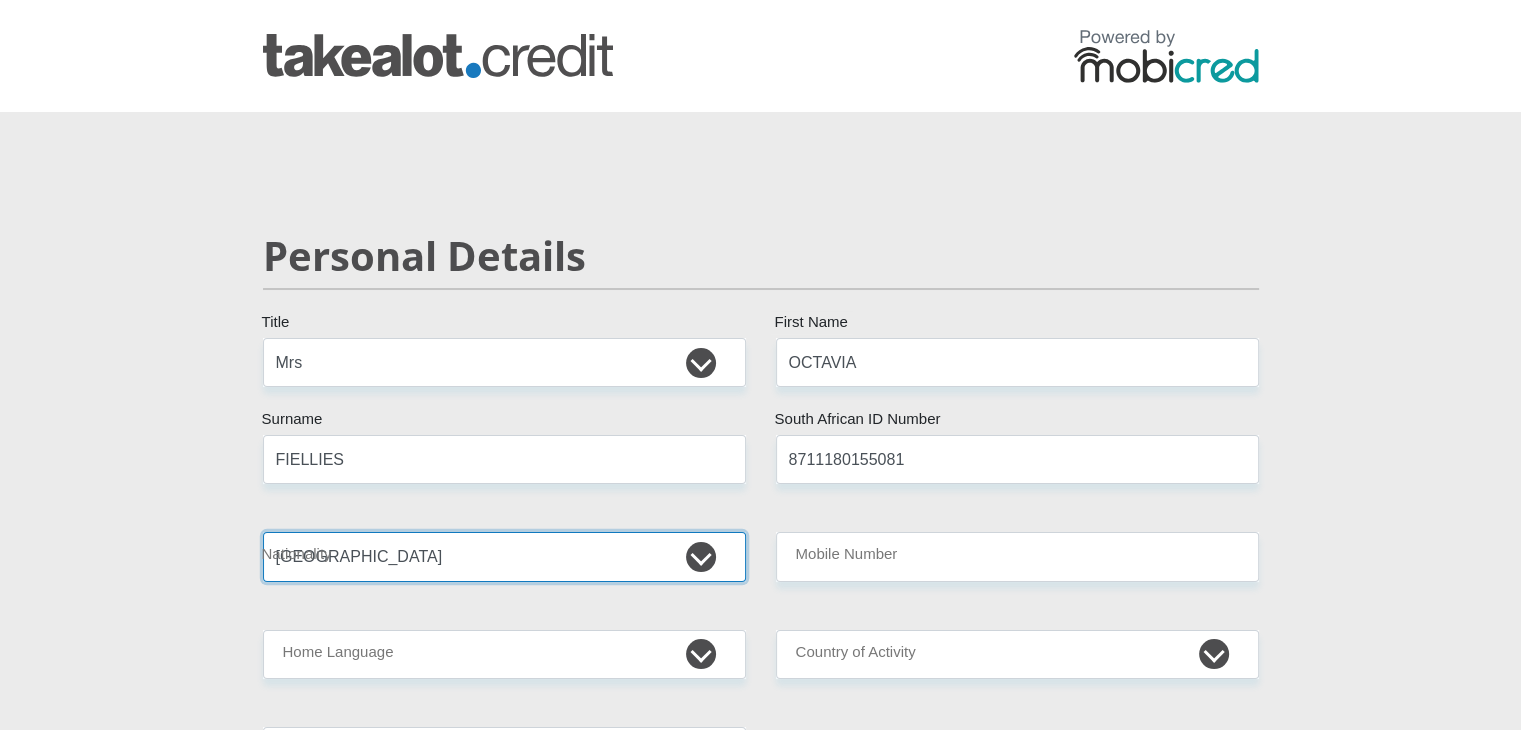 click on "South Africa
Afghanistan
Aland Islands
Albania
Algeria
America Samoa
American Virgin Islands
Andorra
Angola
Anguilla
Antarctica
Antigua and Barbuda
Argentina
Armenia
Aruba
Ascension Island
Australia
Austria
Azerbaijan
Bahamas
Bahrain
Bangladesh
Barbados
Chad" at bounding box center (504, 556) 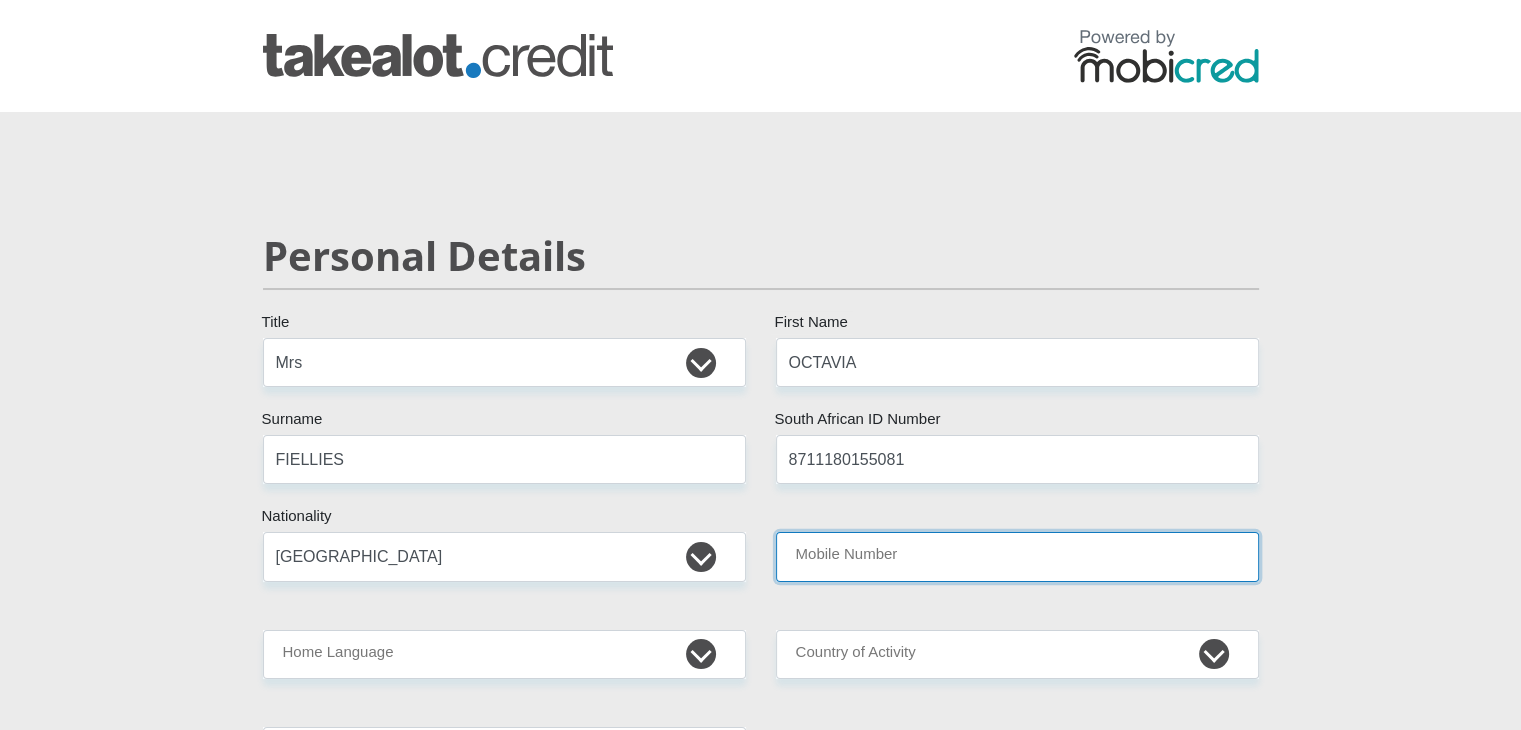 click on "Mobile Number" at bounding box center [1017, 556] 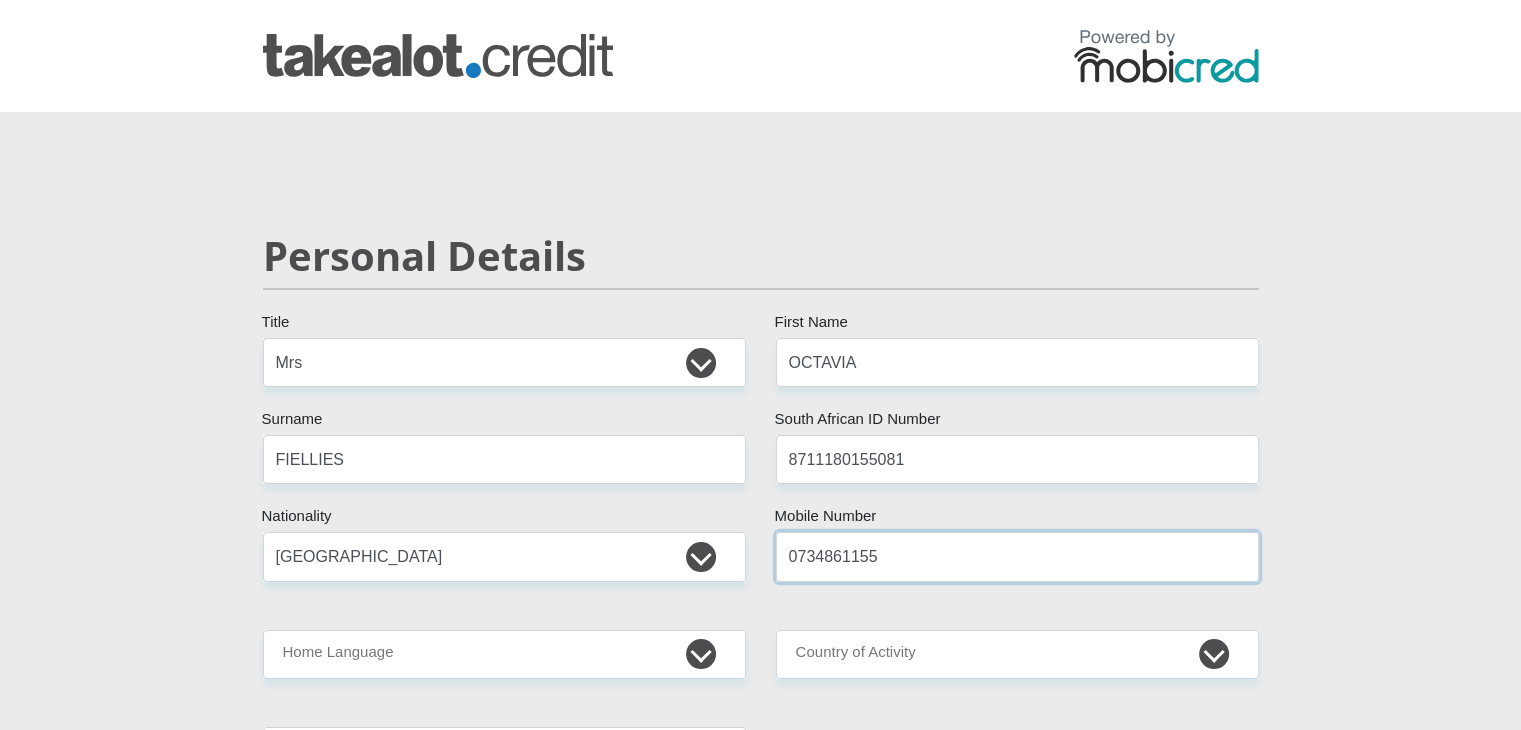 type on "0734861155" 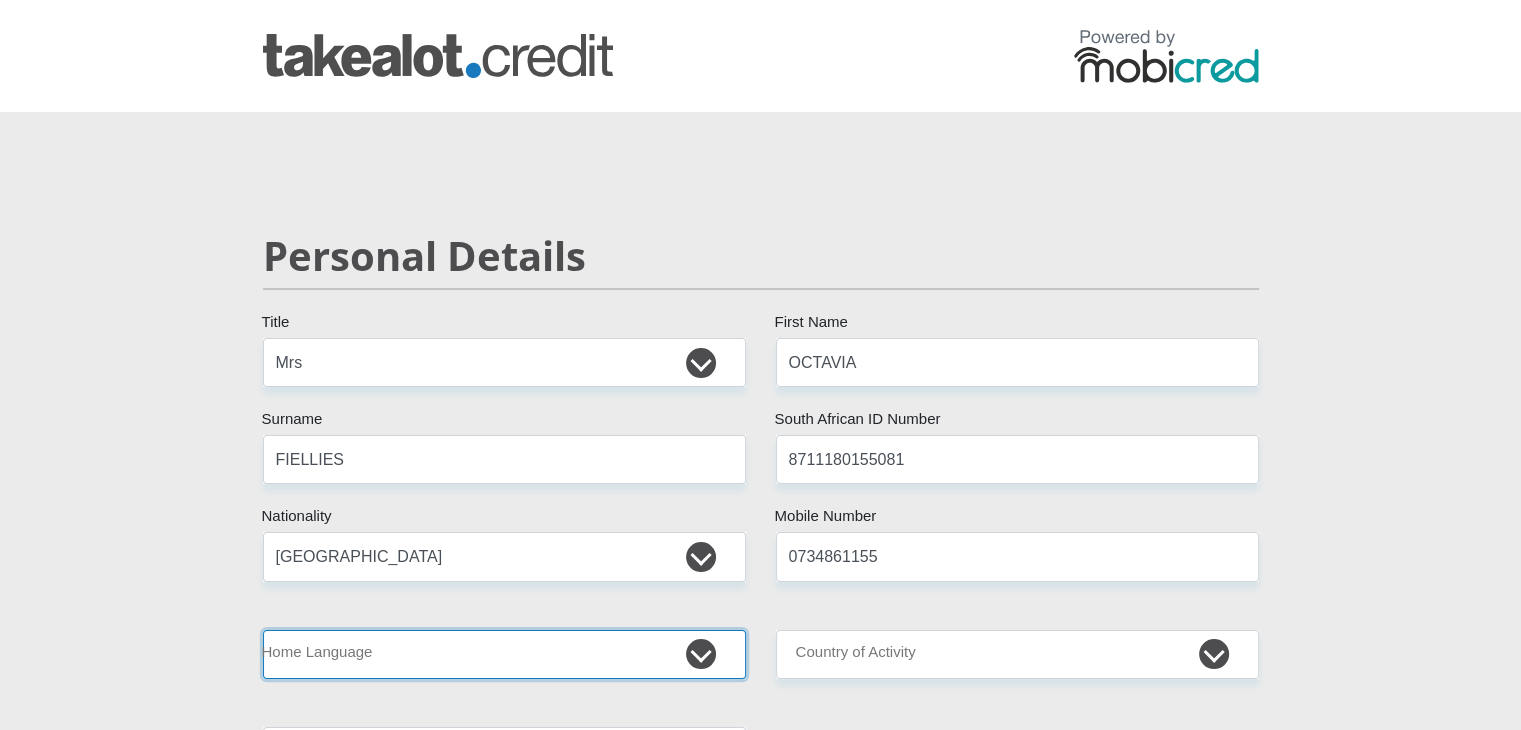 click on "Afrikaans
English
Sepedi
South Ndebele
Southern Sotho
Swati
Tsonga
Tswana
Venda
Xhosa
Zulu
Other" at bounding box center (504, 654) 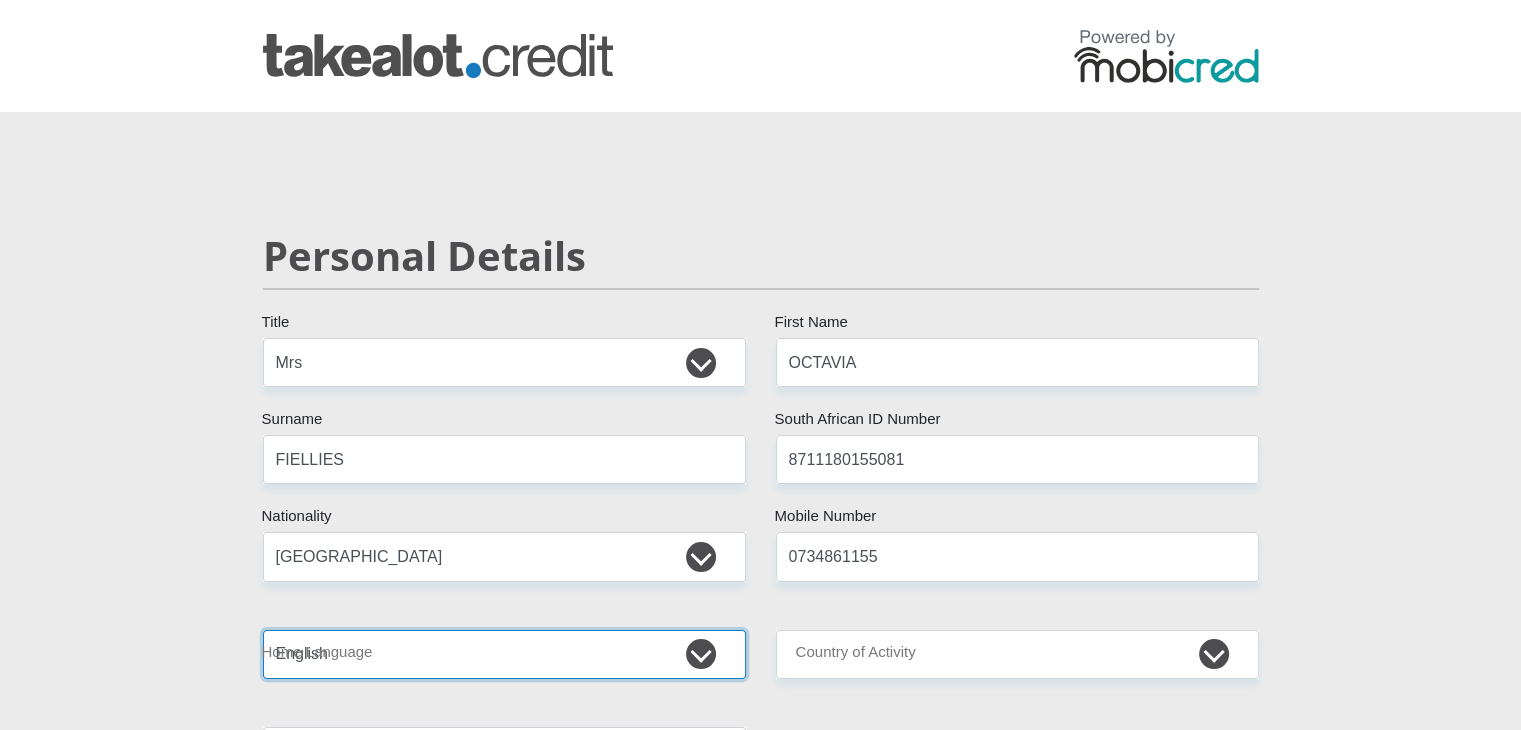 click on "Afrikaans
English
Sepedi
South Ndebele
Southern Sotho
Swati
Tsonga
Tswana
Venda
Xhosa
Zulu
Other" at bounding box center [504, 654] 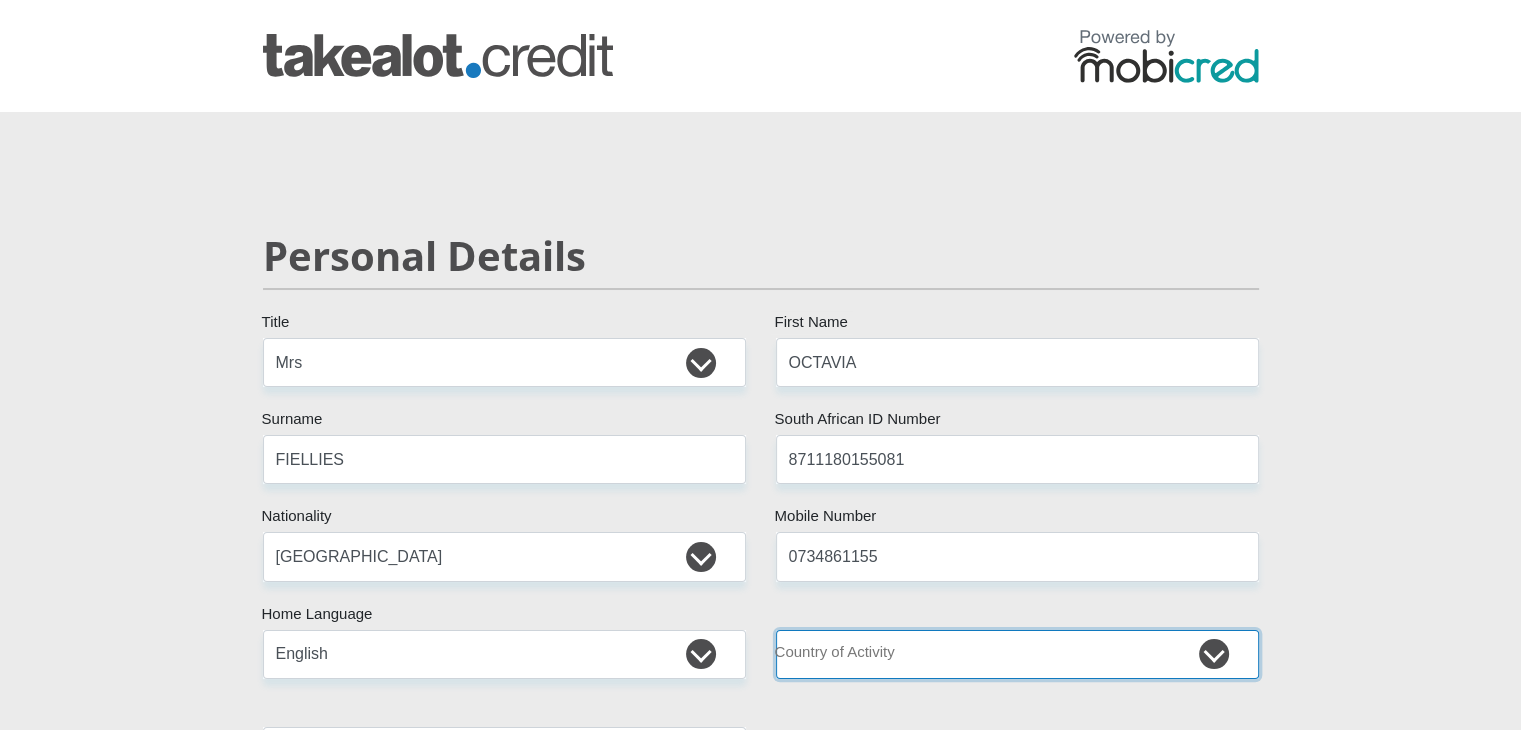 click on "South Africa
Afghanistan
Aland Islands
Albania
Algeria
America Samoa
American Virgin Islands
Andorra
Angola
Anguilla
Antarctica
Antigua and Barbuda
Argentina
Armenia
Aruba
Ascension Island
Australia
Austria
Azerbaijan
Chad" at bounding box center [1017, 654] 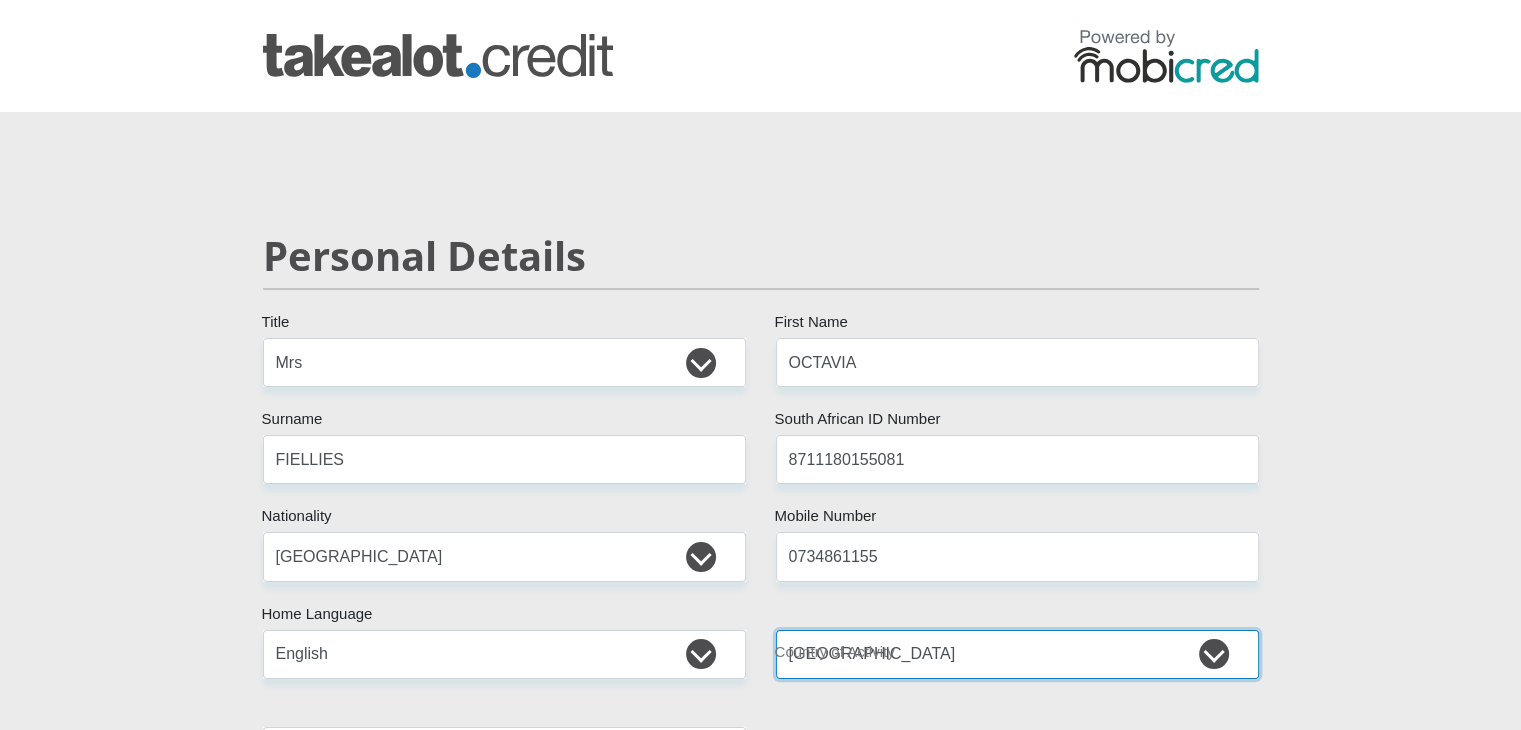 click on "South Africa
Afghanistan
Aland Islands
Albania
Algeria
America Samoa
American Virgin Islands
Andorra
Angola
Anguilla
Antarctica
Antigua and Barbuda
Argentina
Armenia
Aruba
Ascension Island
Australia
Austria
Azerbaijan
Chad" at bounding box center [1017, 654] 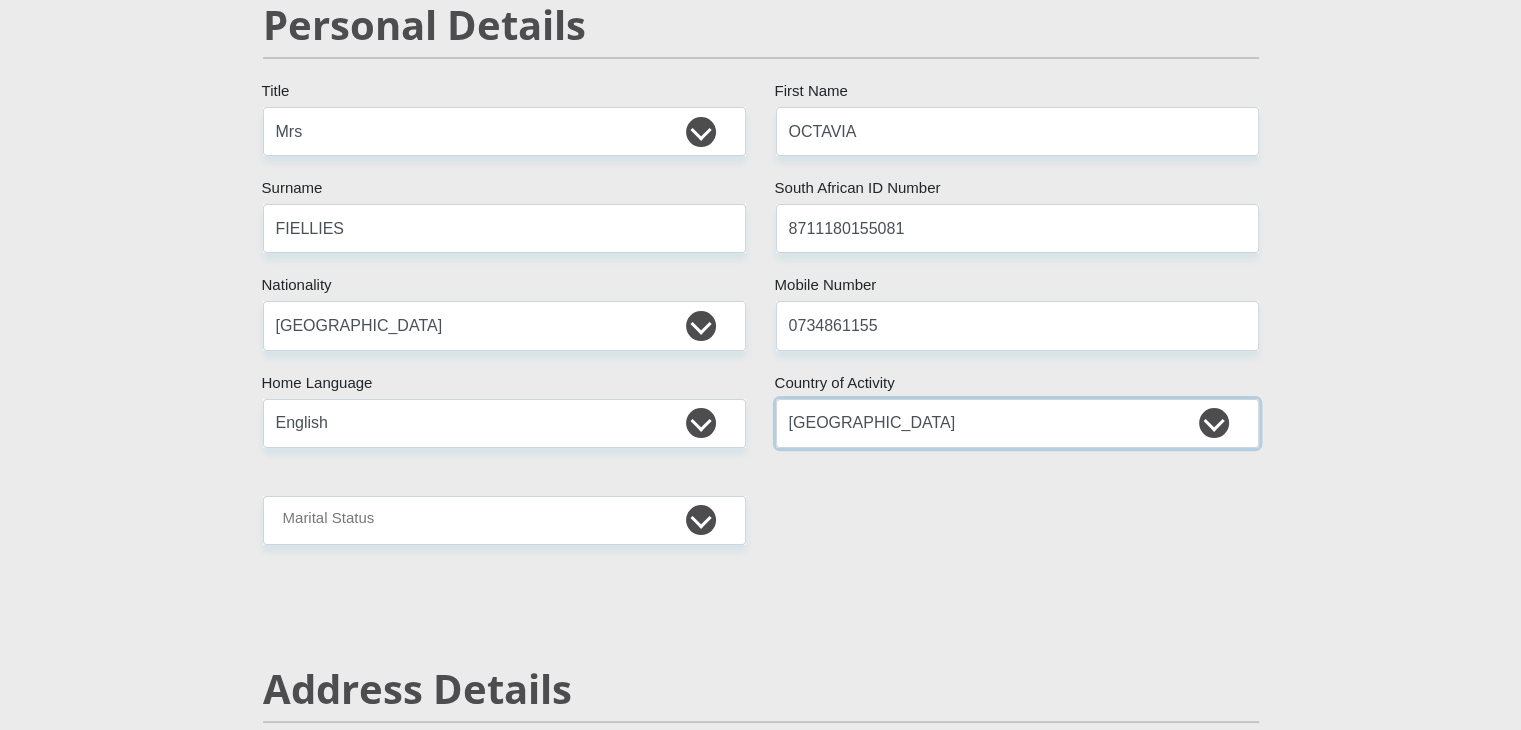 scroll, scrollTop: 280, scrollLeft: 0, axis: vertical 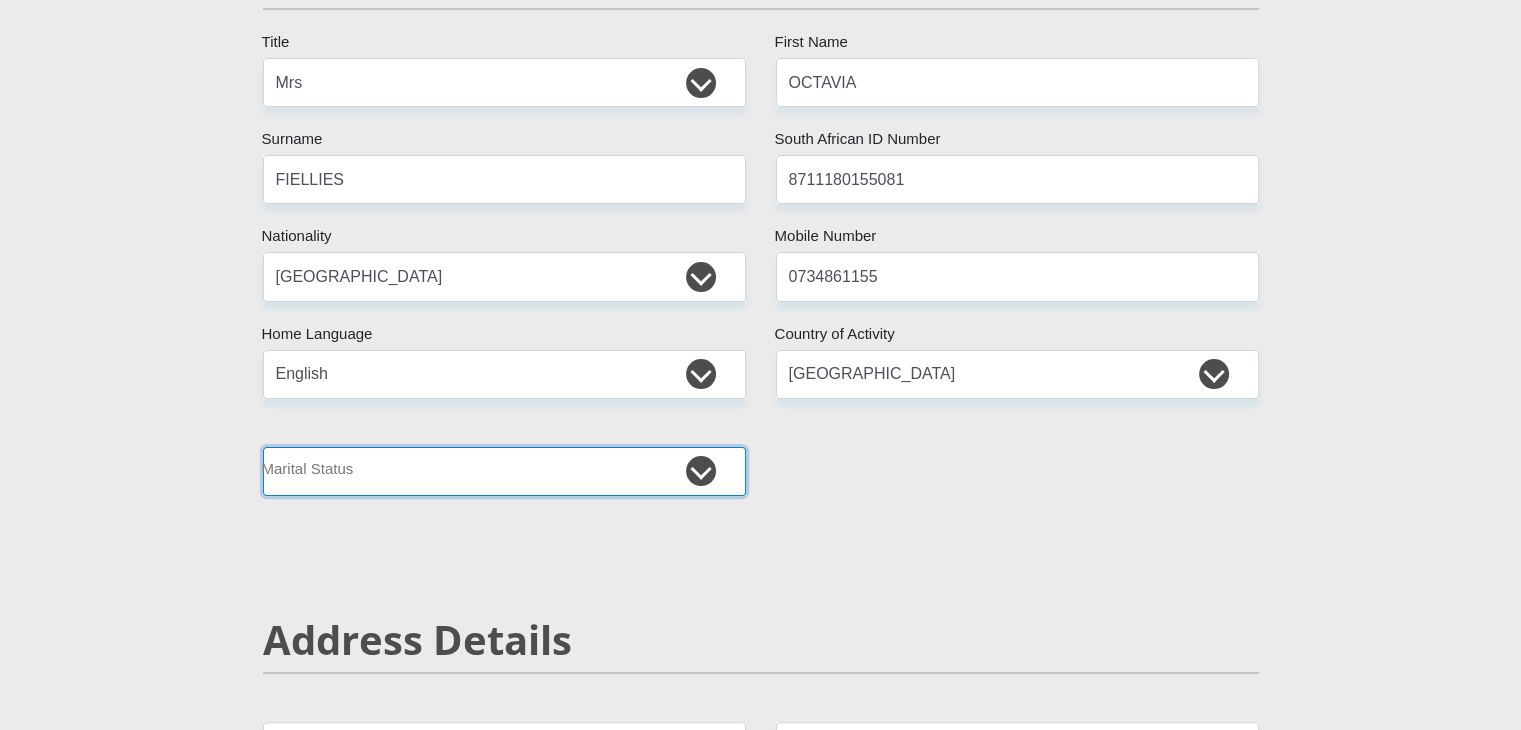 click on "Married ANC
Single
Divorced
Widowed
Married COP or Customary Law" at bounding box center [504, 471] 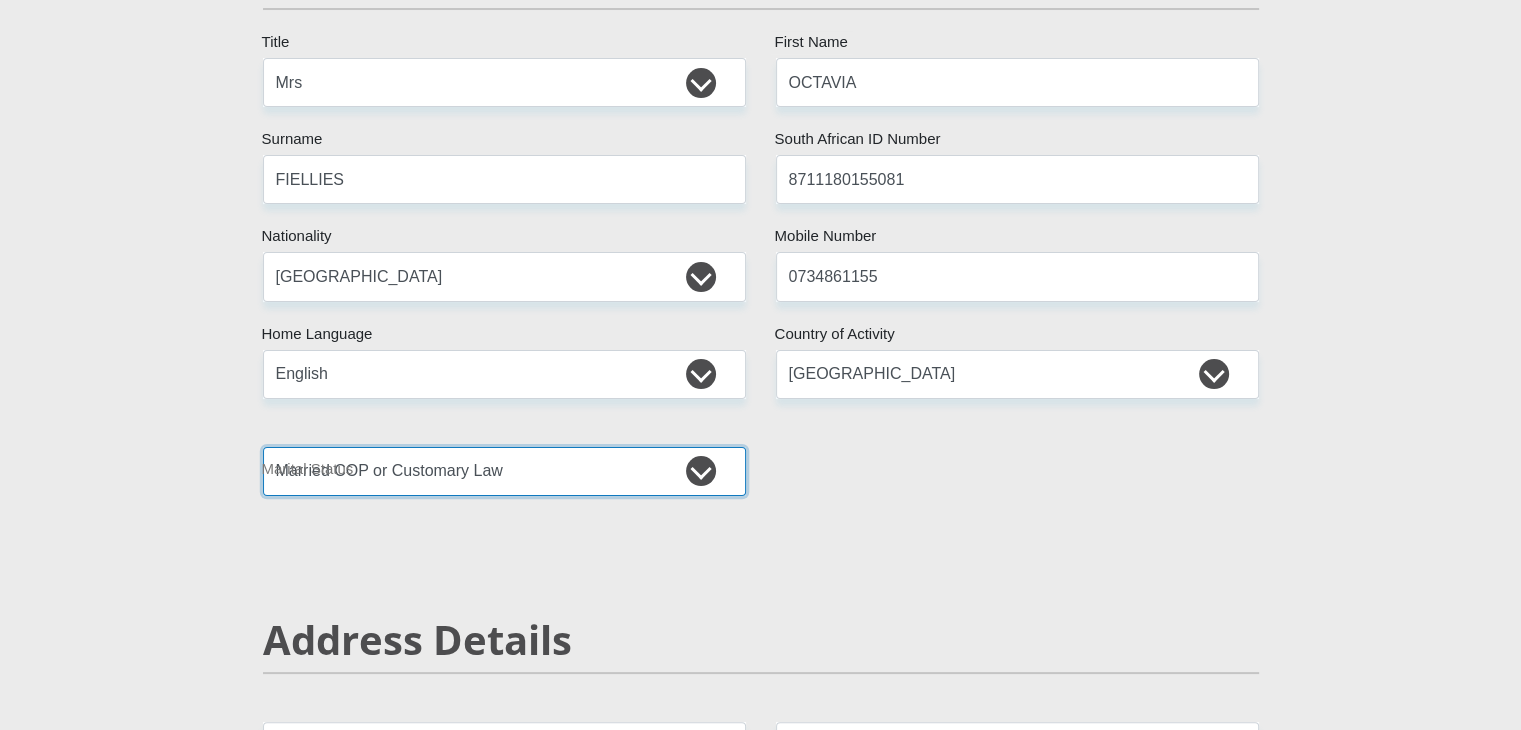 click on "Married ANC
Single
Divorced
Widowed
Married COP or Customary Law" at bounding box center (504, 471) 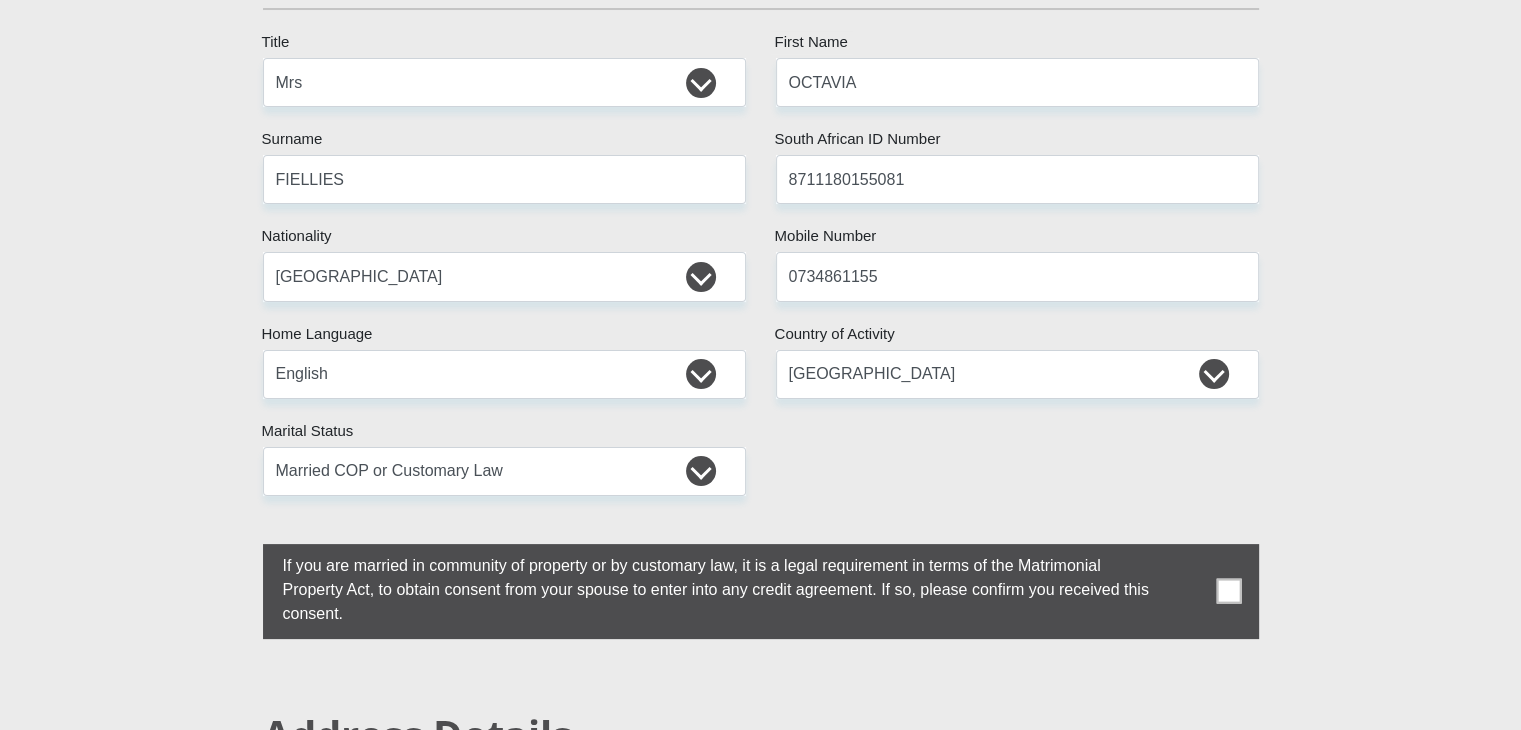 click at bounding box center (1228, 591) 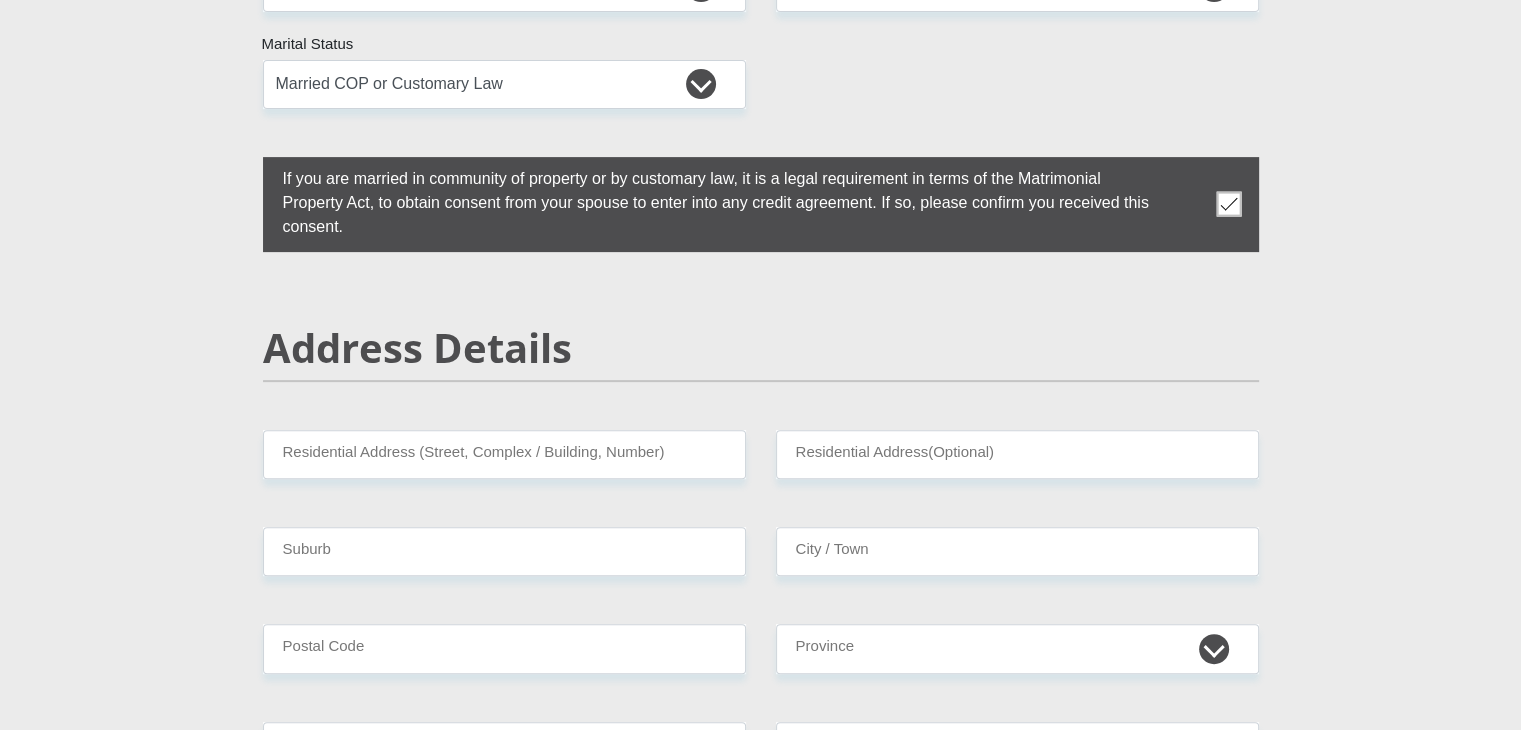 scroll, scrollTop: 773, scrollLeft: 0, axis: vertical 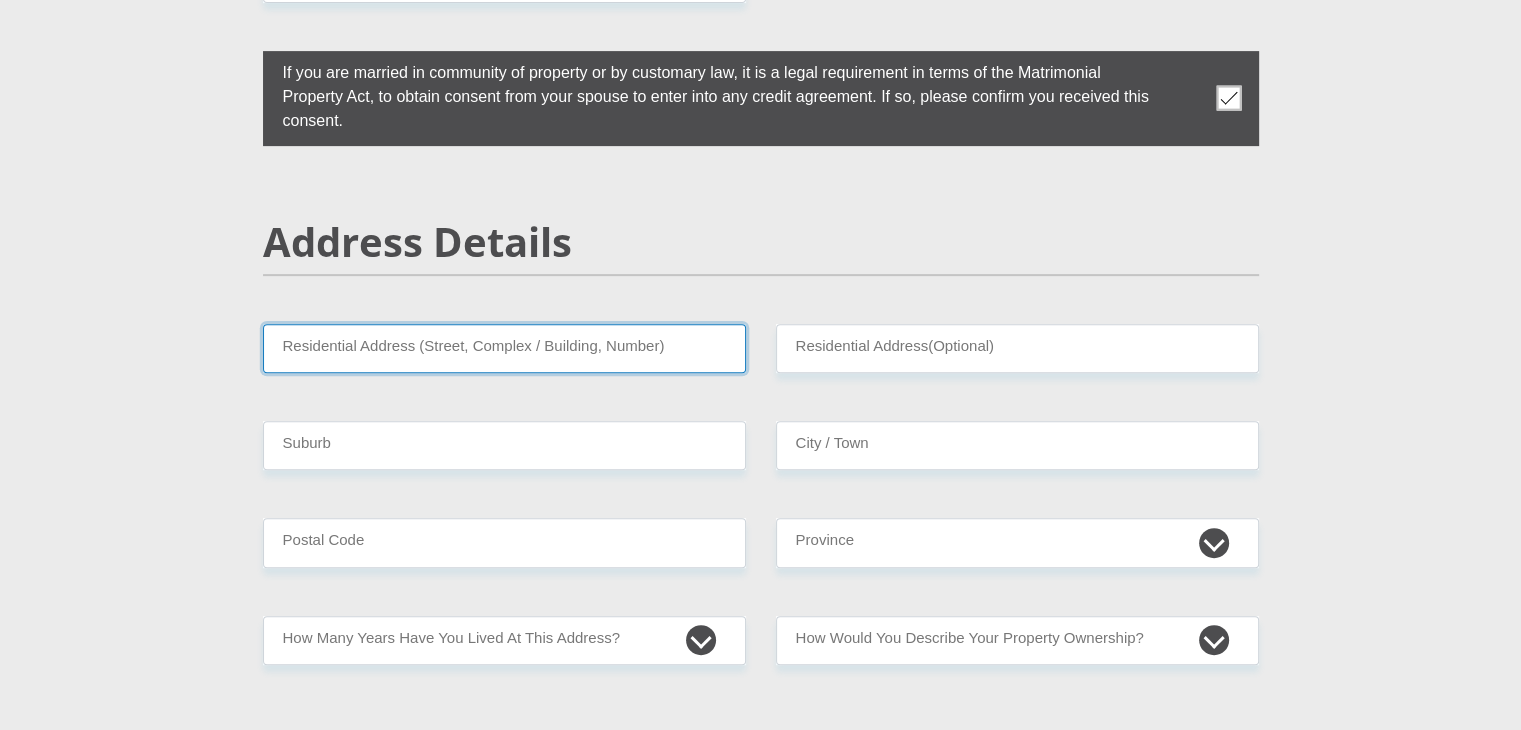 click on "Residential Address (Street, Complex / Building, Number)" at bounding box center (504, 348) 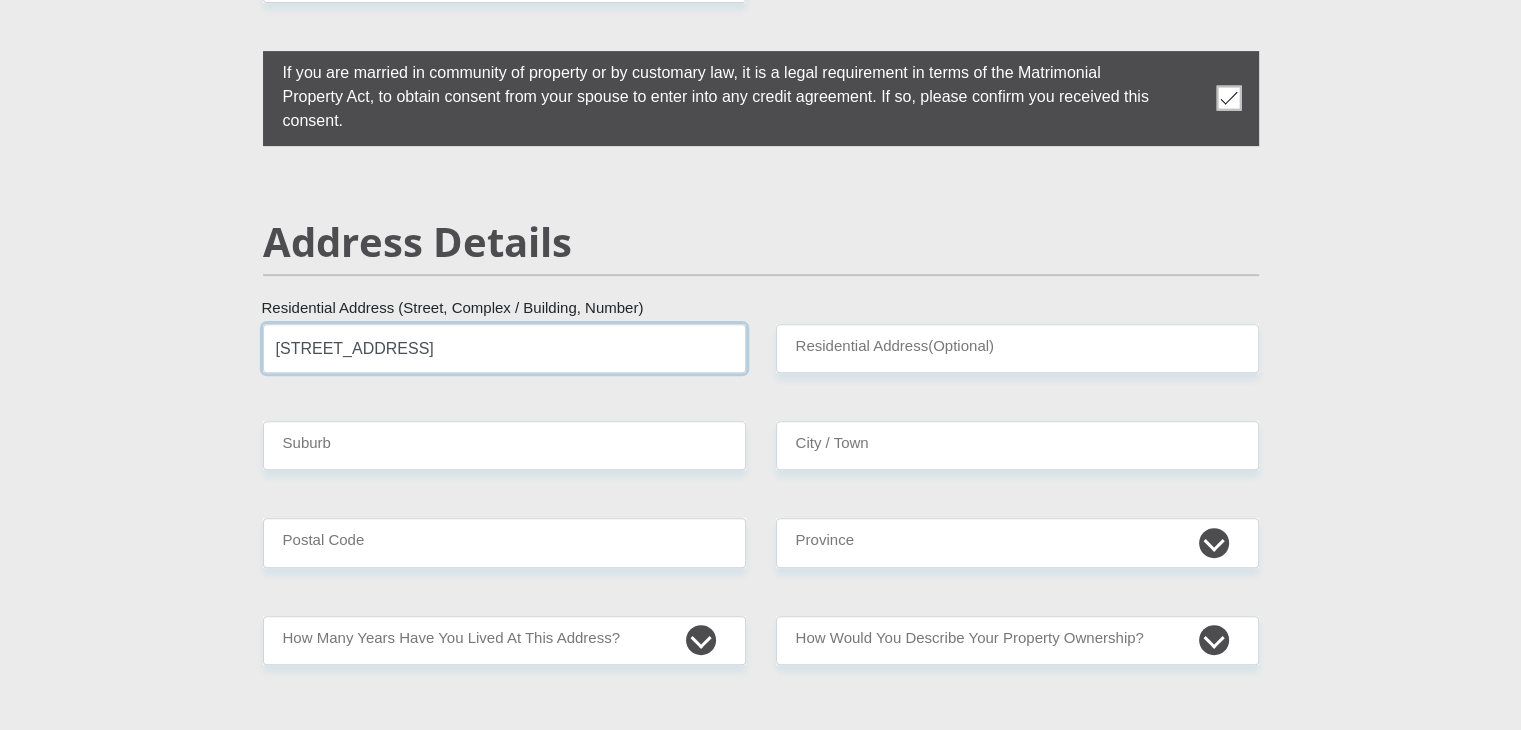 type on "36A PLATTEKLIP CRESCENT" 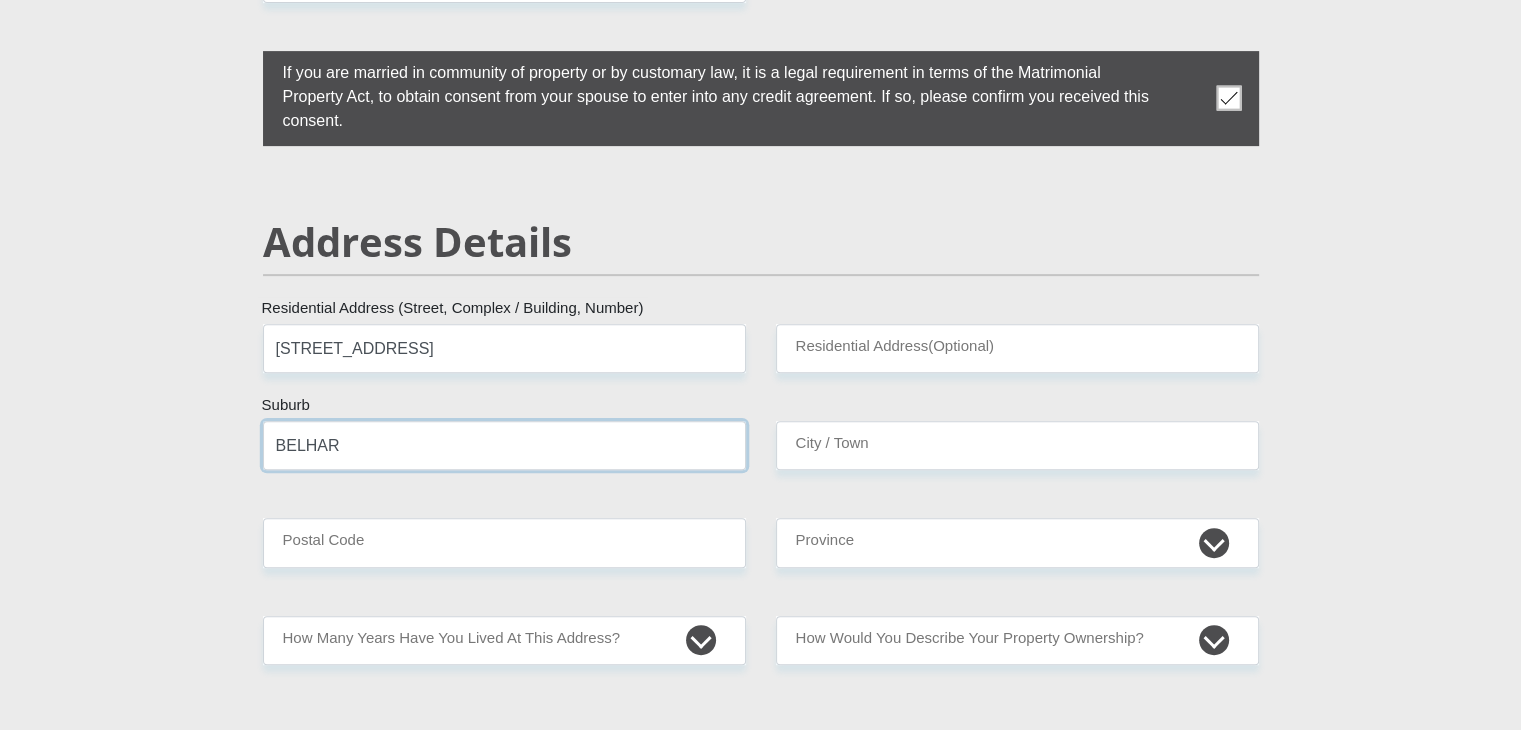 type on "BELHAR" 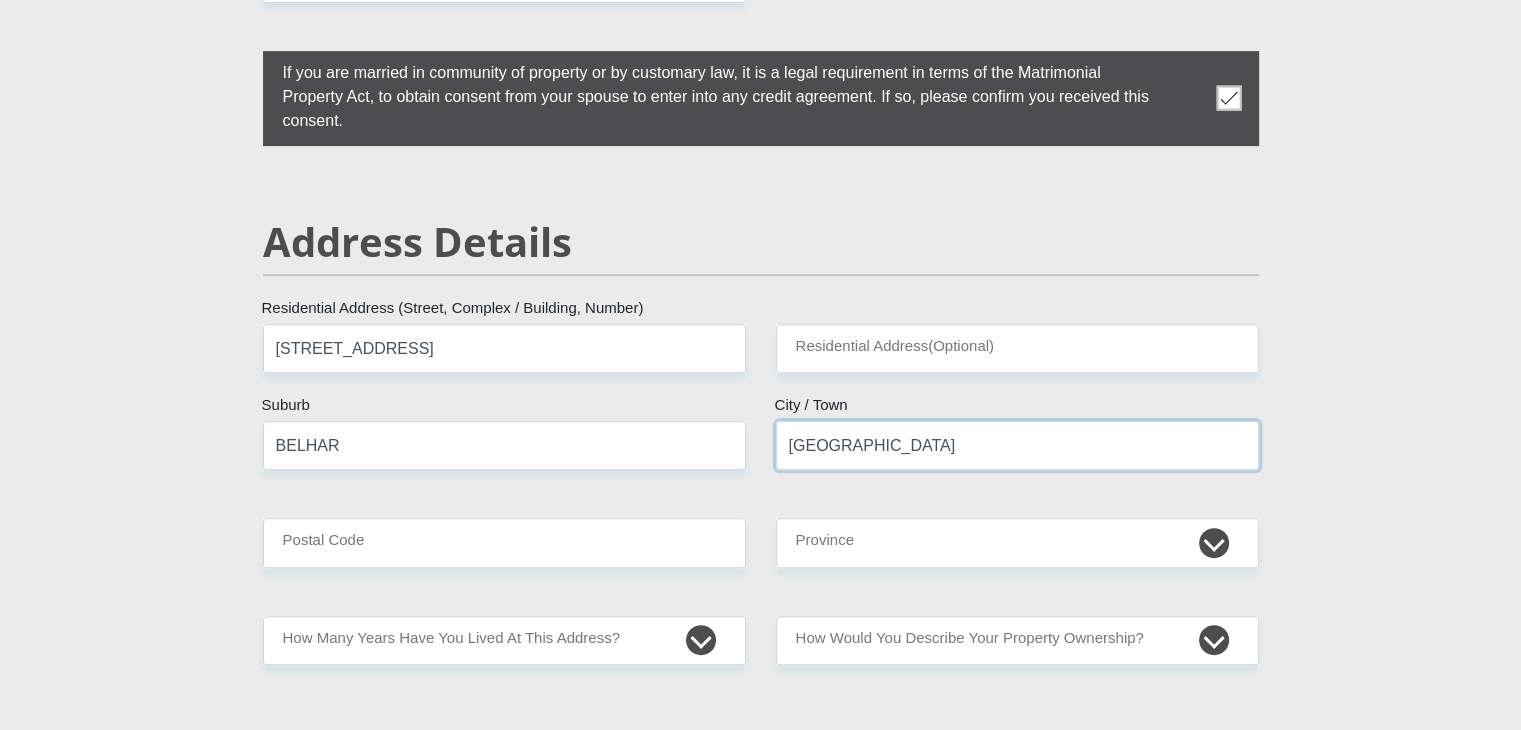 type on "CAPE TOWN" 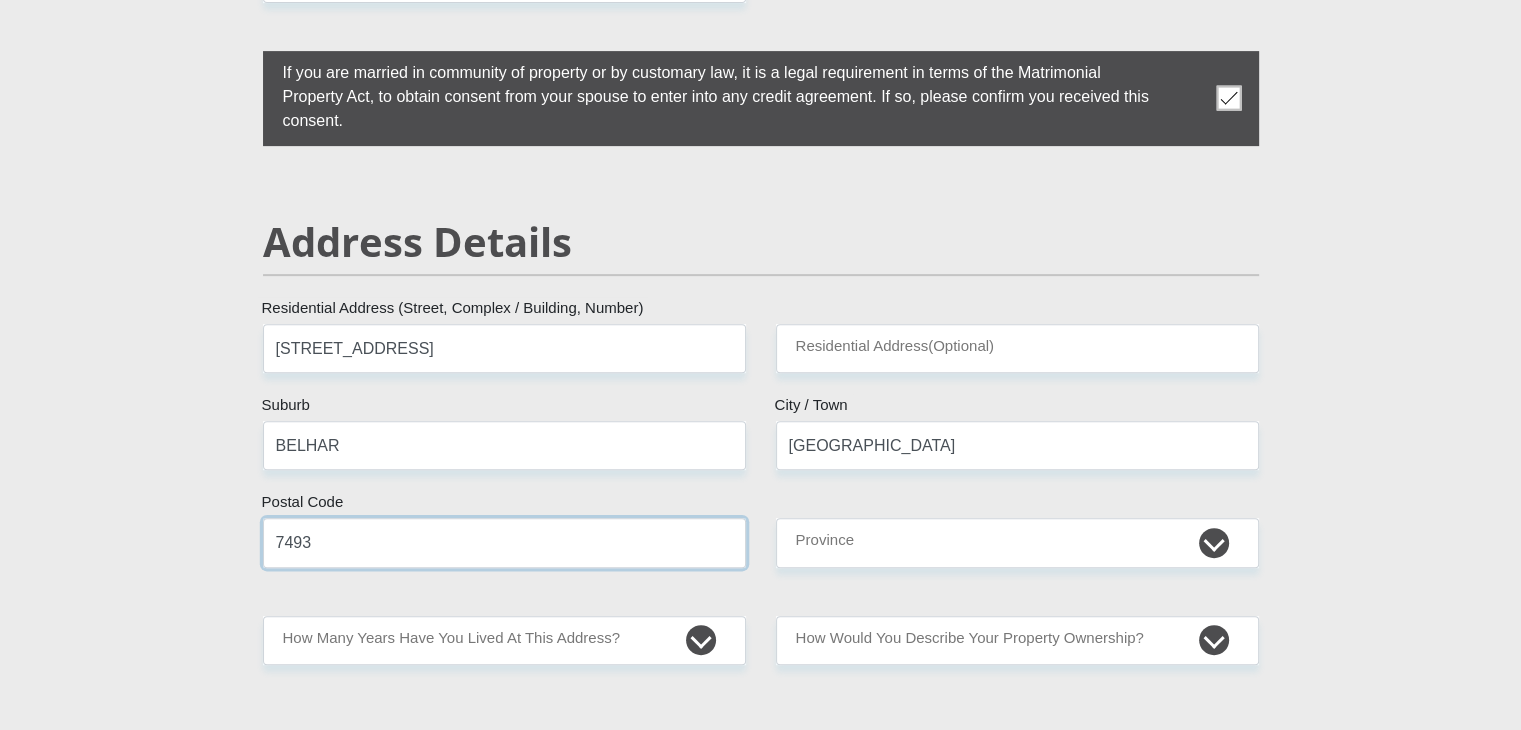 type on "7493" 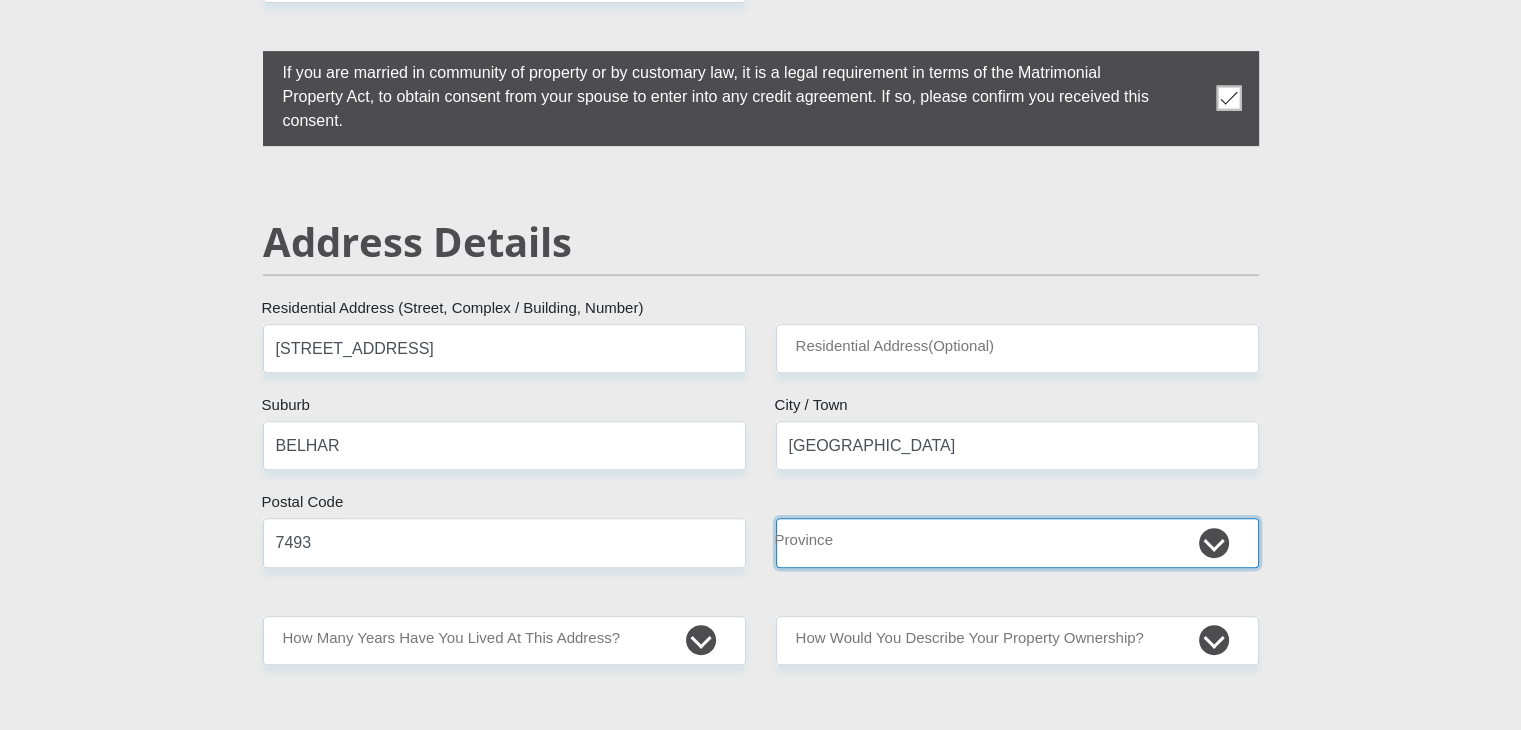 select on "Western Cape" 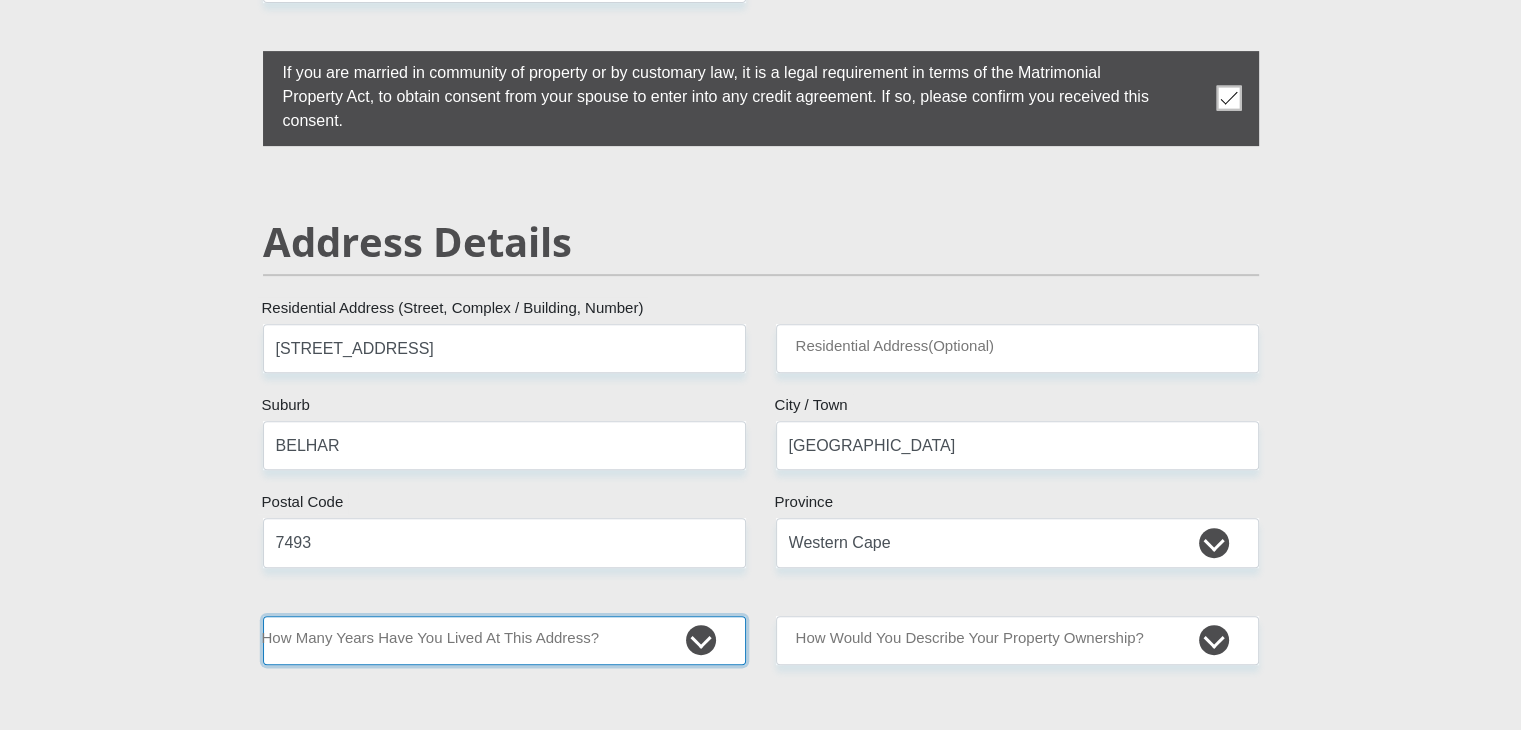 click on "less than 1 year
1-3 years
3-5 years
5+ years" at bounding box center (504, 640) 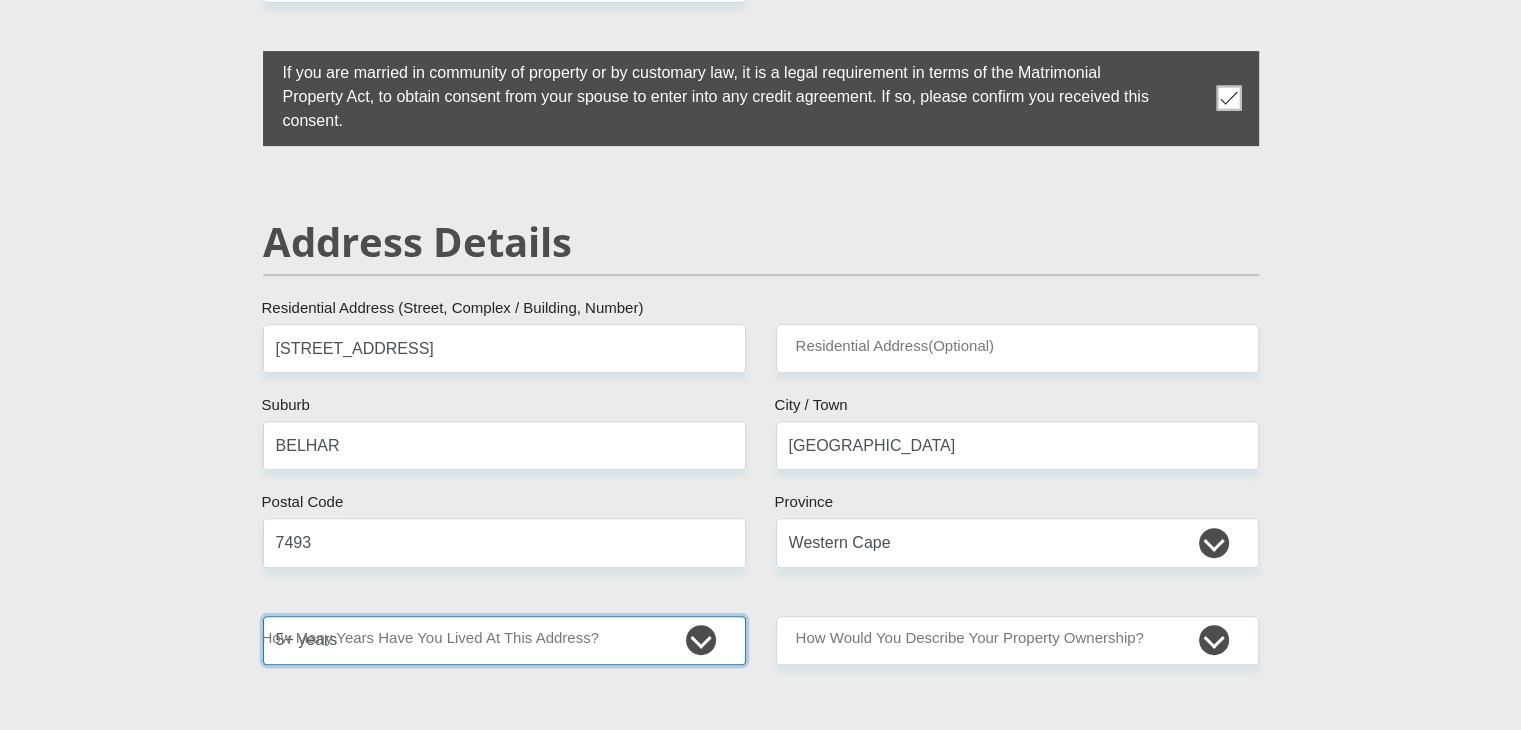 click on "less than 1 year
1-3 years
3-5 years
5+ years" at bounding box center (504, 640) 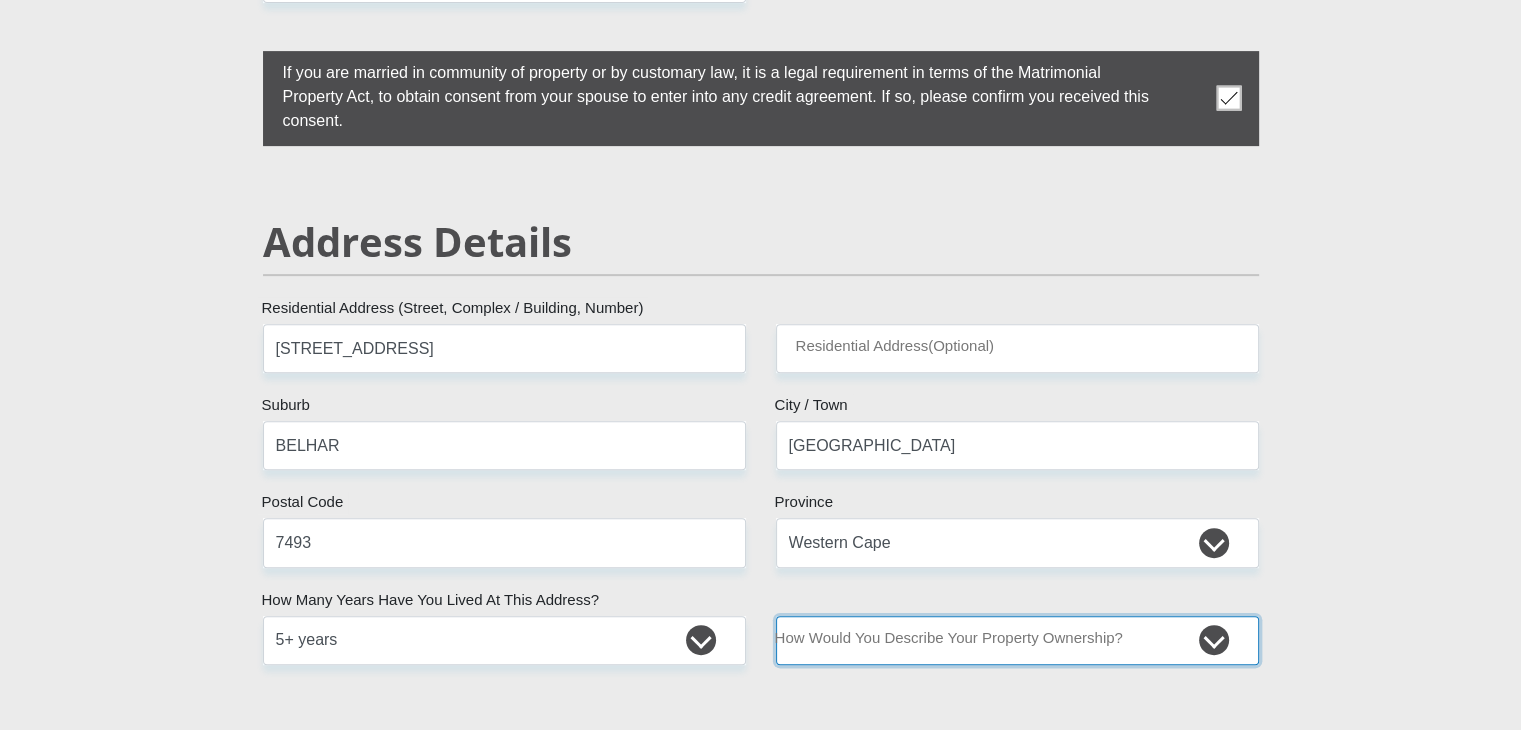 click on "Owned
Rented
Family Owned
Company Dwelling" at bounding box center [1017, 640] 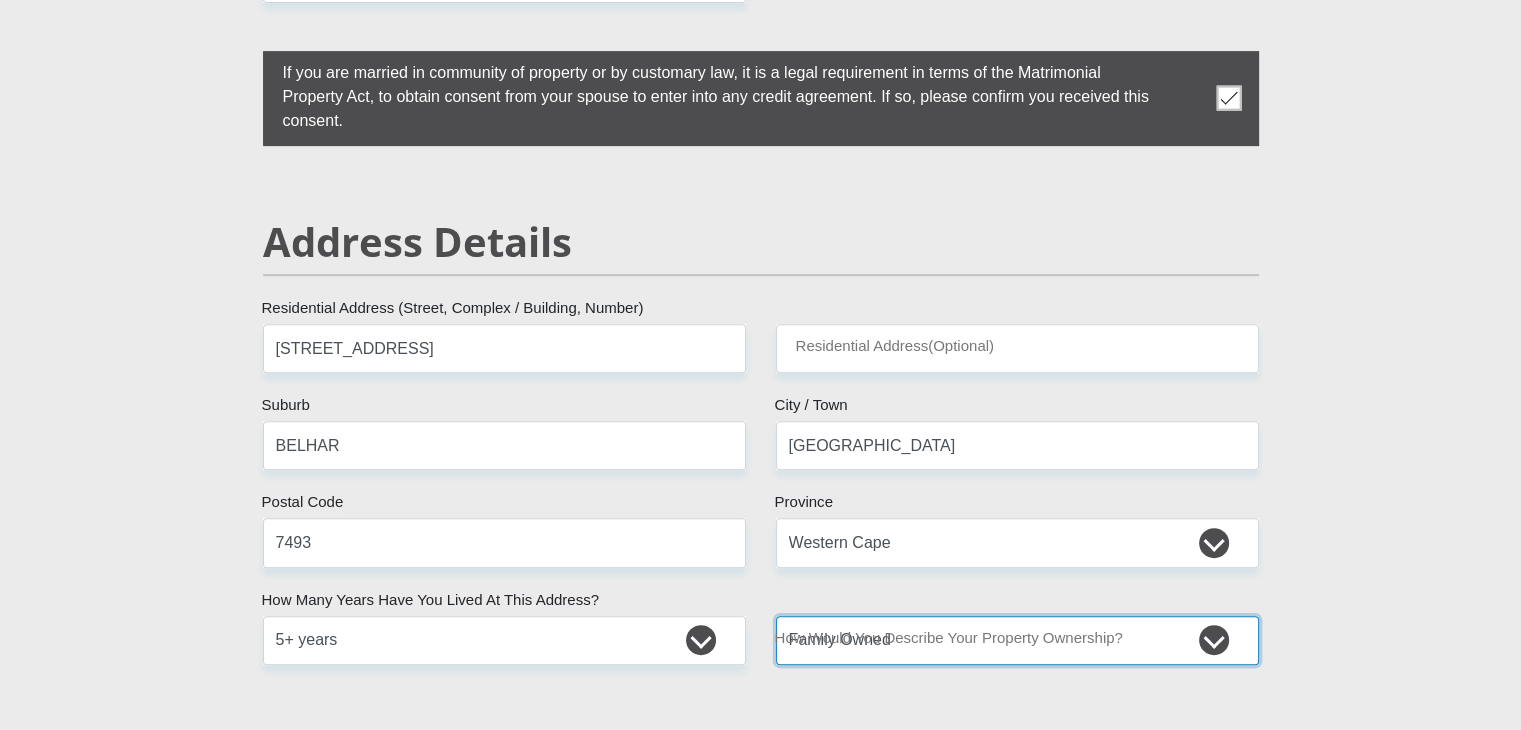 click on "Owned
Rented
Family Owned
Company Dwelling" at bounding box center [1017, 640] 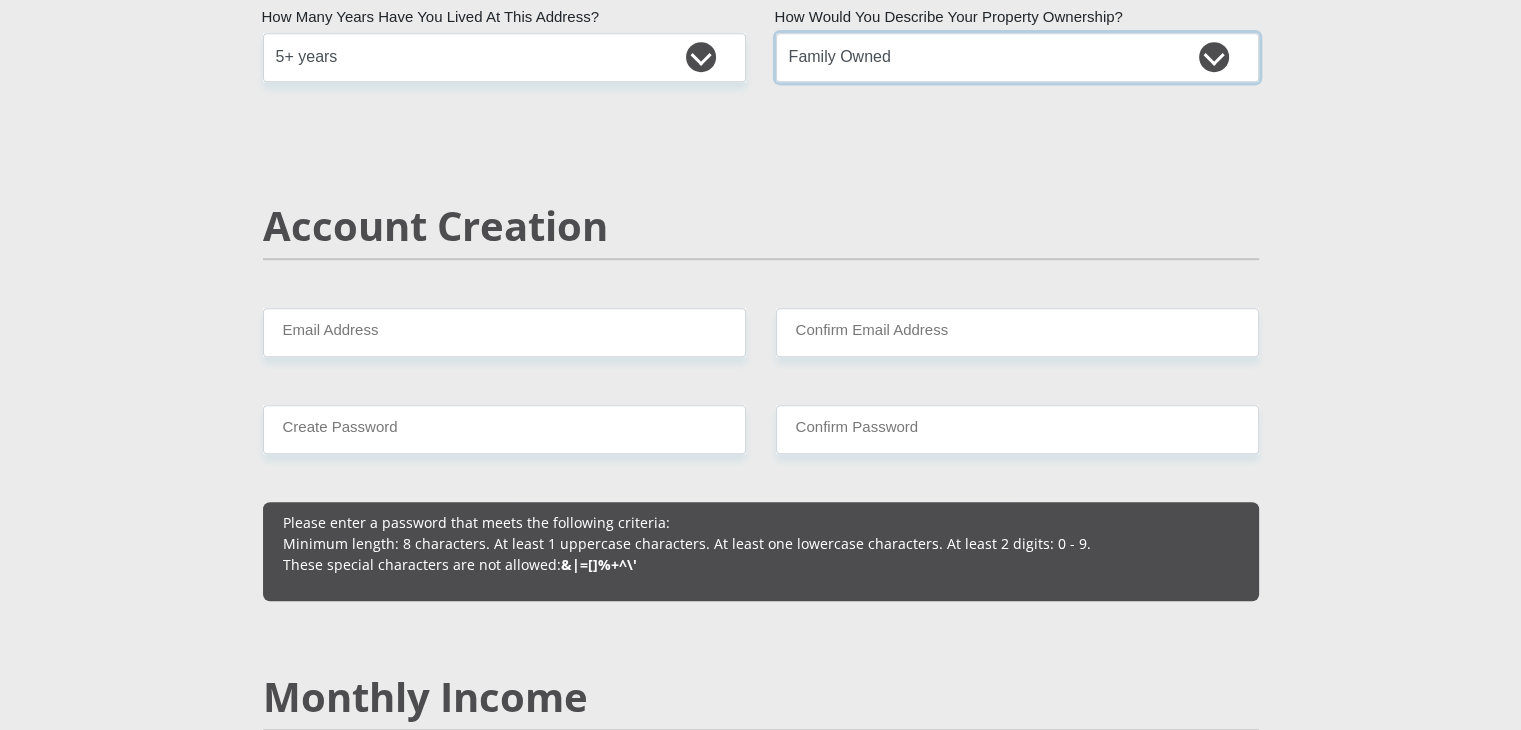 scroll, scrollTop: 1373, scrollLeft: 0, axis: vertical 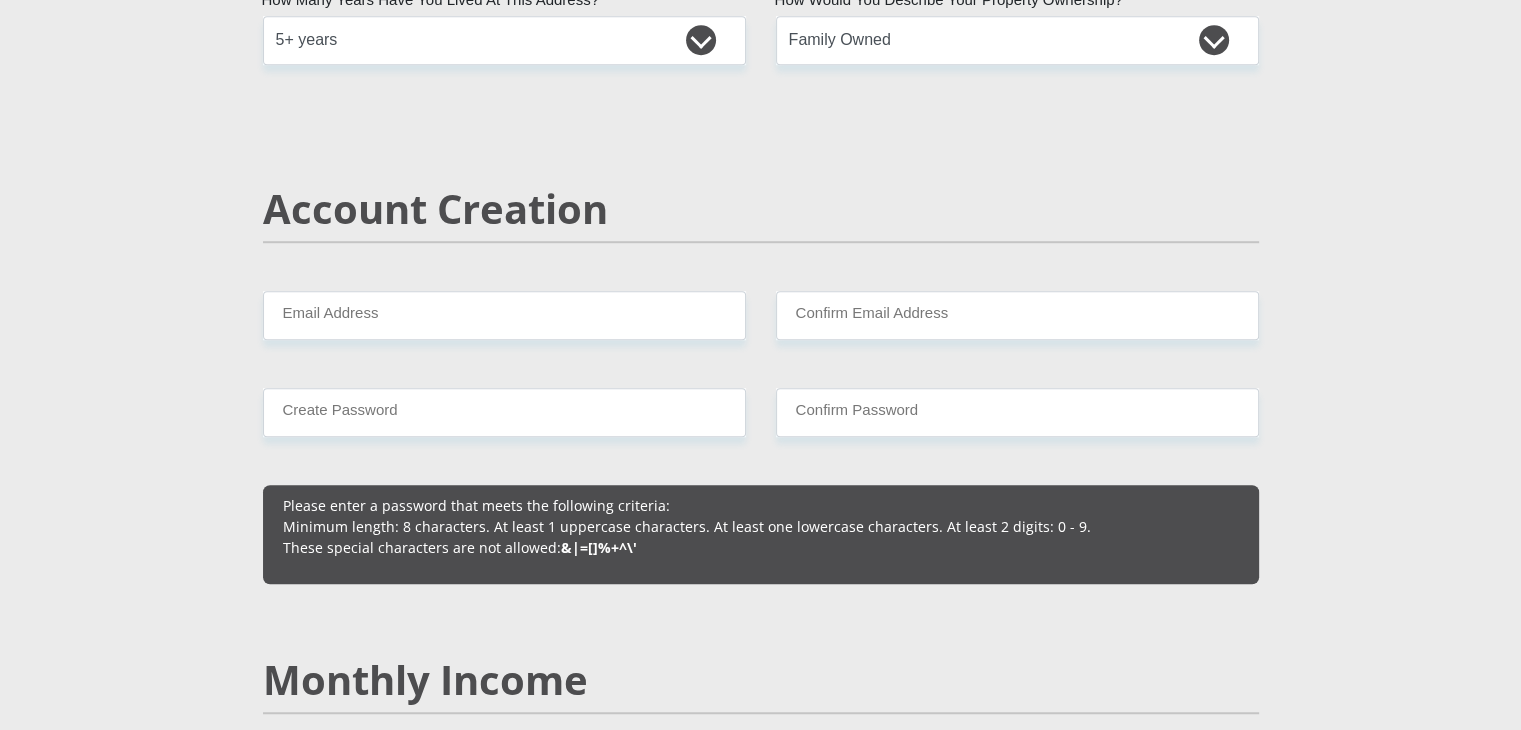 click on "Mr
Ms
Mrs
Dr
Other
Title
OCTAVIA
First Name
FIELLIES
Surname
8711180155081
South African ID Number
Please input valid ID number
South Africa
Afghanistan
Aland Islands
Albania
Algeria
America Samoa
American Virgin Islands
Andorra
Angola
Anguilla
Antarctica
Antigua and Barbuda
Argentina" at bounding box center (761, 1864) 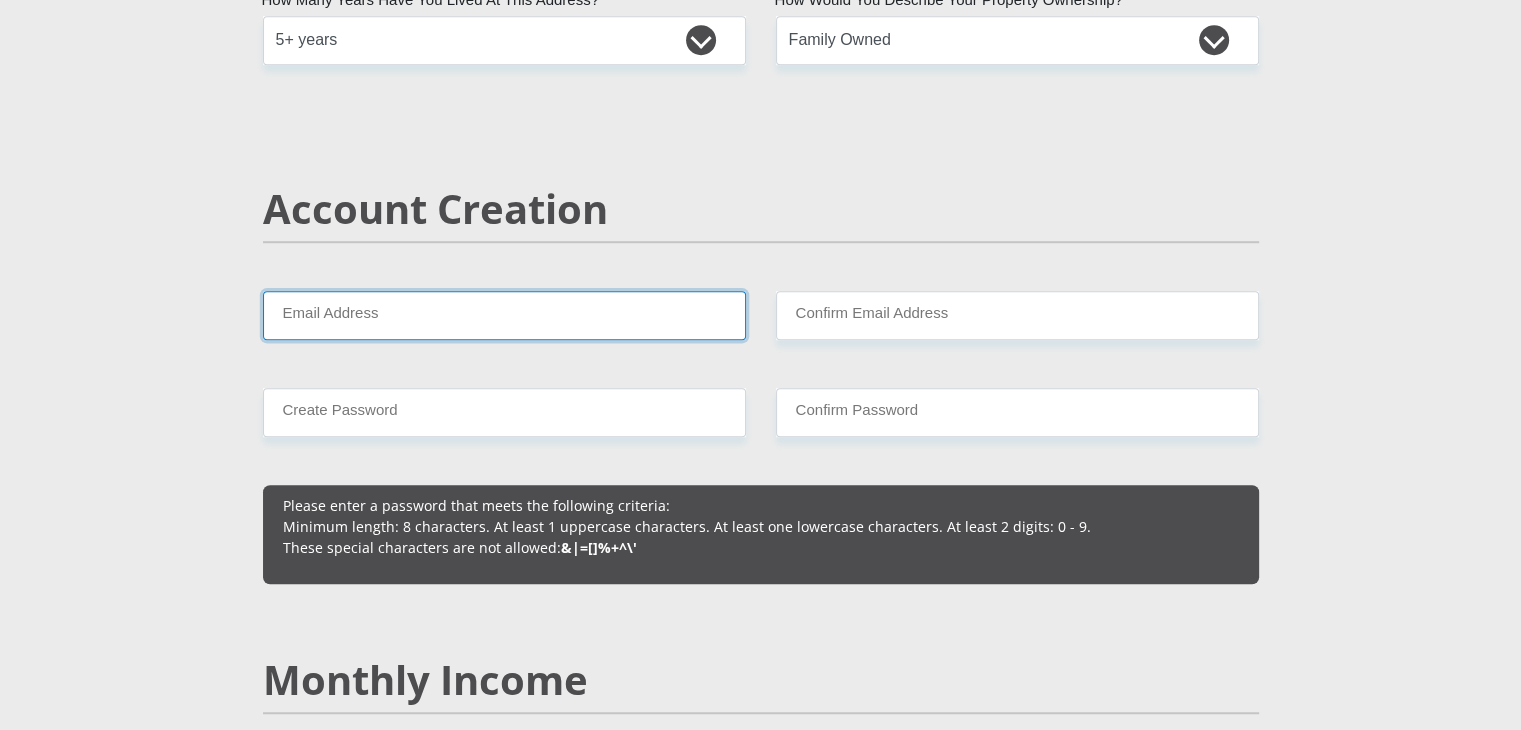 click on "Email Address" at bounding box center (504, 315) 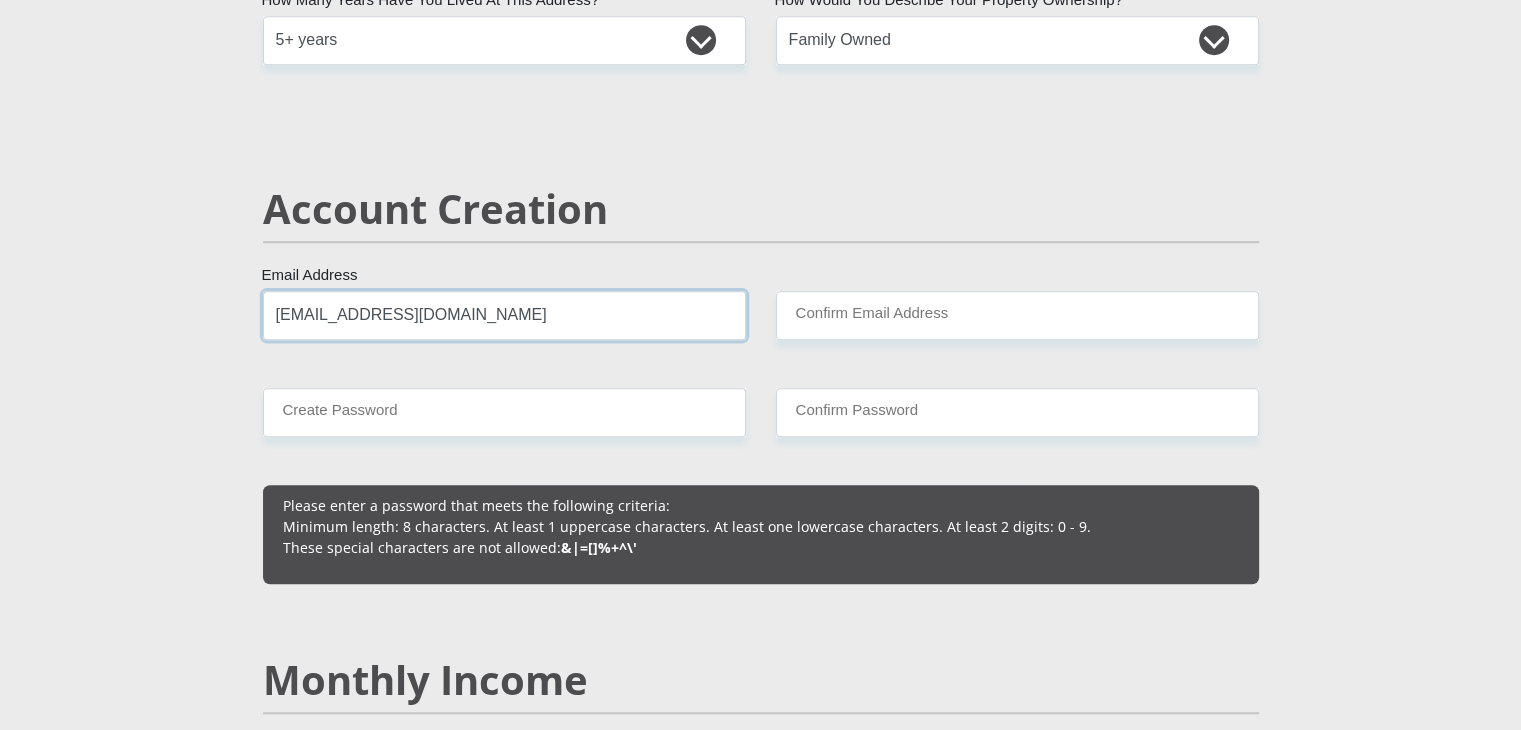 type on "occi2006@gmail.com" 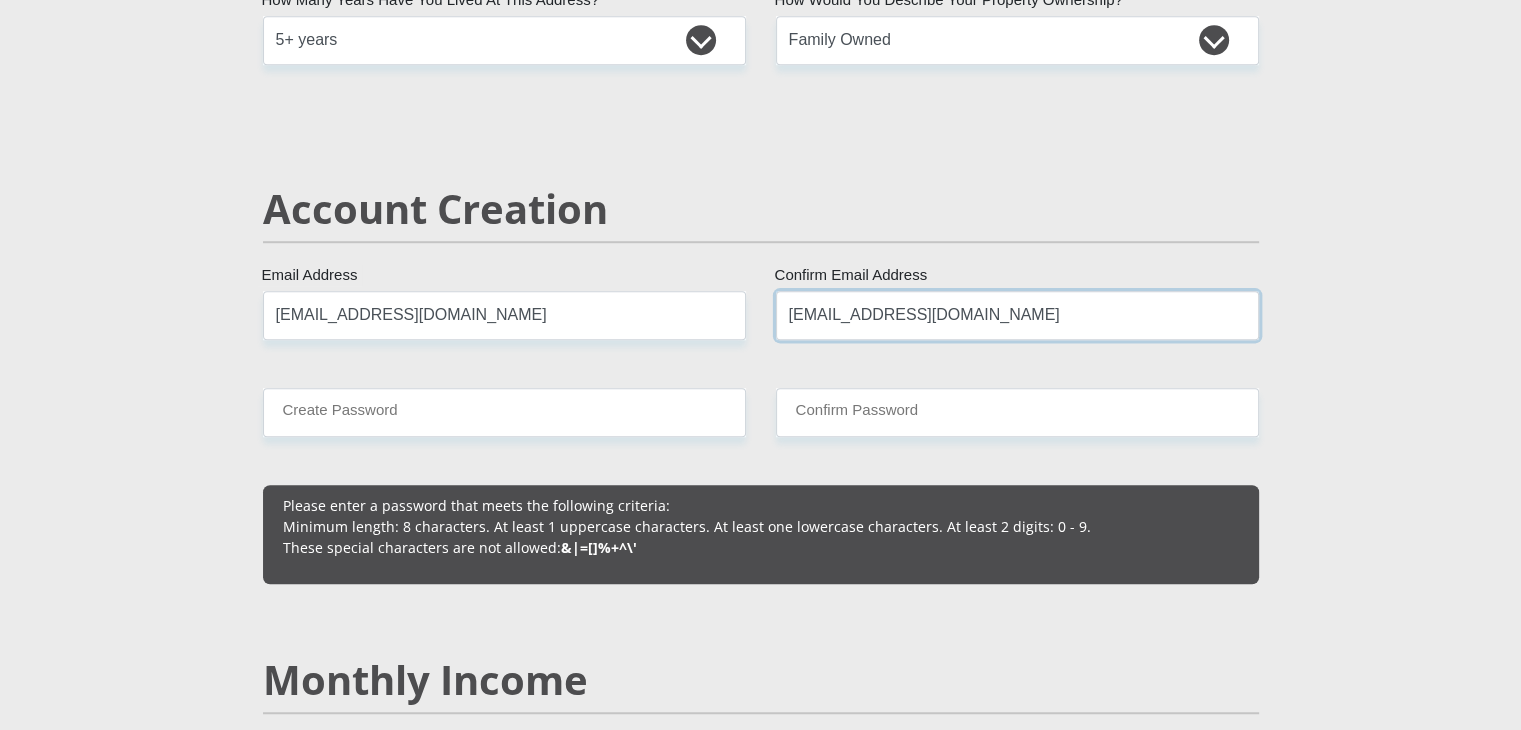 type on "occi2006@gmail.com" 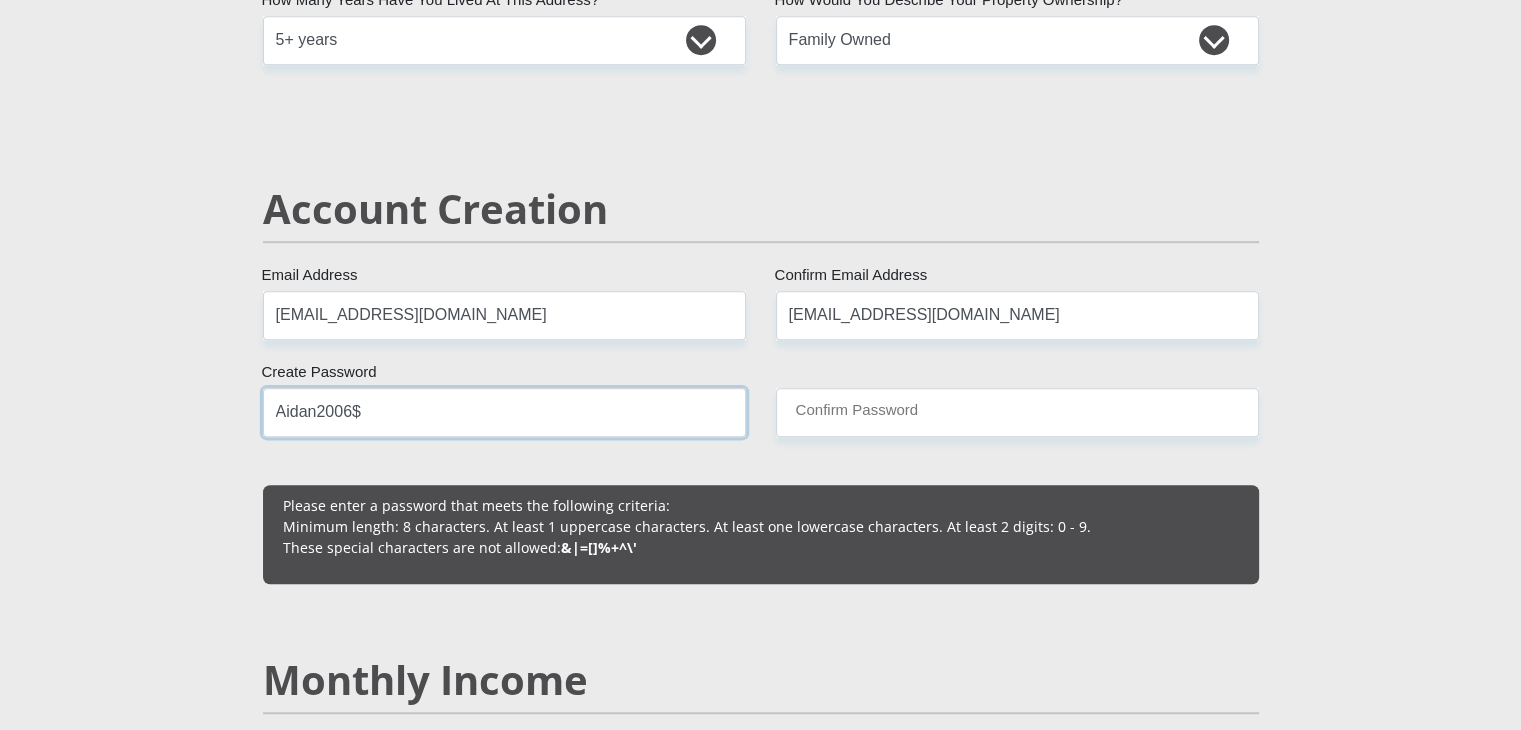 type on "Aidan2006$" 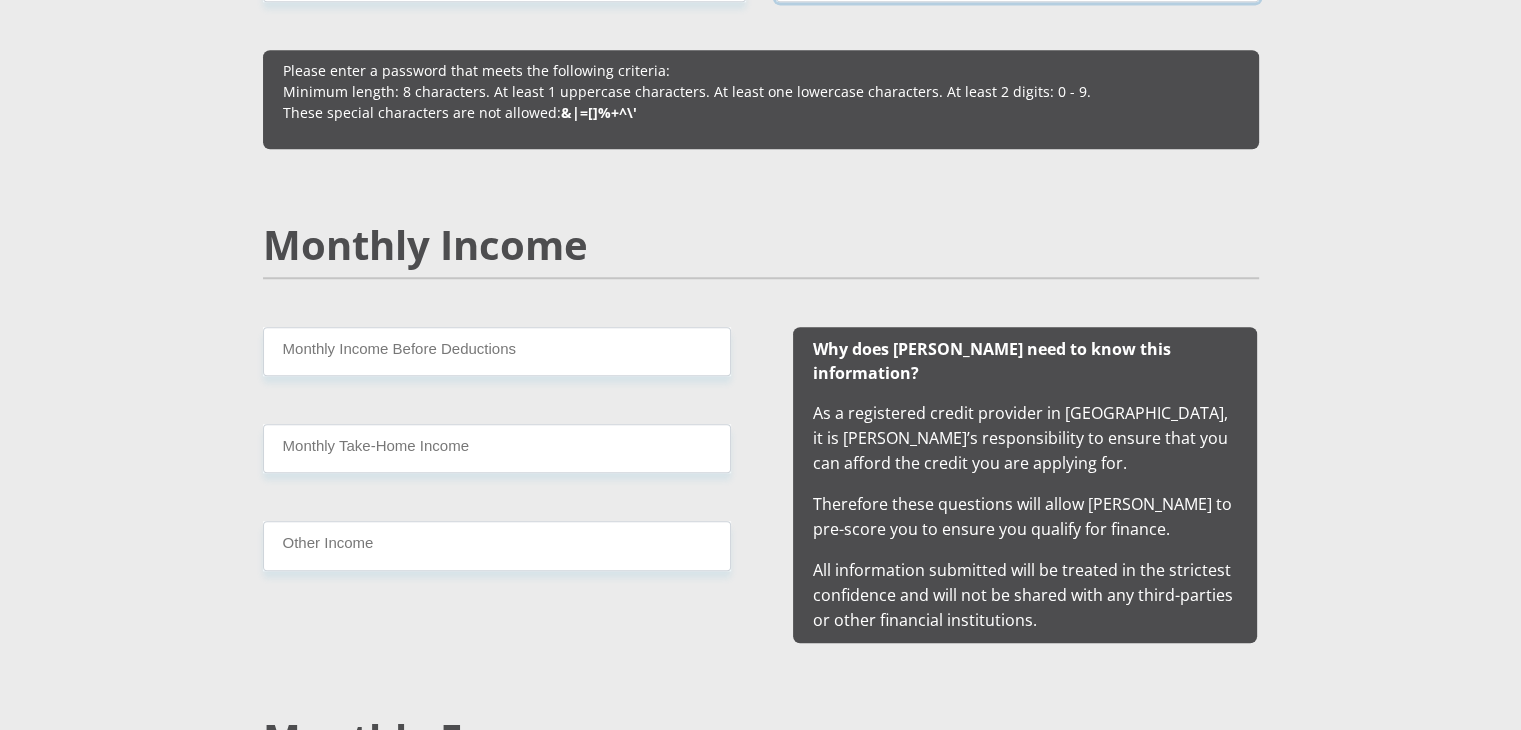 scroll, scrollTop: 1813, scrollLeft: 0, axis: vertical 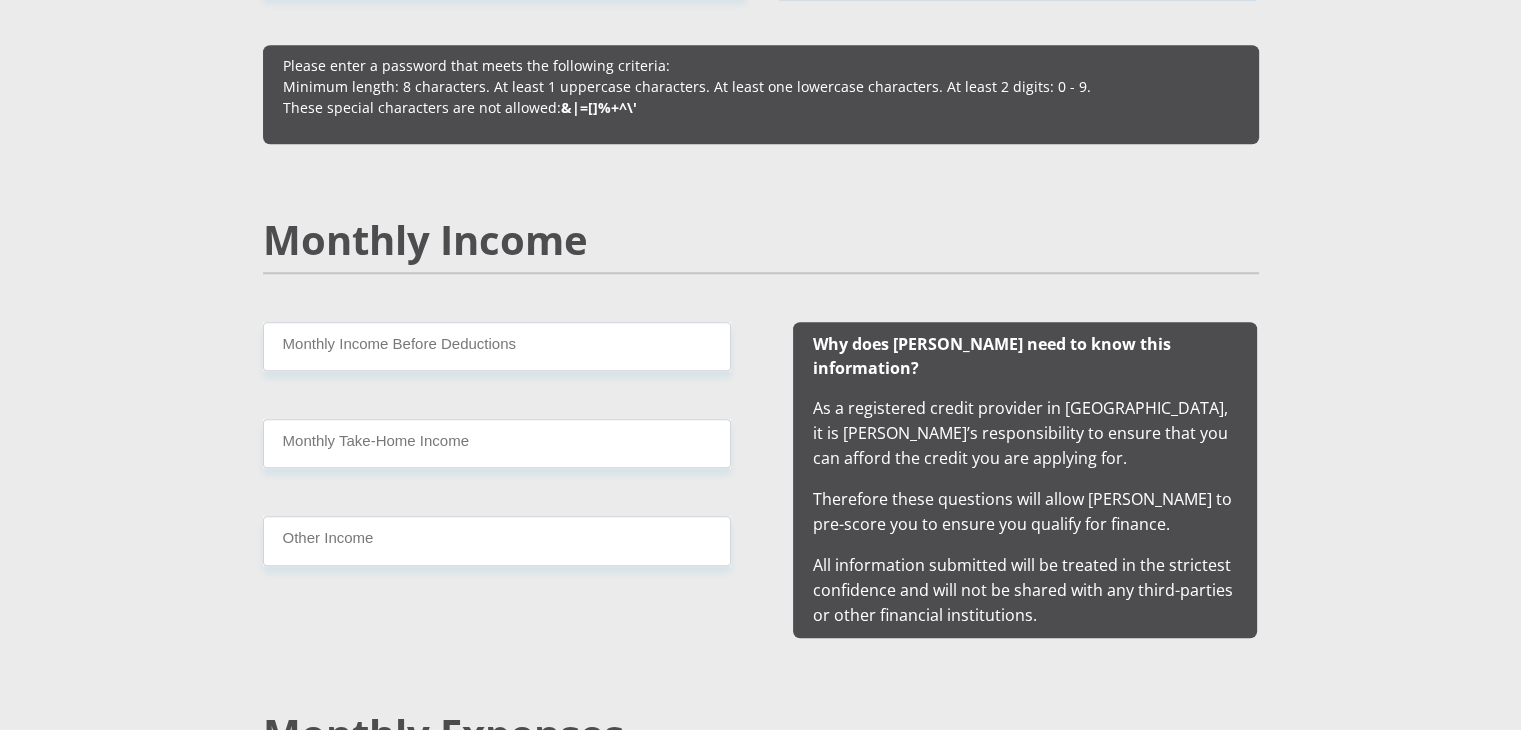 type on "Aidan2006$" 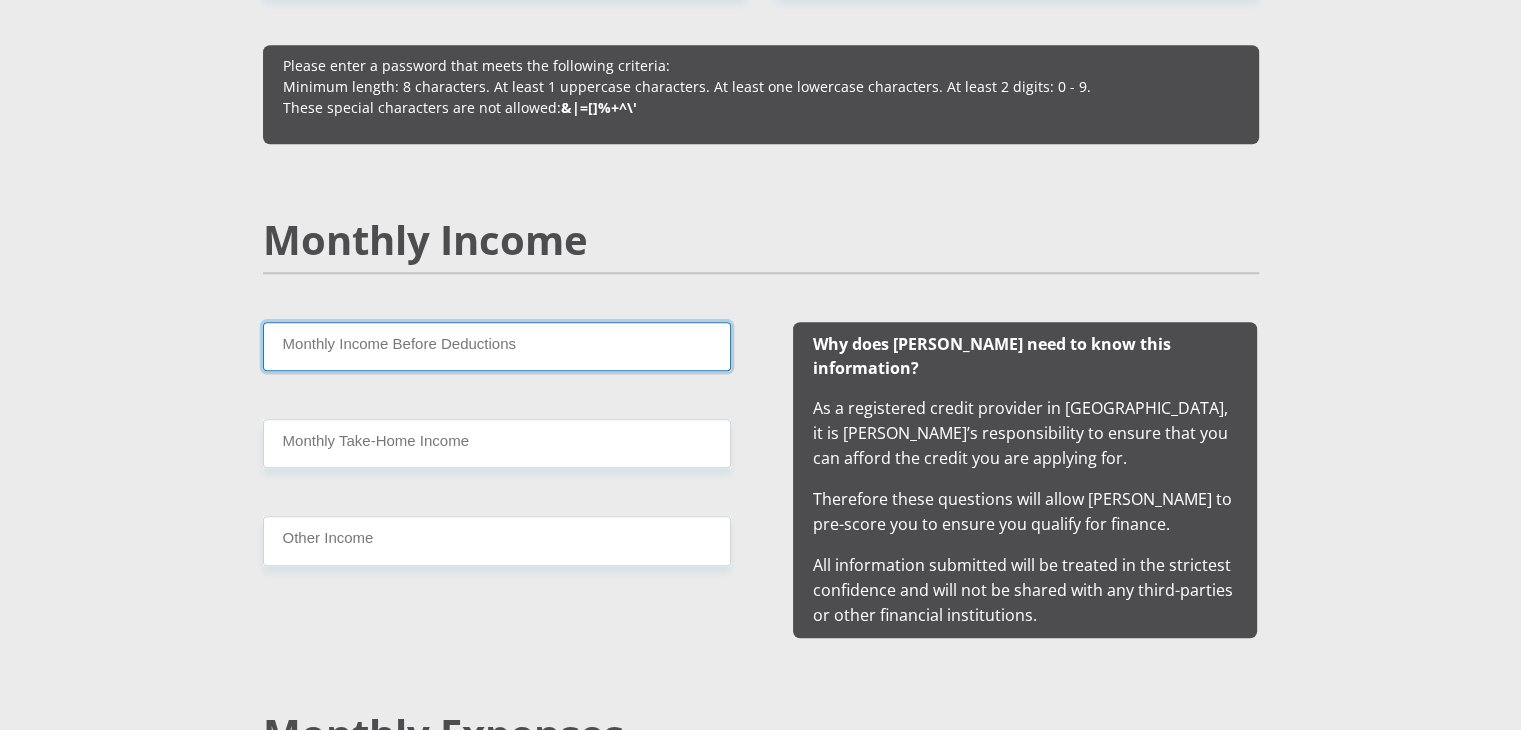 click on "Monthly Income Before Deductions" at bounding box center (497, 346) 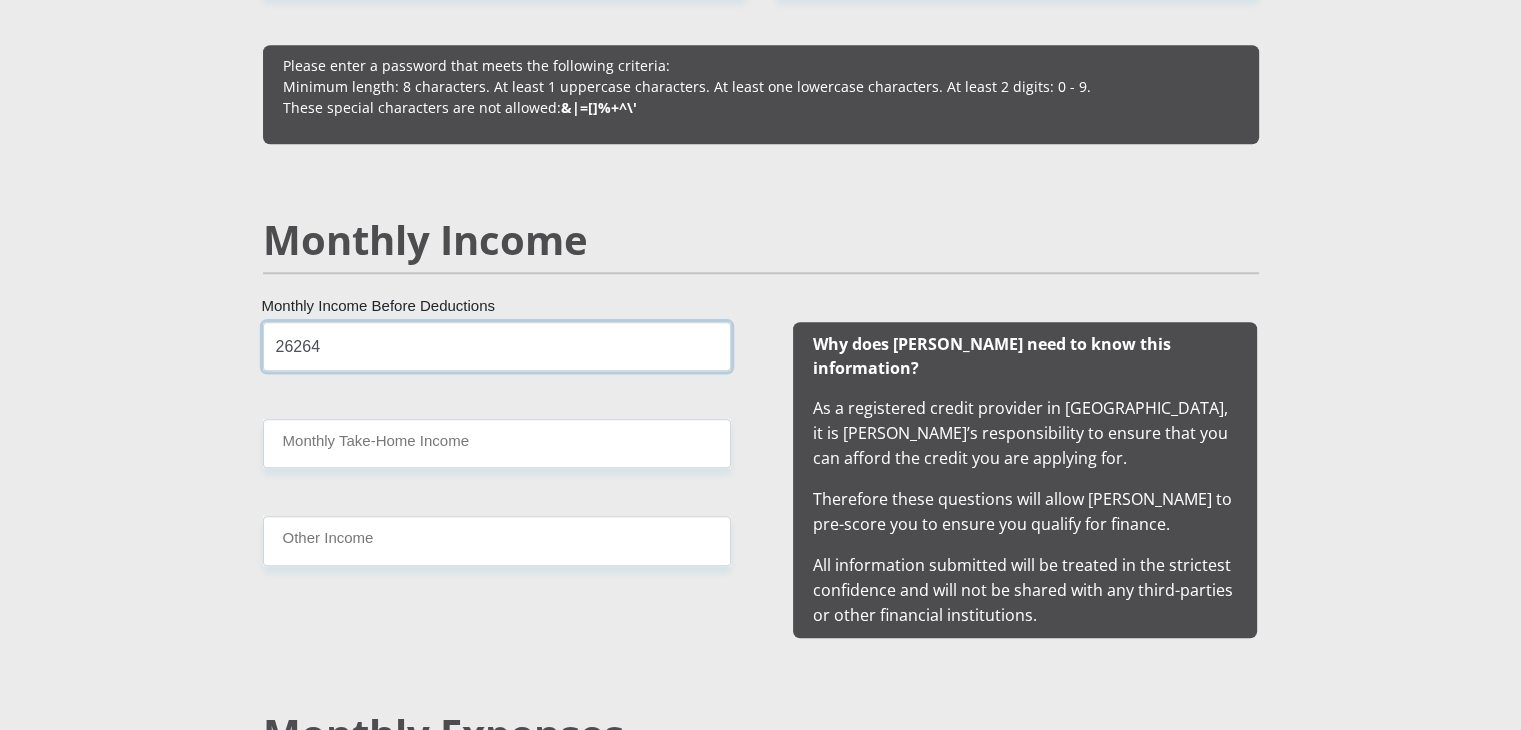 type on "26264" 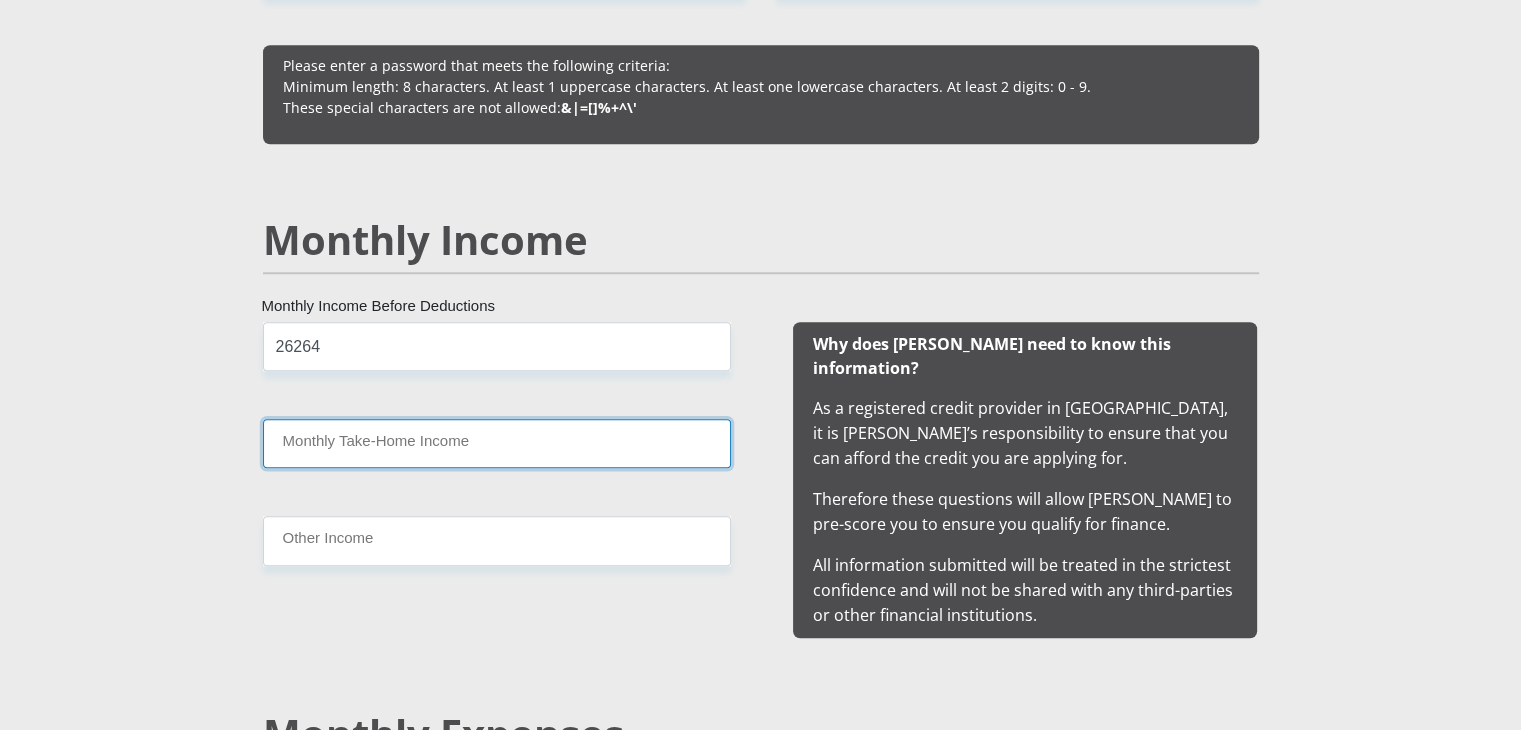 click on "Monthly Take-Home Income" at bounding box center (497, 443) 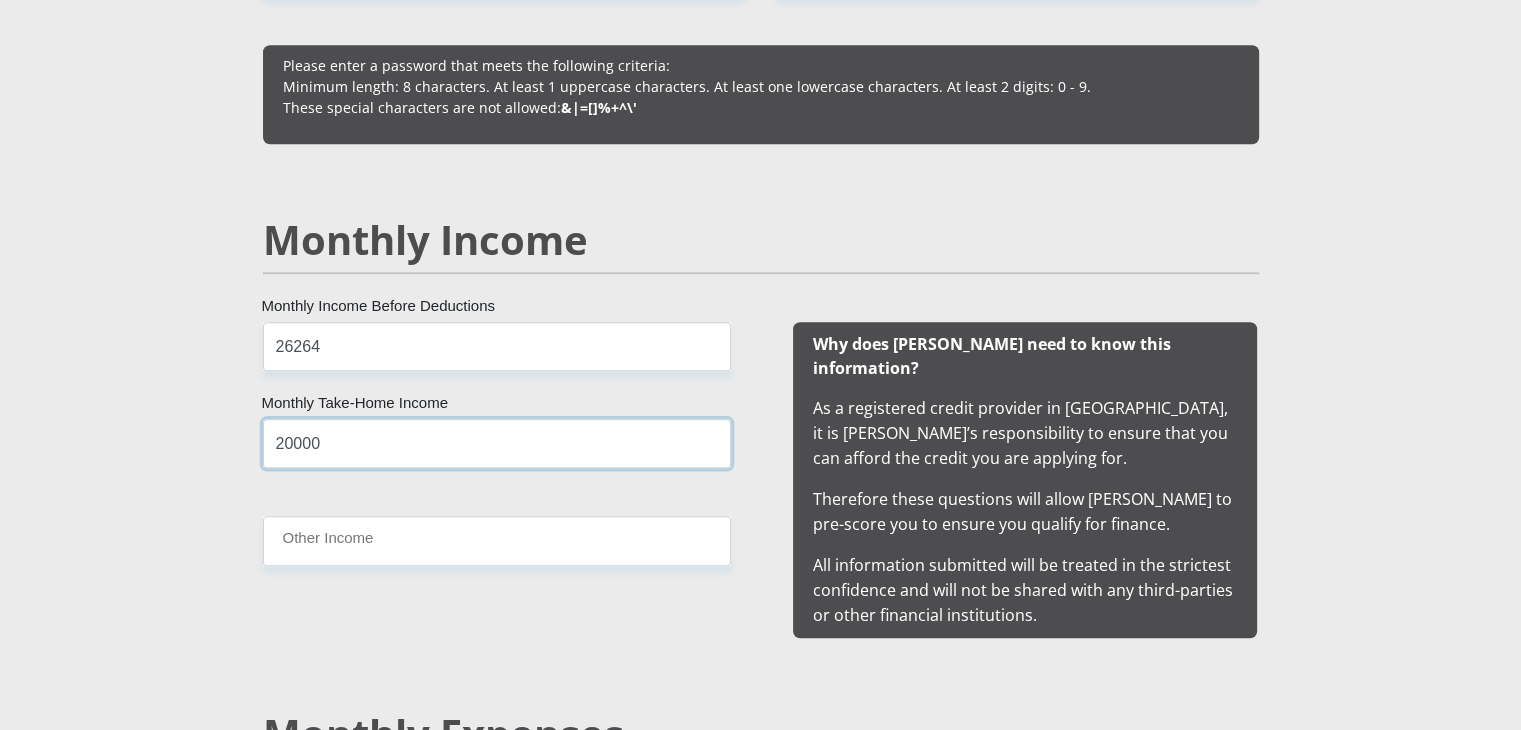 type on "20000" 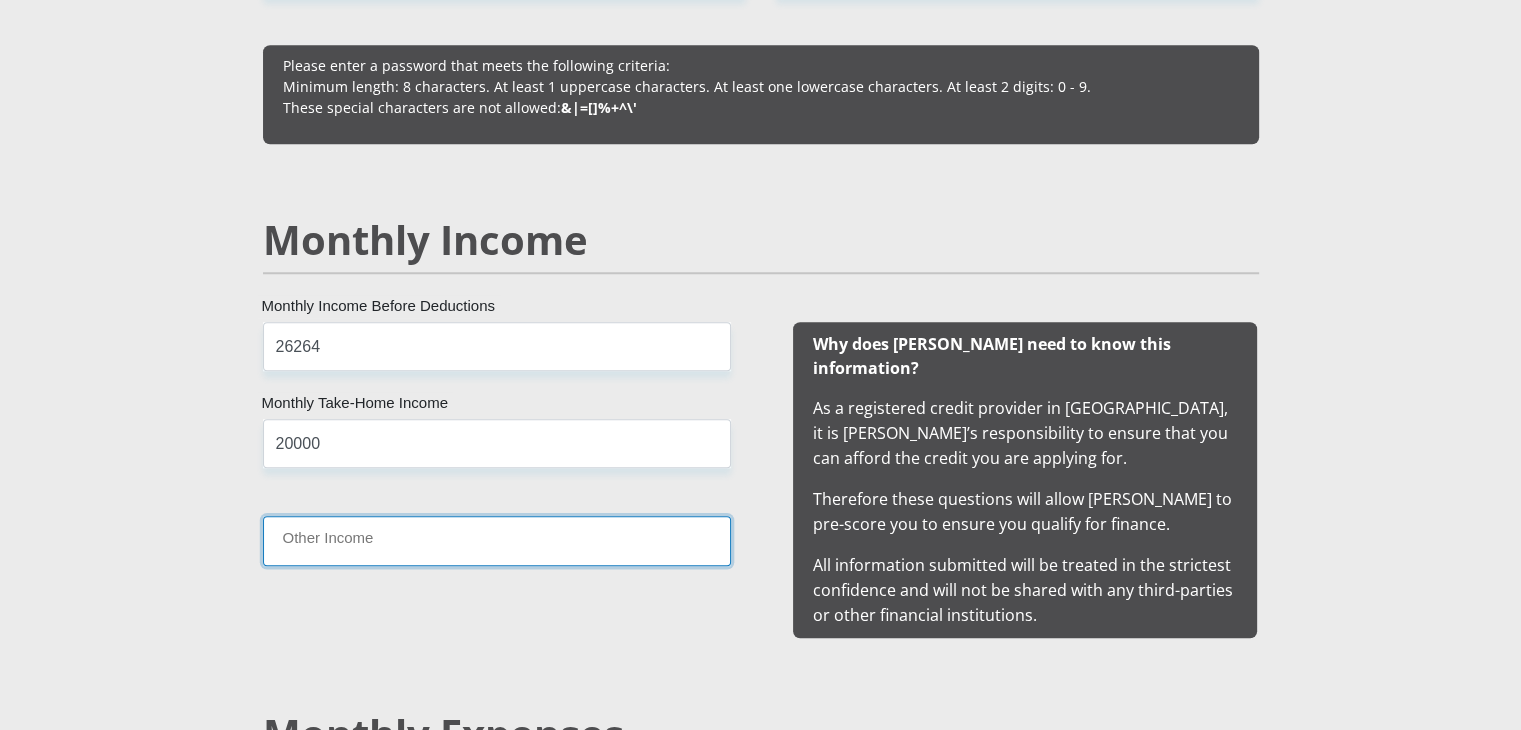 click on "Other Income" at bounding box center (497, 540) 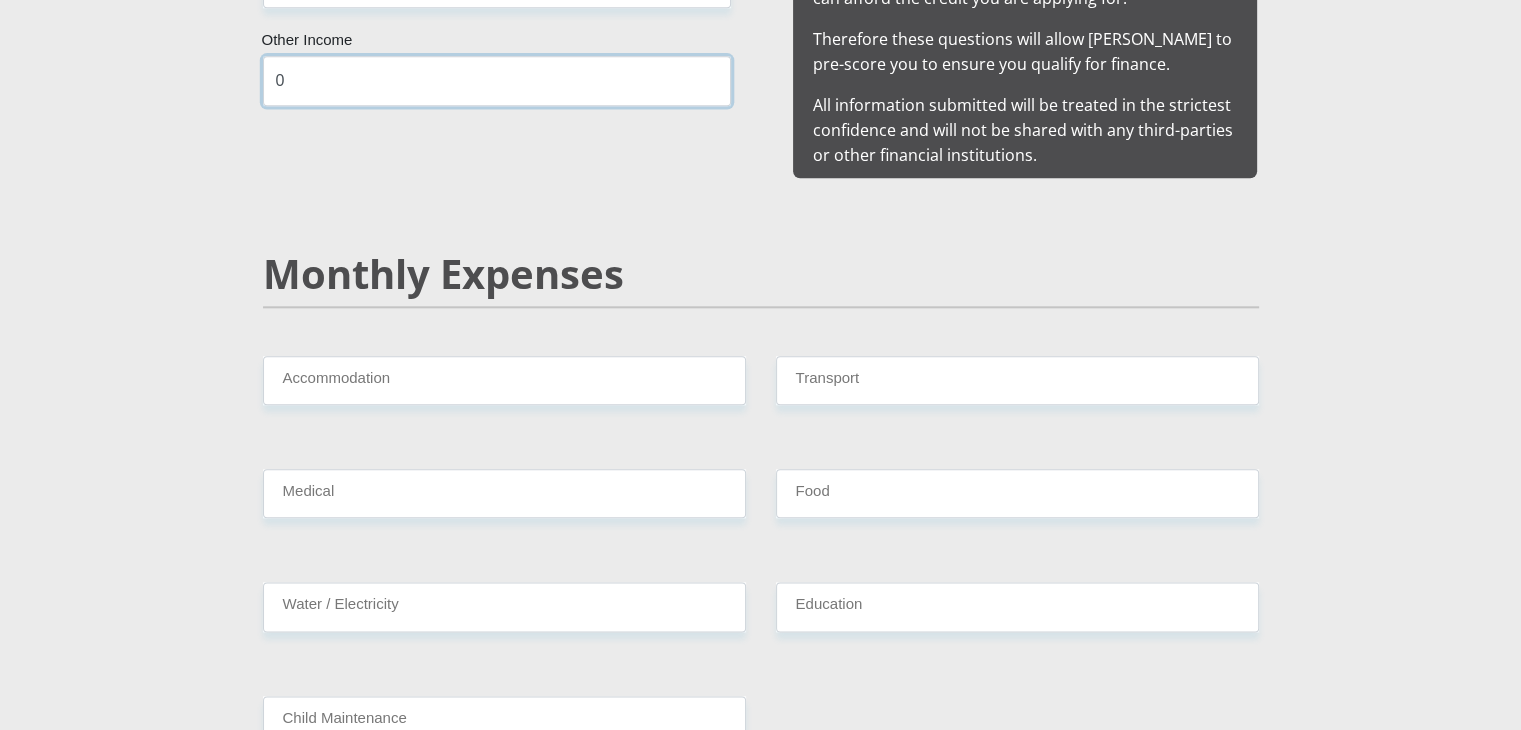 scroll, scrollTop: 2293, scrollLeft: 0, axis: vertical 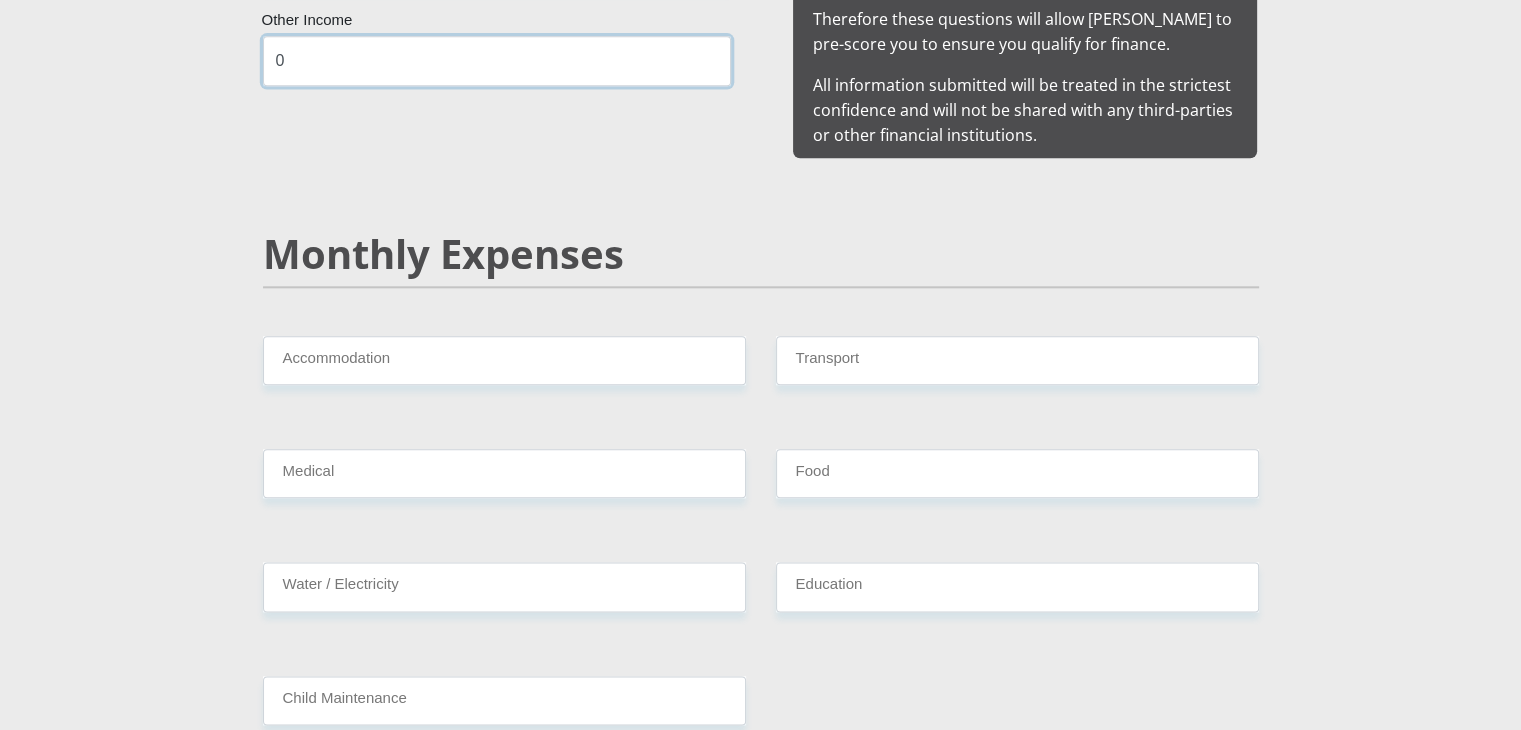 type on "0" 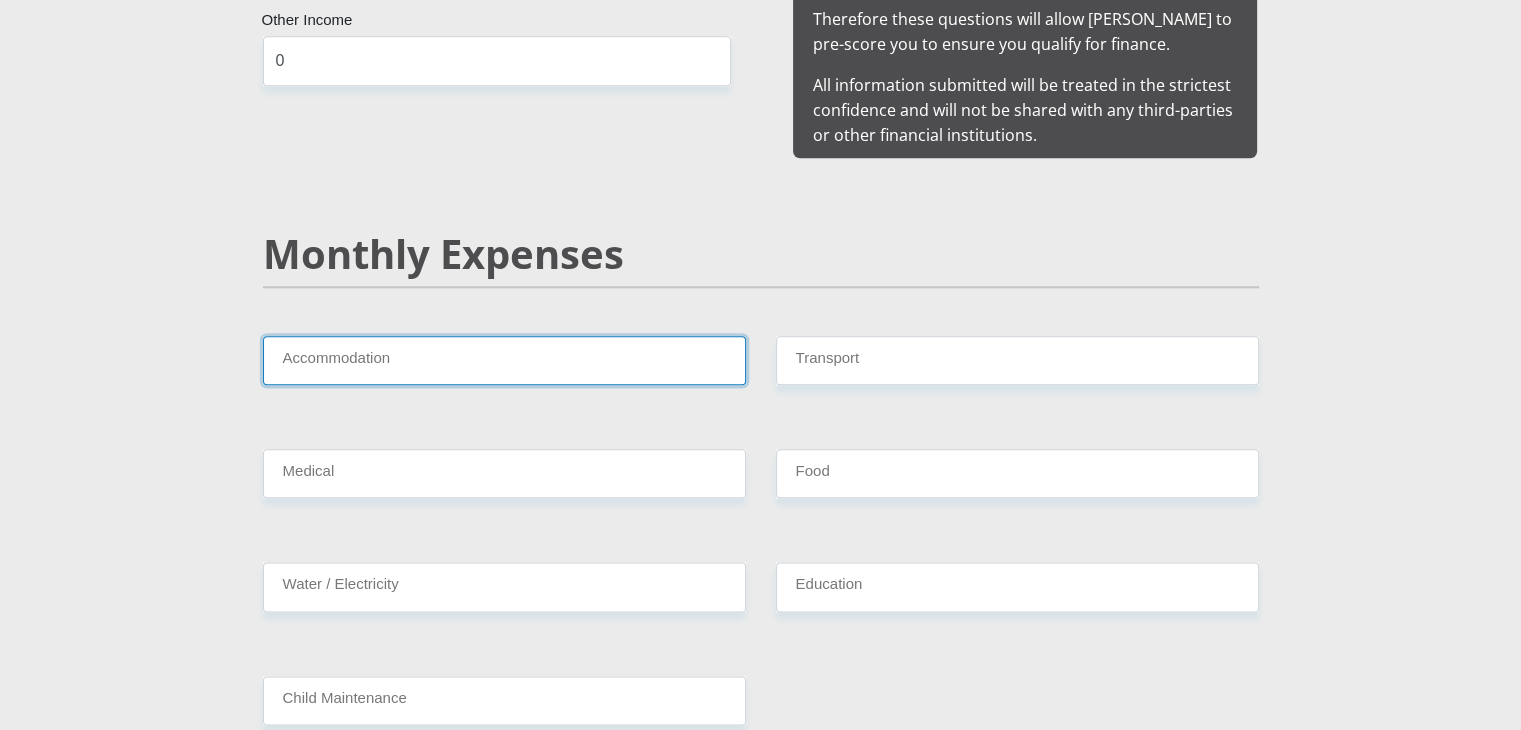 click on "Accommodation" at bounding box center (504, 360) 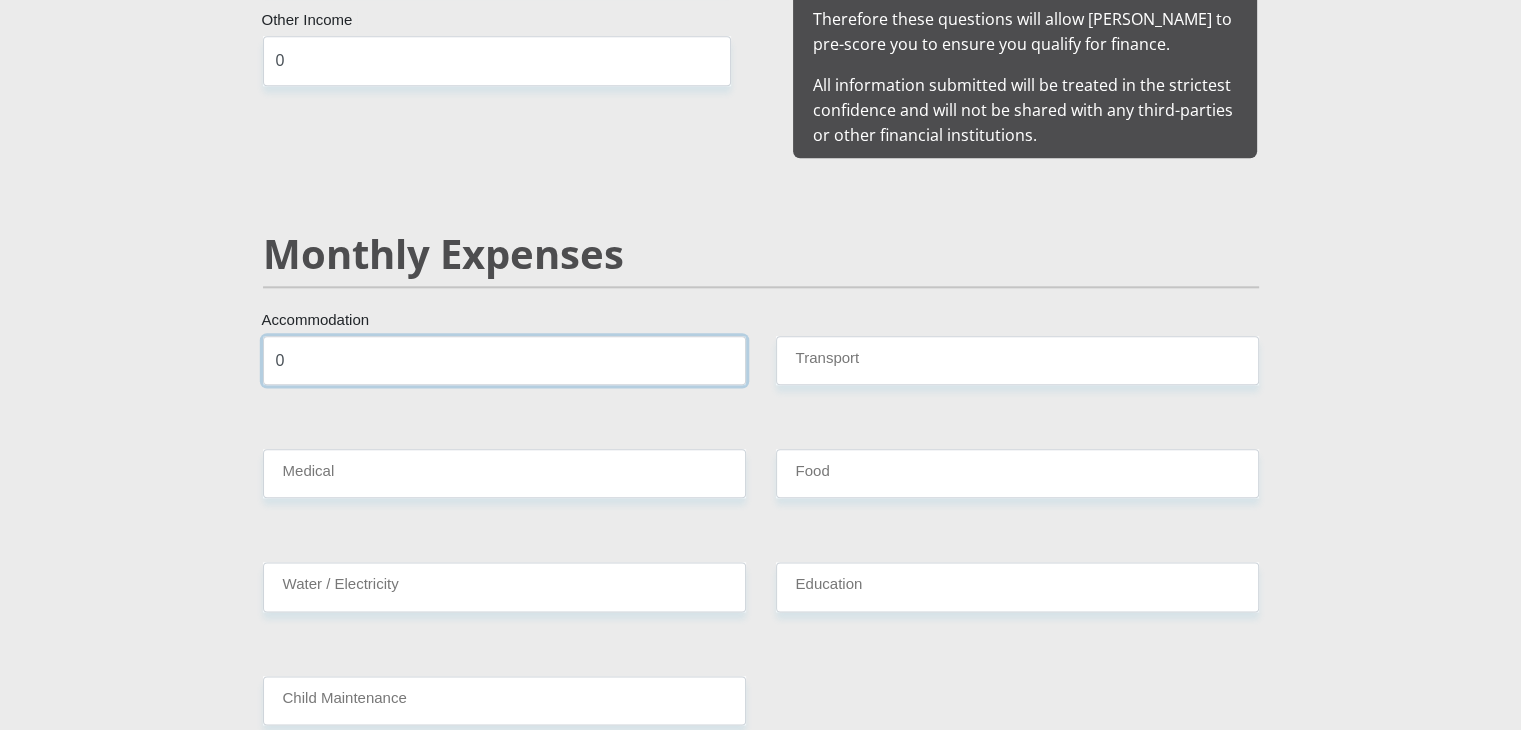 type on "0" 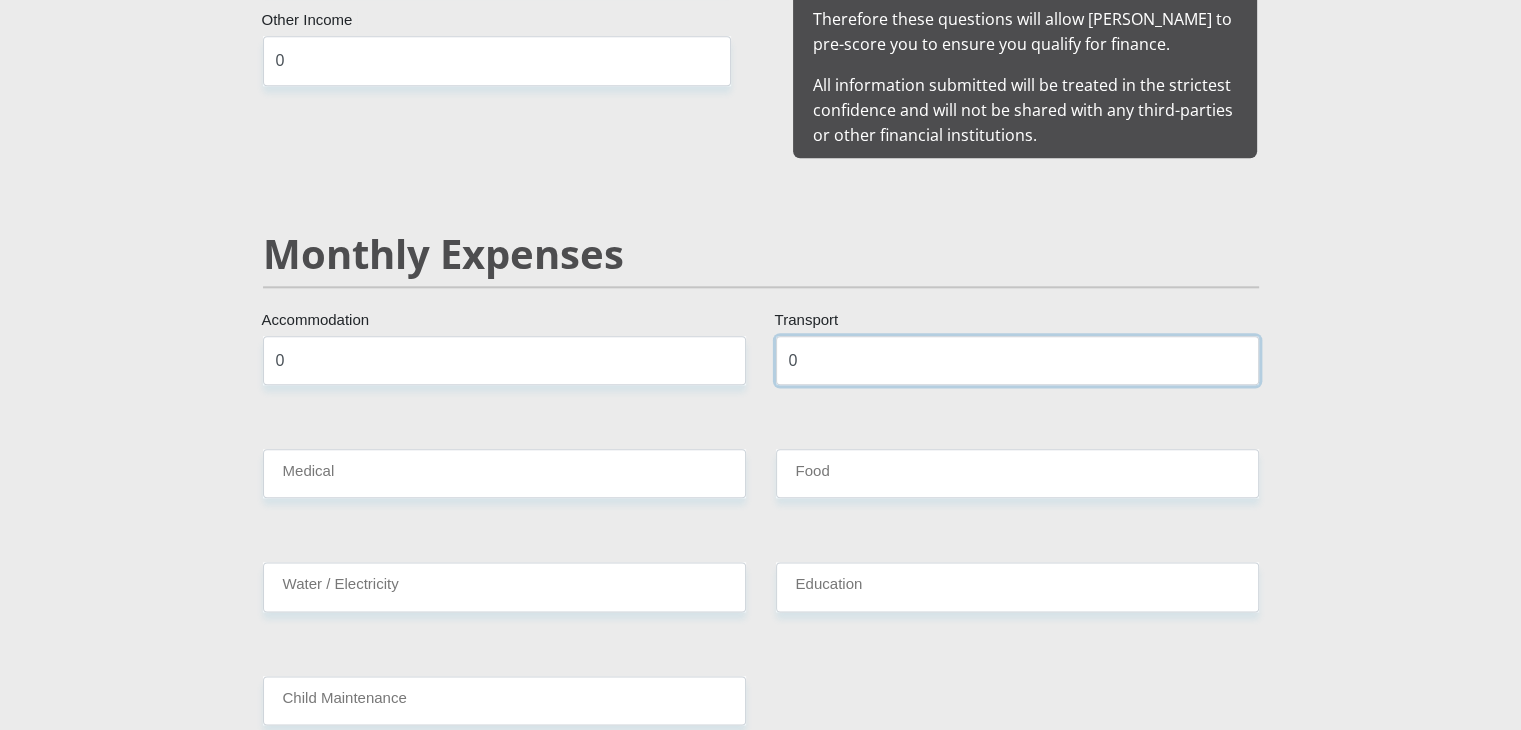 type on "0" 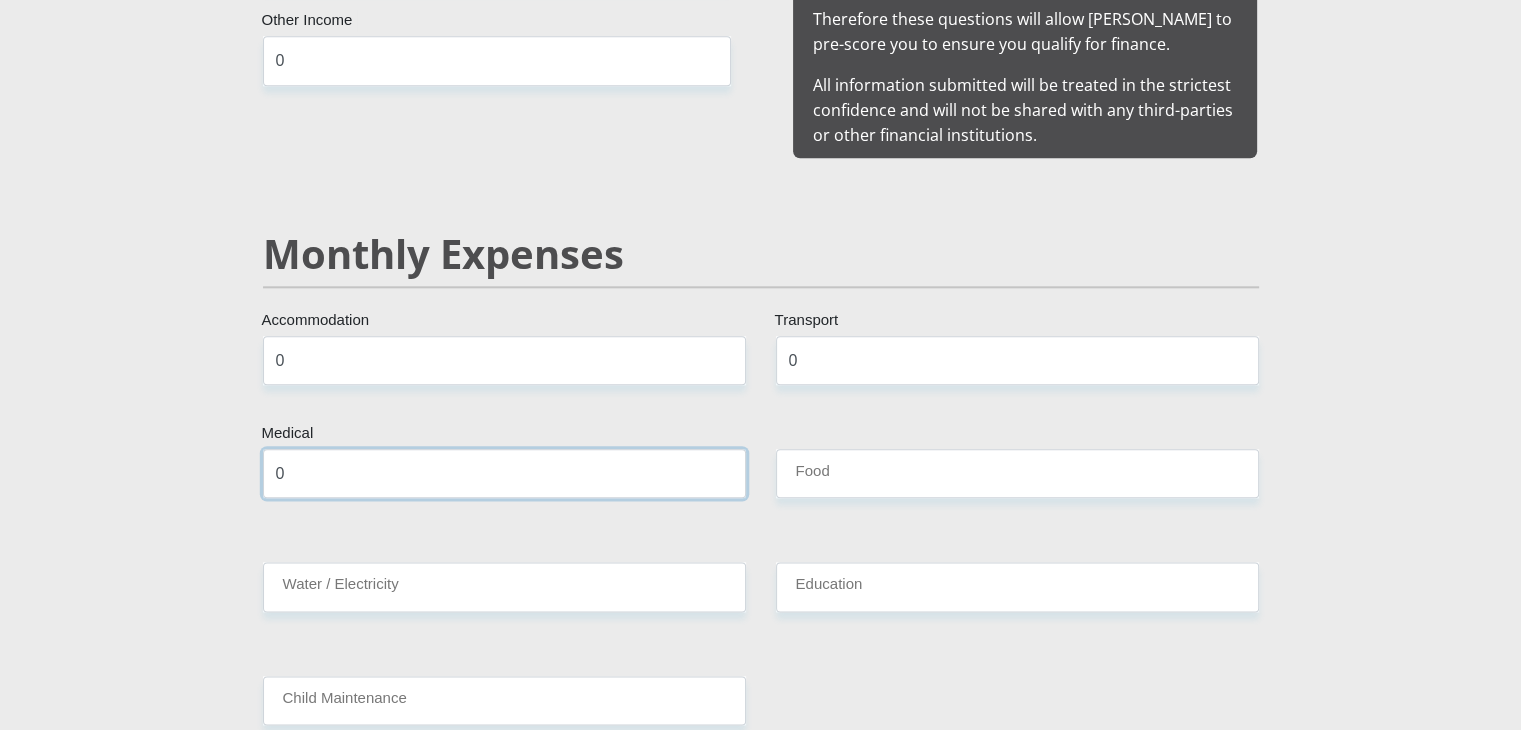 type on "0" 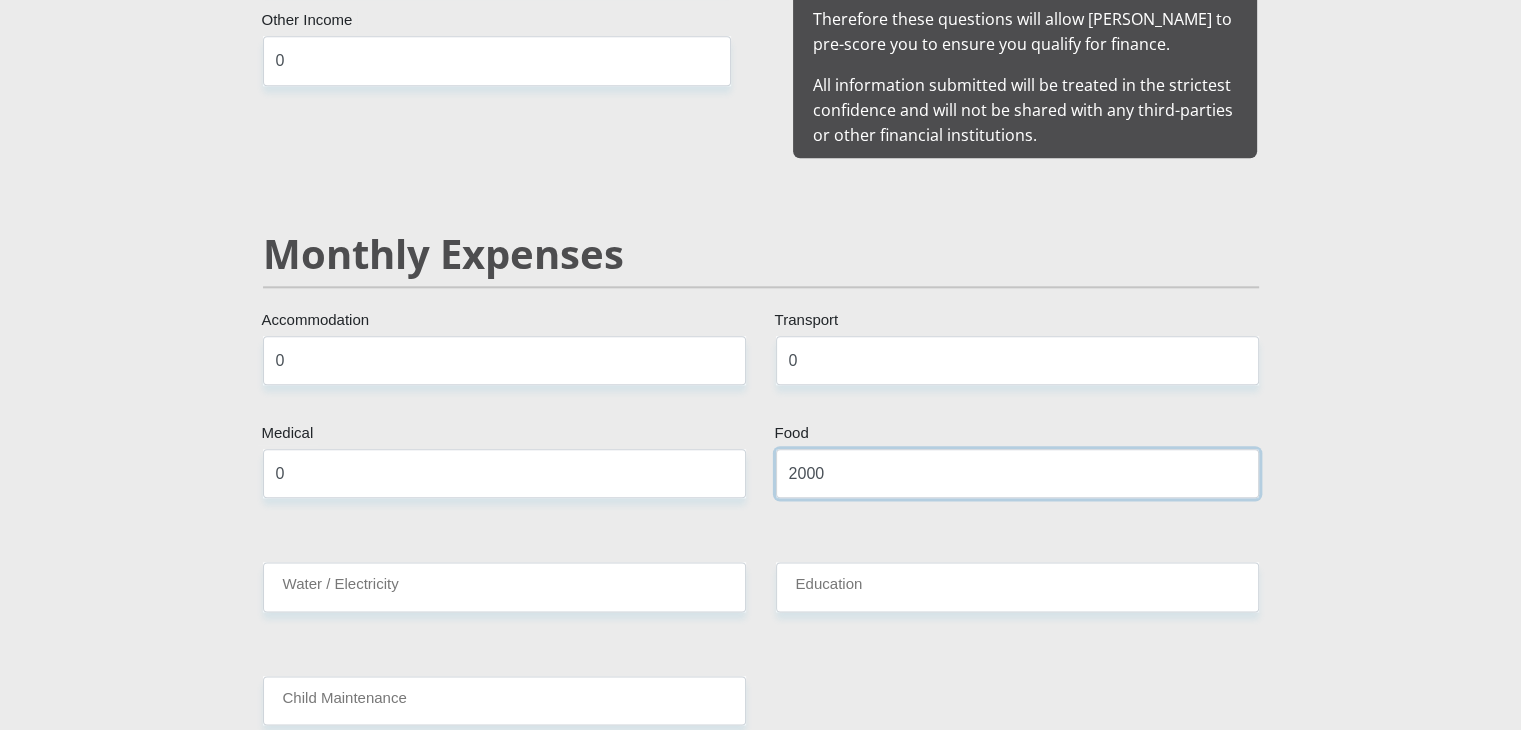 type on "2000" 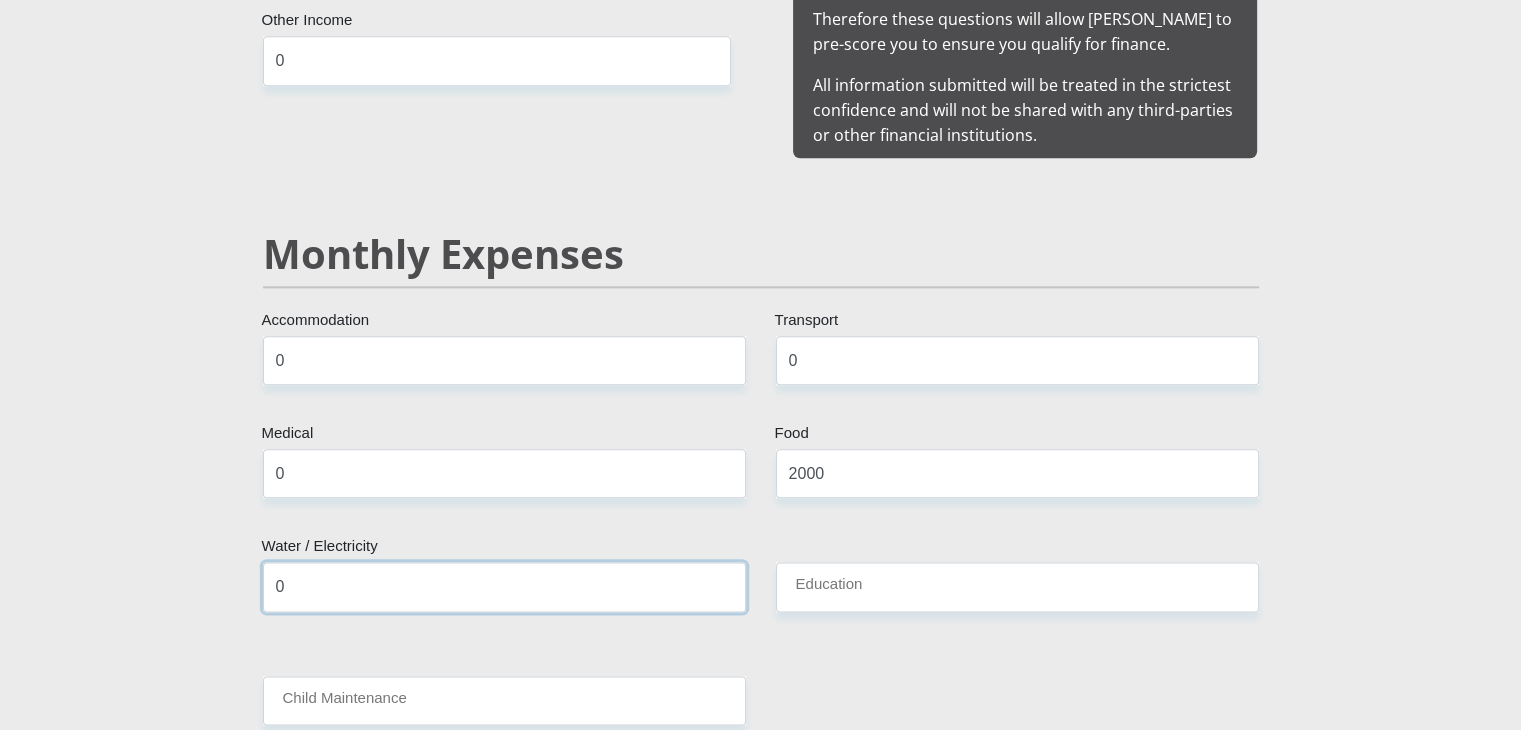 type on "0" 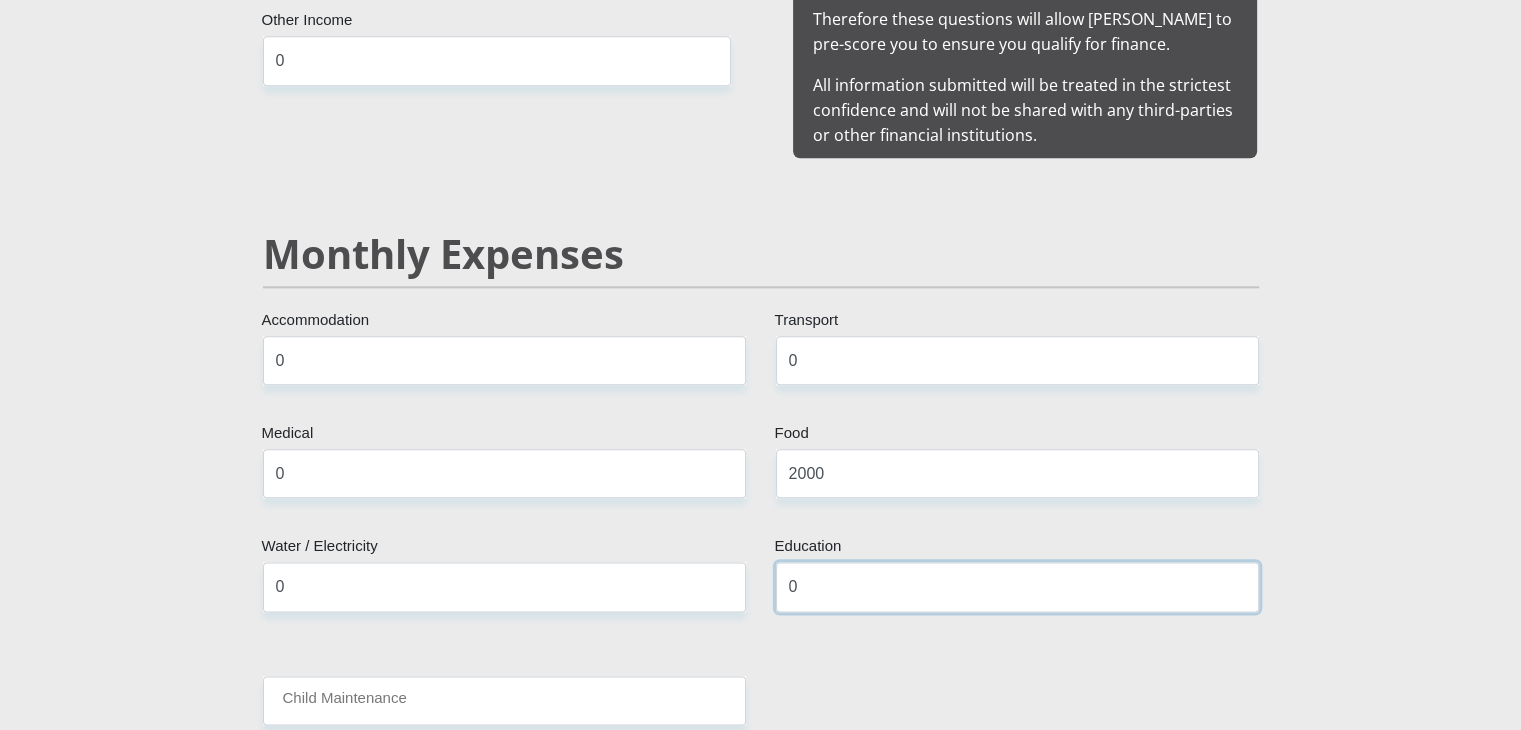 type on "0" 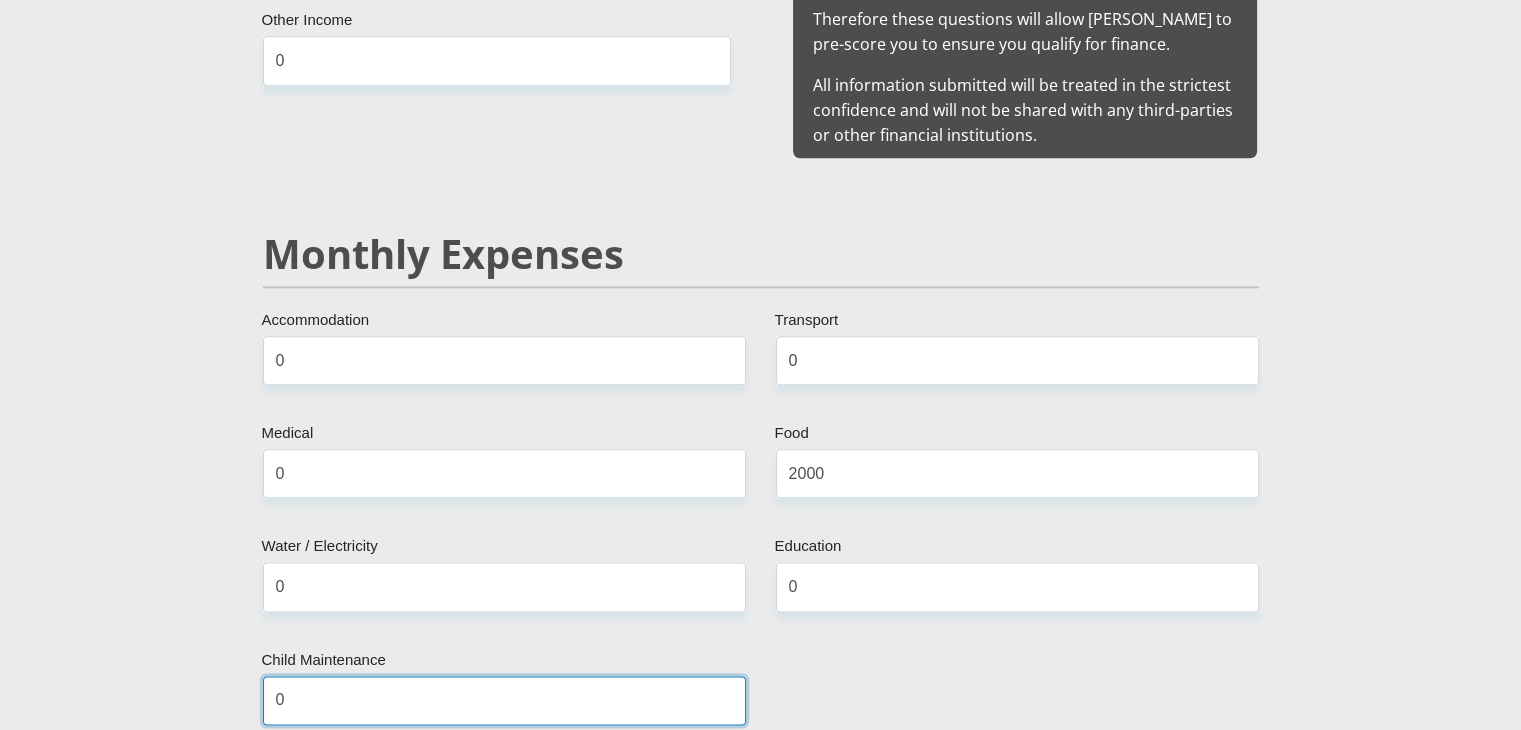 type on "0" 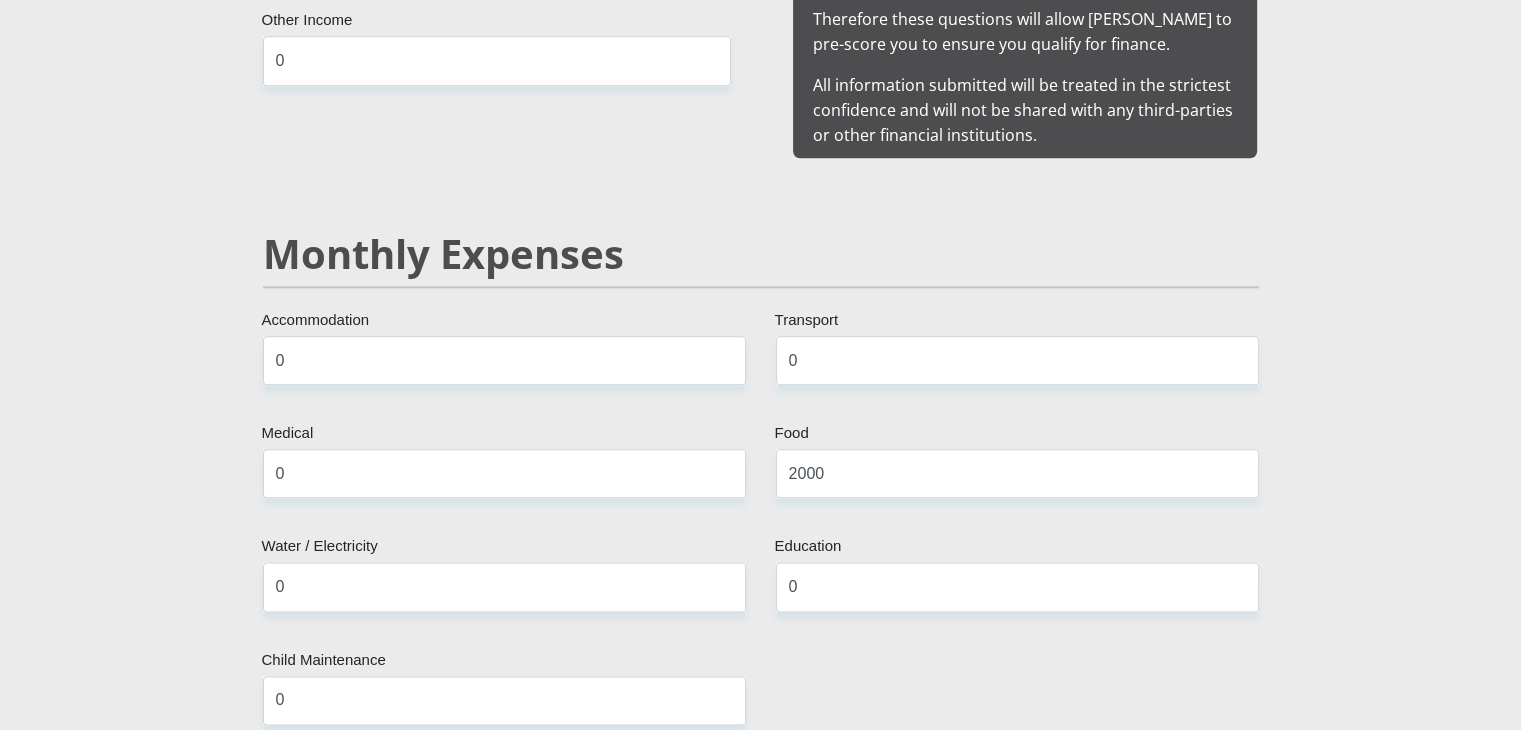 scroll, scrollTop: 2918, scrollLeft: 0, axis: vertical 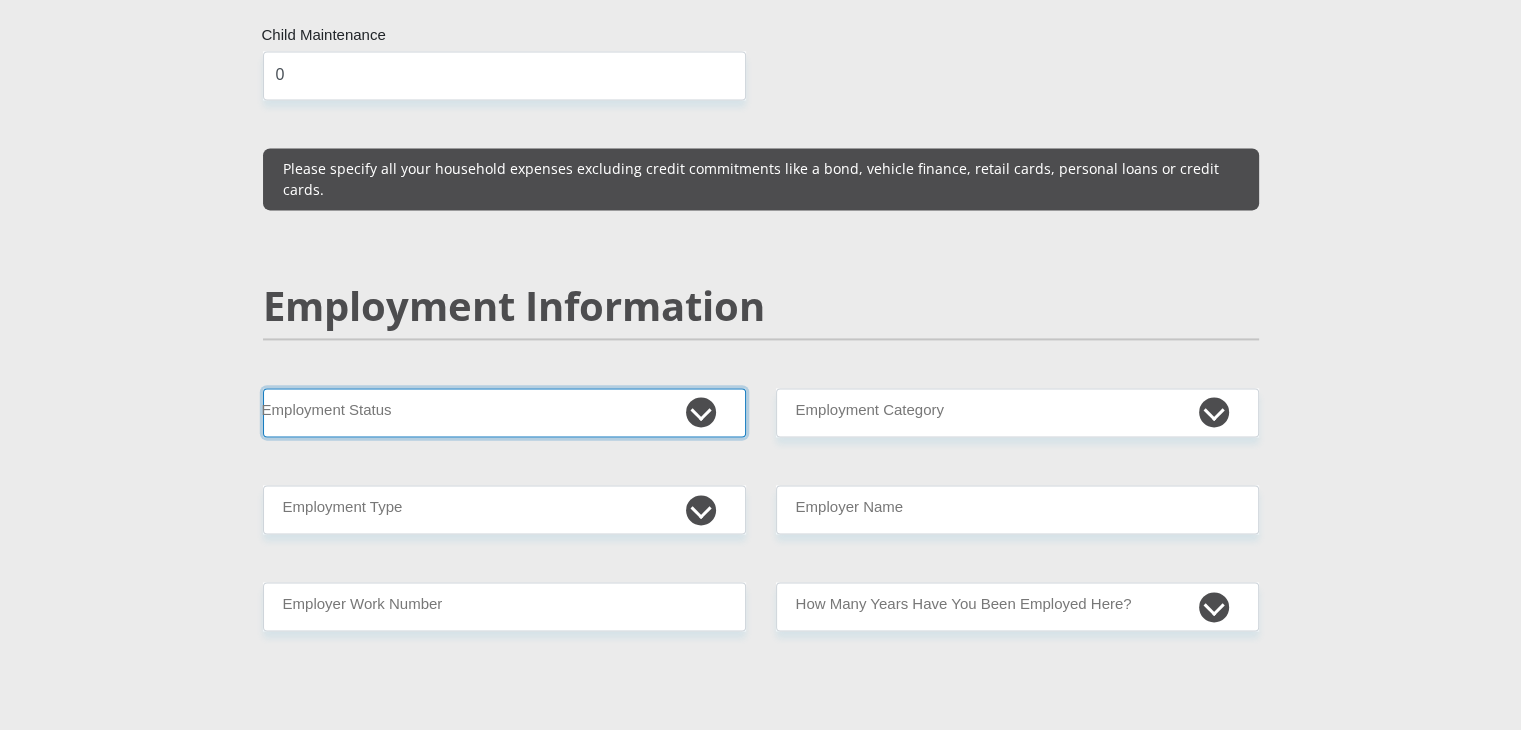 click on "Permanent/Full-time
Part-time/Casual
Contract Worker
Self-Employed
Housewife
Retired
Student
Medically Boarded
Disability
Unemployed" at bounding box center (504, 412) 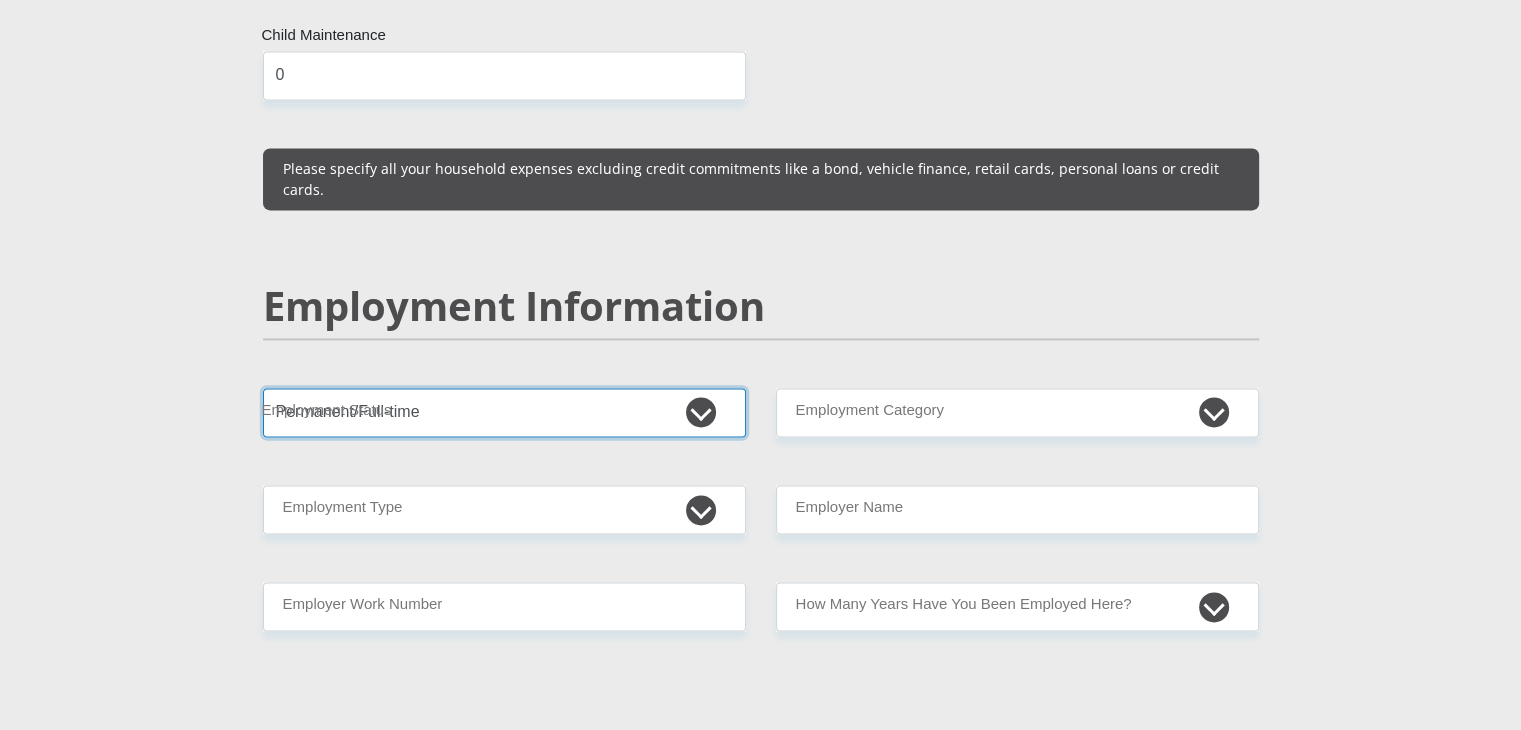 click on "Permanent/Full-time
Part-time/Casual
Contract Worker
Self-Employed
Housewife
Retired
Student
Medically Boarded
Disability
Unemployed" at bounding box center [504, 412] 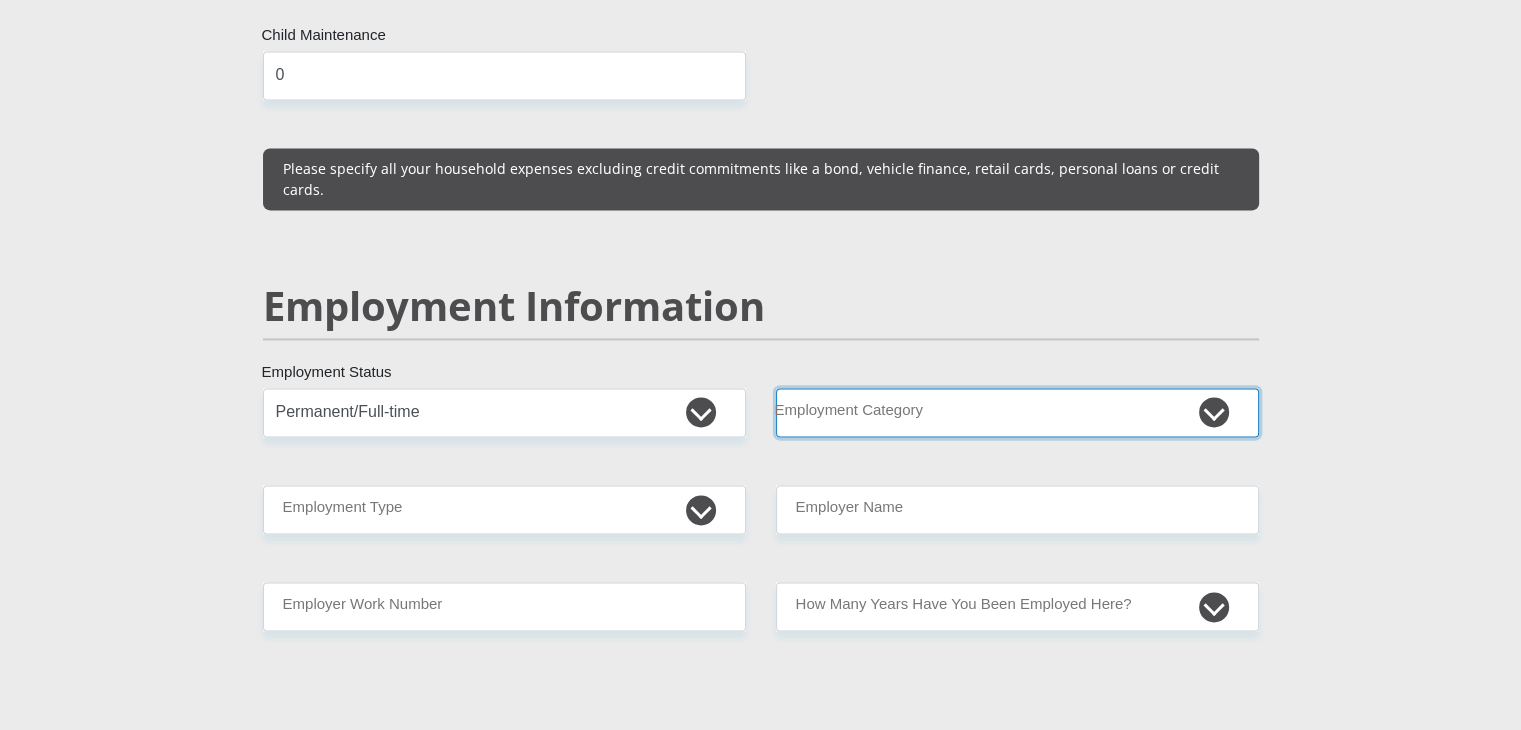click on "AGRICULTURE
ALCOHOL & TOBACCO
CONSTRUCTION MATERIALS
METALLURGY
EQUIPMENT FOR RENEWABLE ENERGY
SPECIALIZED CONTRACTORS
CAR
GAMING (INCL. INTERNET
OTHER WHOLESALE
UNLICENSED PHARMACEUTICALS
CURRENCY EXCHANGE HOUSES
OTHER FINANCIAL INSTITUTIONS & INSURANCE
REAL ESTATE AGENTS
OIL & GAS
OTHER MATERIALS (E.G. IRON ORE)
PRECIOUS STONES & PRECIOUS METALS
POLITICAL ORGANIZATIONS
RELIGIOUS ORGANIZATIONS(NOT SECTS)
ACTI. HAVING BUSINESS DEAL WITH PUBLIC ADMINISTRATION
LAUNDROMATS" at bounding box center [1017, 412] 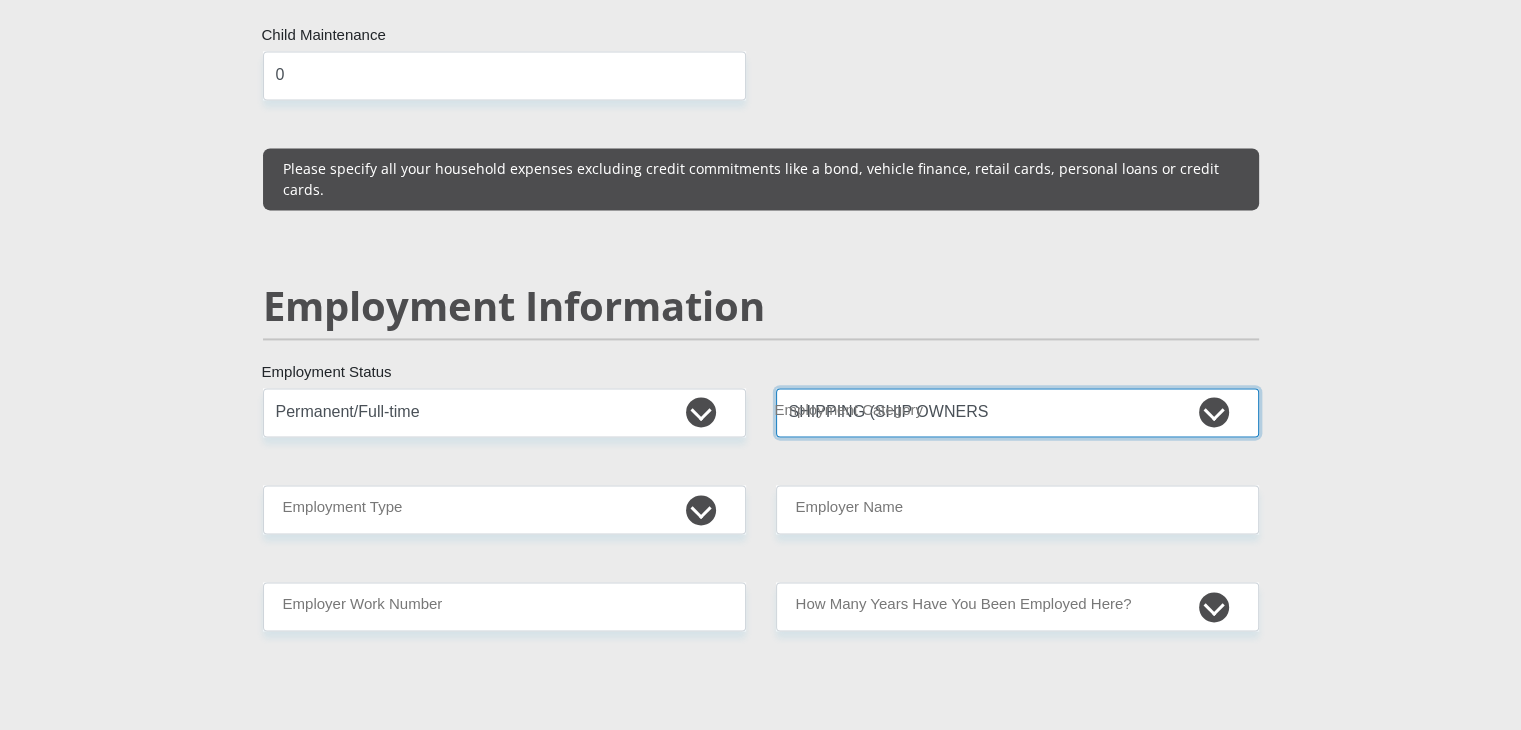 click on "AGRICULTURE
ALCOHOL & TOBACCO
CONSTRUCTION MATERIALS
METALLURGY
EQUIPMENT FOR RENEWABLE ENERGY
SPECIALIZED CONTRACTORS
CAR
GAMING (INCL. INTERNET
OTHER WHOLESALE
UNLICENSED PHARMACEUTICALS
CURRENCY EXCHANGE HOUSES
OTHER FINANCIAL INSTITUTIONS & INSURANCE
REAL ESTATE AGENTS
OIL & GAS
OTHER MATERIALS (E.G. IRON ORE)
PRECIOUS STONES & PRECIOUS METALS
POLITICAL ORGANIZATIONS
RELIGIOUS ORGANIZATIONS(NOT SECTS)
ACTI. HAVING BUSINESS DEAL WITH PUBLIC ADMINISTRATION
LAUNDROMATS" at bounding box center (1017, 412) 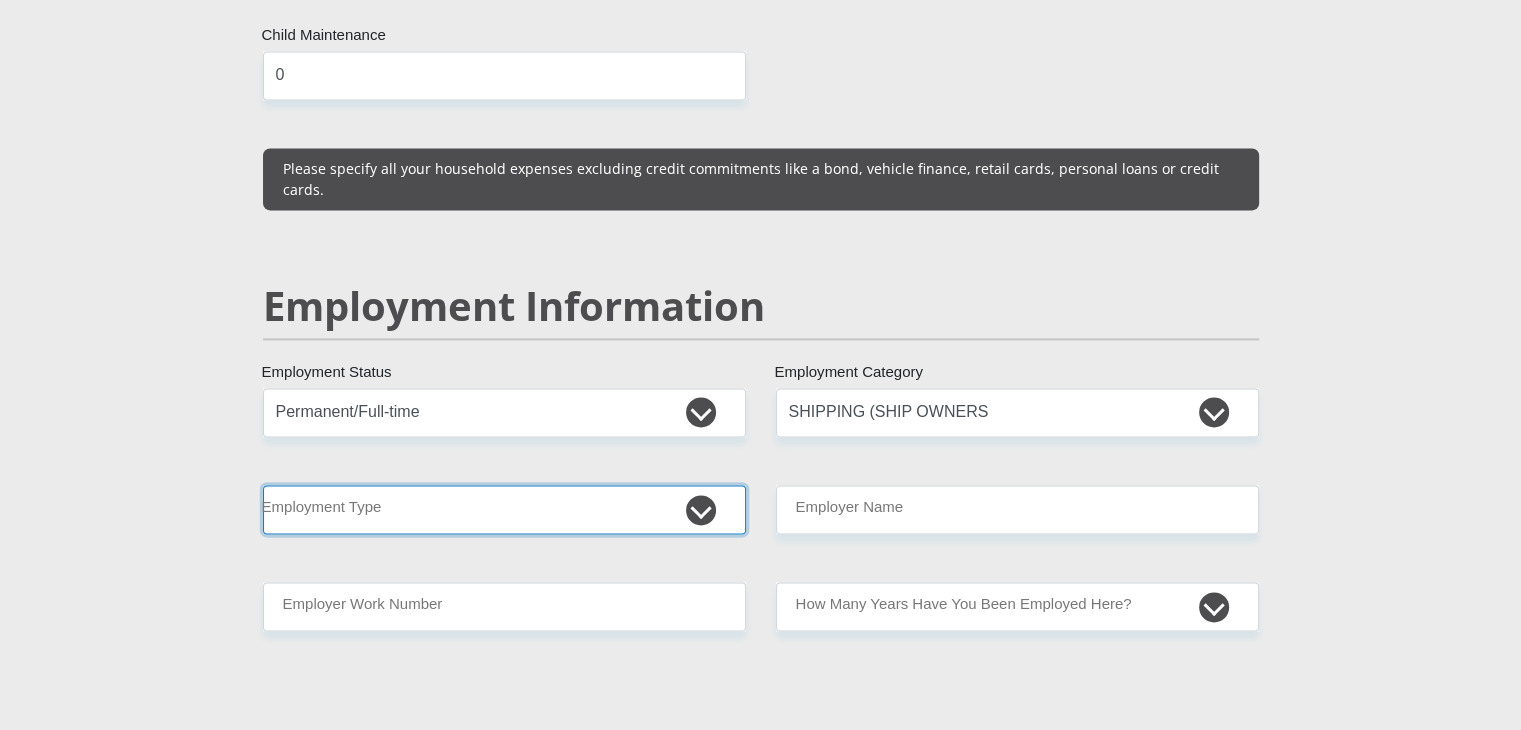 click on "College/Lecturer
Craft Seller
Creative
Driver
Executive
Farmer
Forces - Non Commissioned
Forces - Officer
Hawker
Housewife
Labourer
Licenced Professional
Manager
Miner
Non Licenced Professional
Office Staff/Clerk
Outside Worker
Pensioner
Permanent Teacher
Production/Manufacturing
Sales
Self-Employed
Semi-Professional Worker
Service Industry  Social Worker  Student" at bounding box center (504, 509) 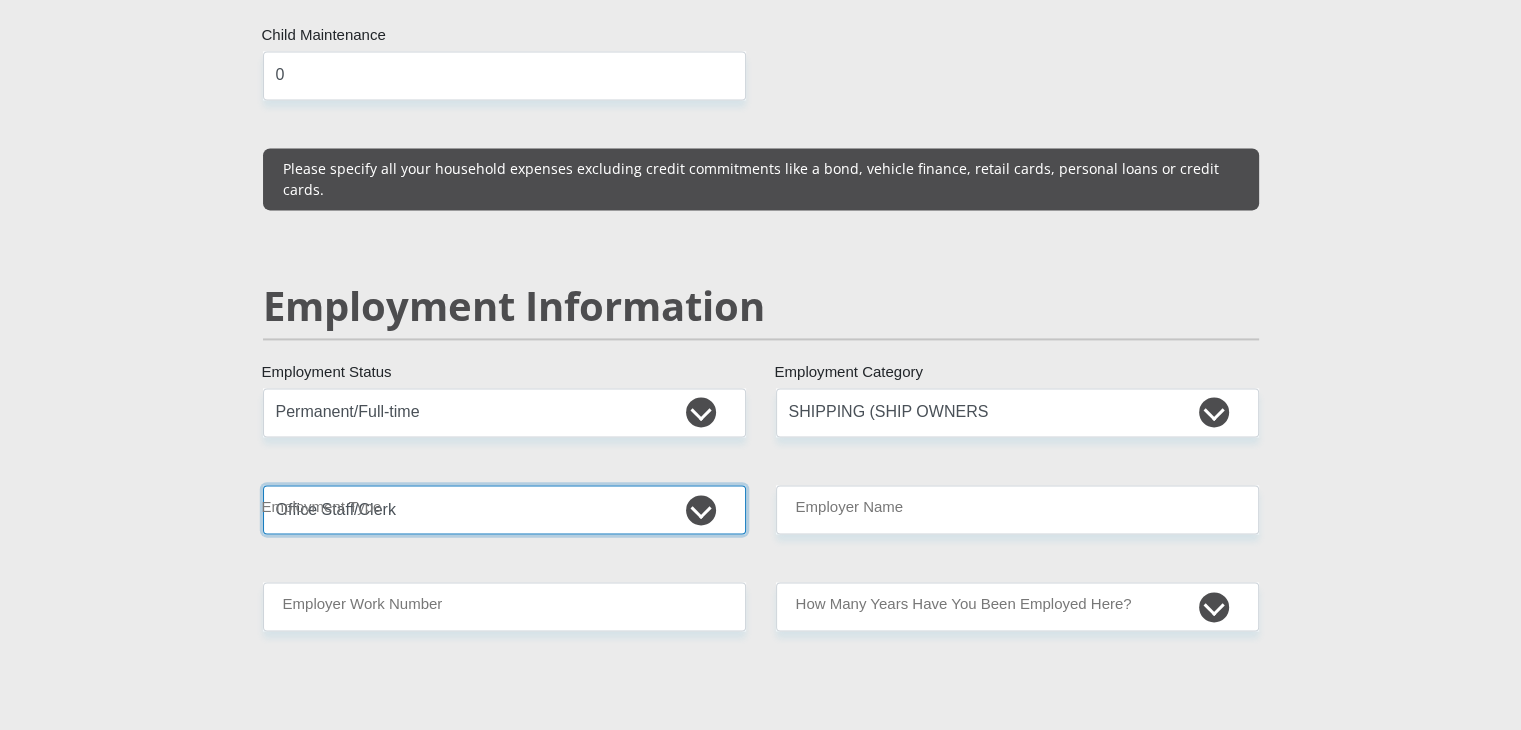 click on "College/Lecturer
Craft Seller
Creative
Driver
Executive
Farmer
Forces - Non Commissioned
Forces - Officer
Hawker
Housewife
Labourer
Licenced Professional
Manager
Miner
Non Licenced Professional
Office Staff/Clerk
Outside Worker
Pensioner
Permanent Teacher
Production/Manufacturing
Sales
Self-Employed
Semi-Professional Worker
Service Industry  Social Worker  Student" at bounding box center (504, 509) 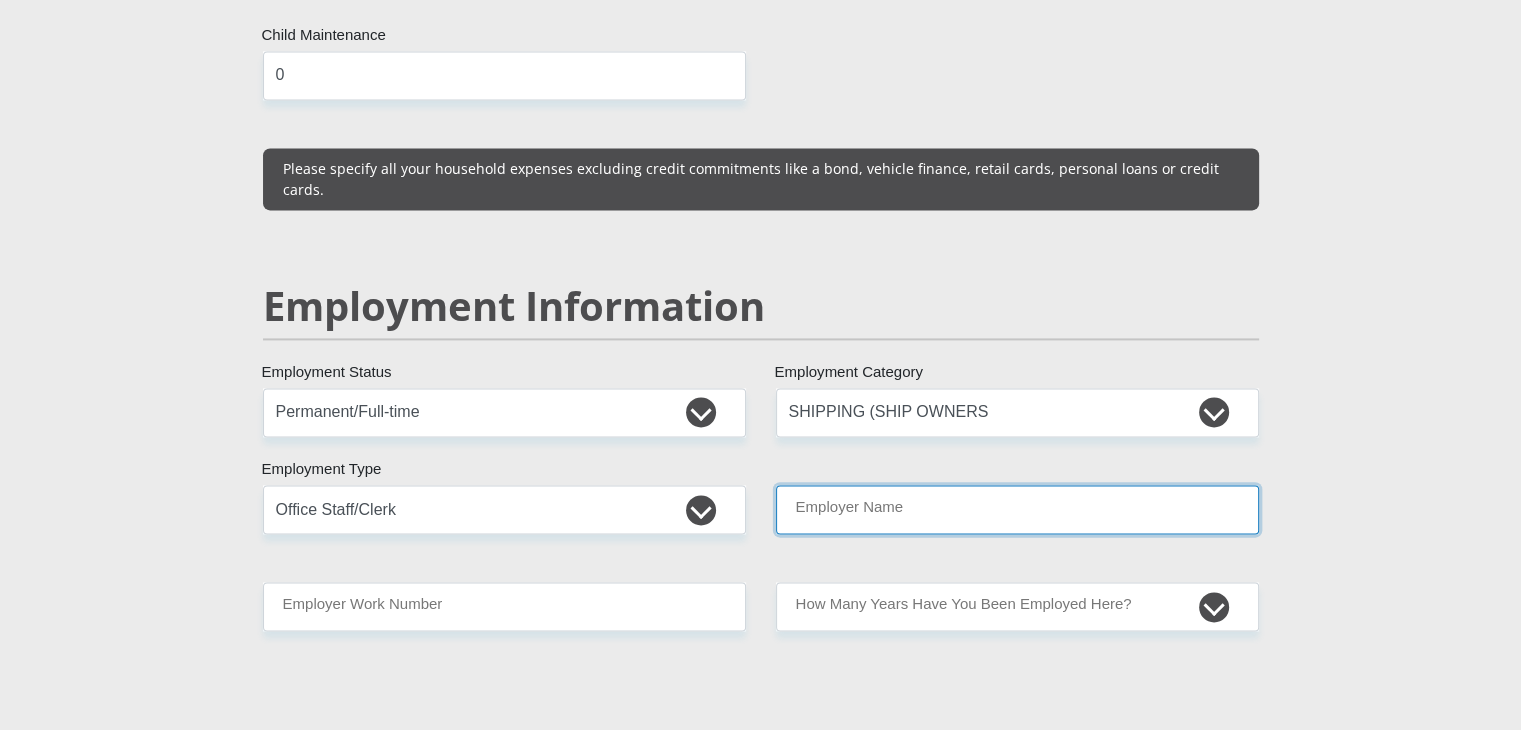 click on "Employer Name" at bounding box center (1017, 509) 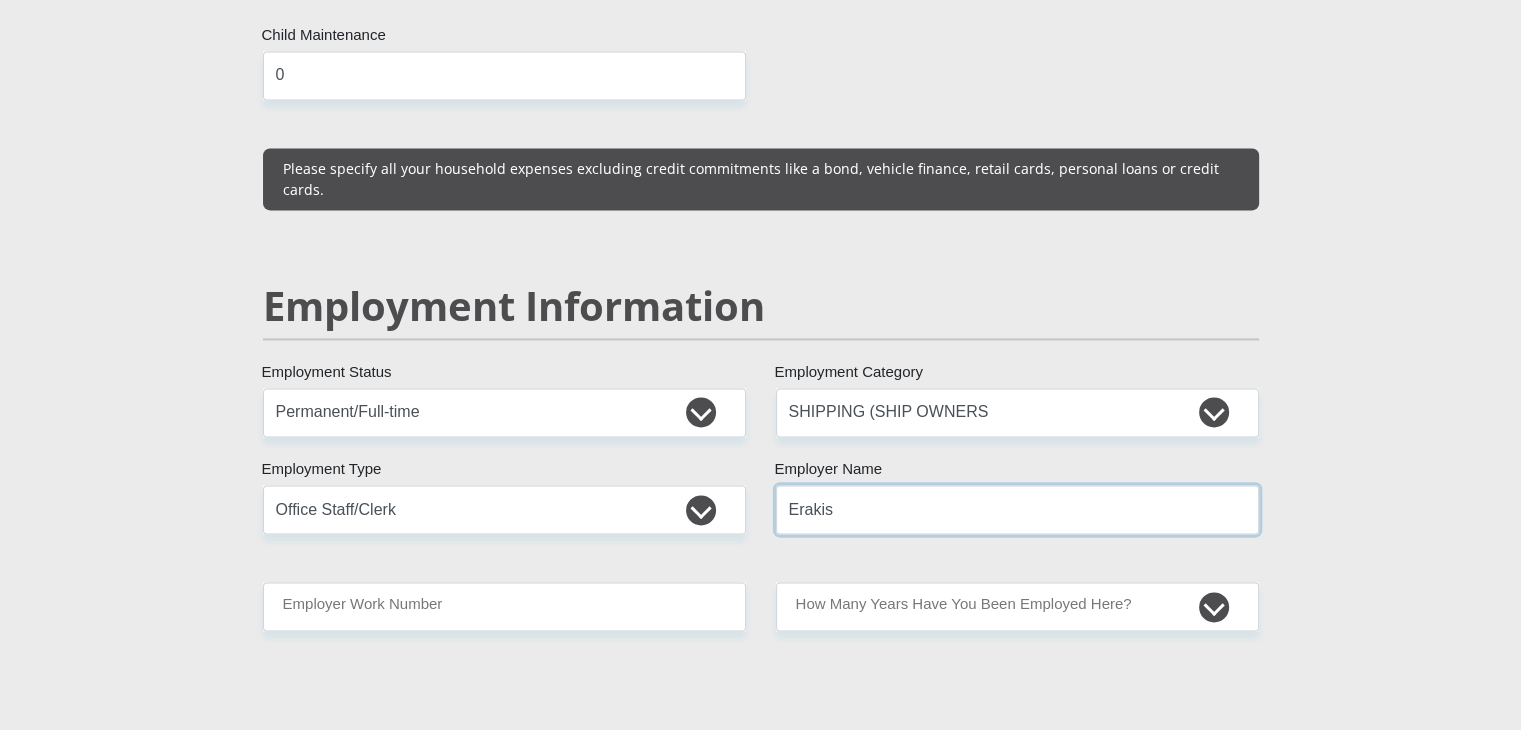 type on "Erakis" 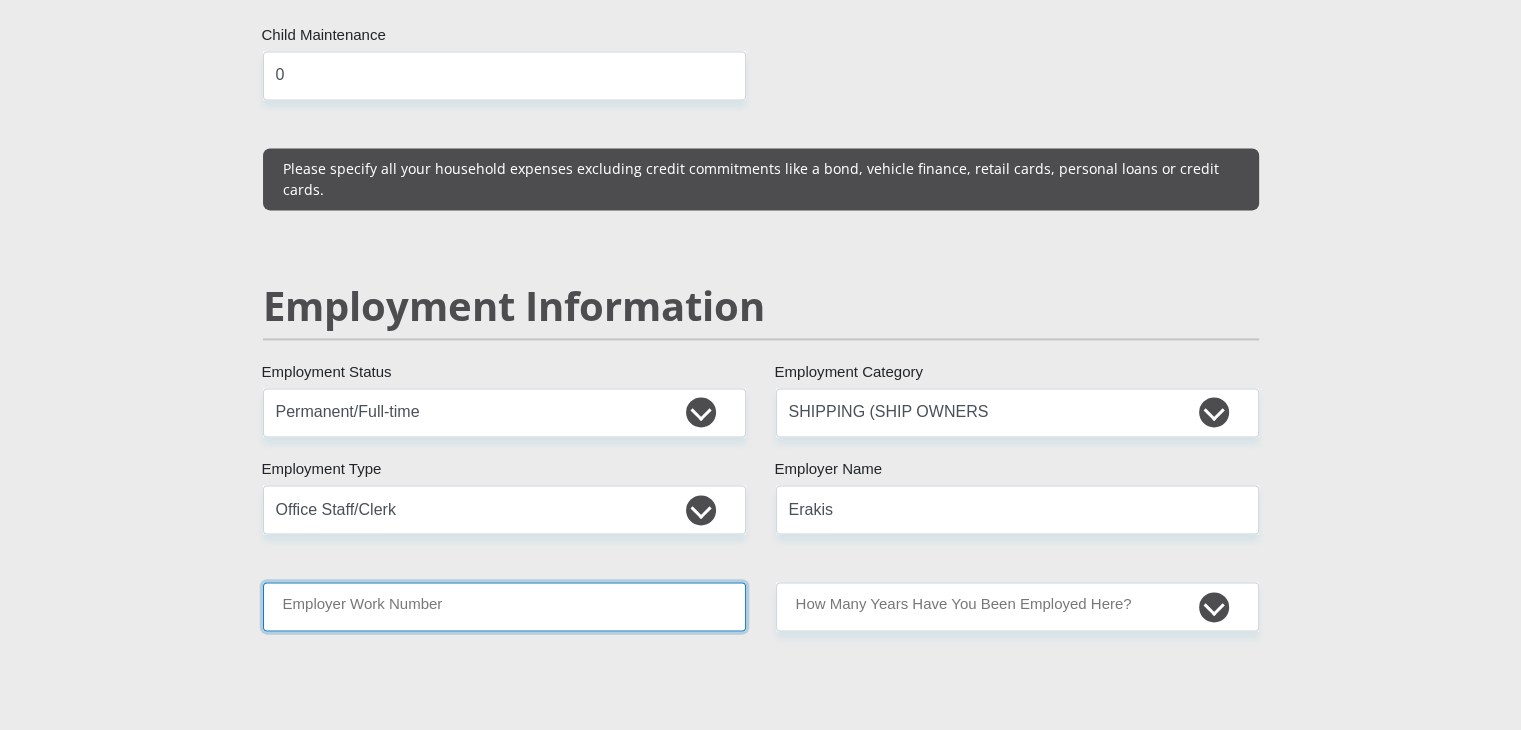 click on "Employer Work Number" at bounding box center (504, 606) 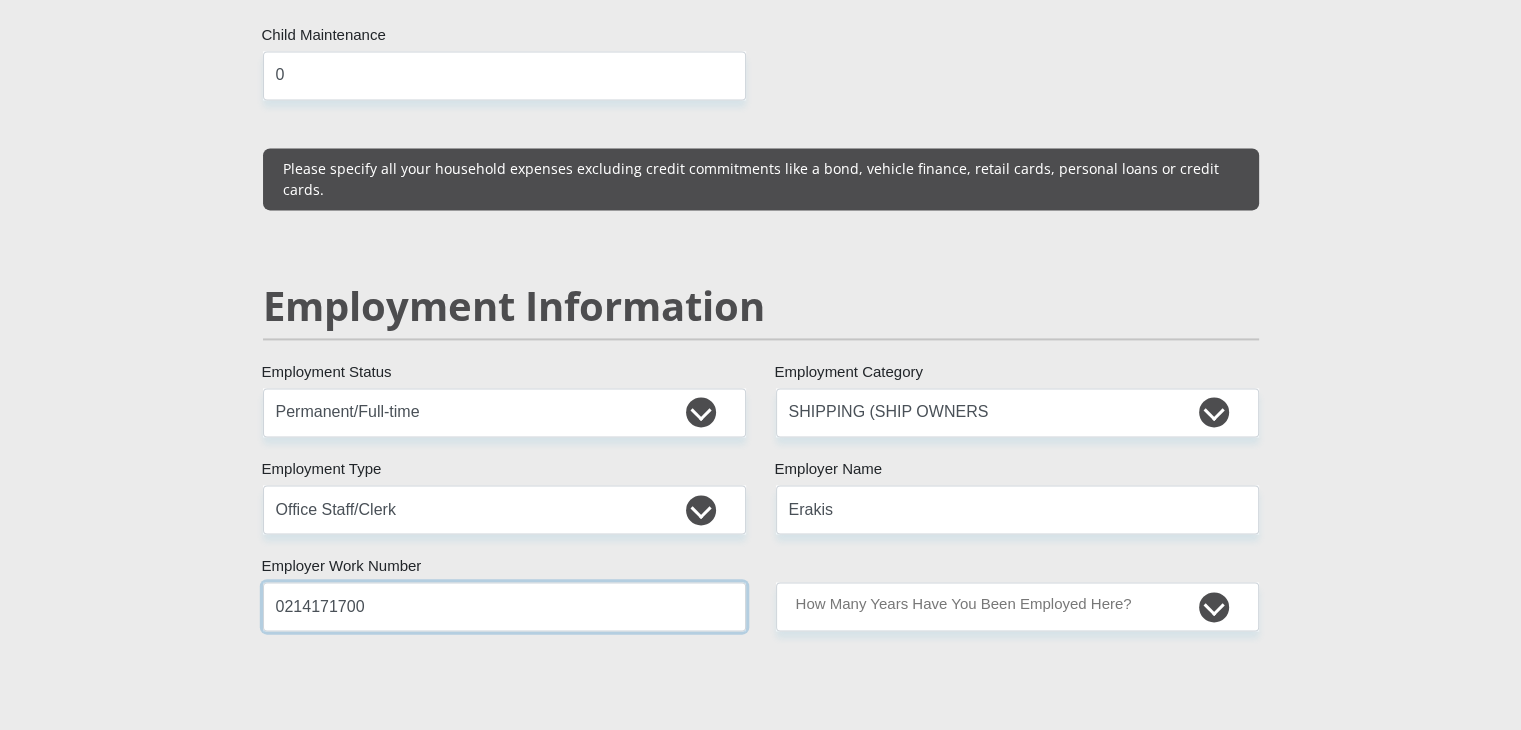 type on "0214171700" 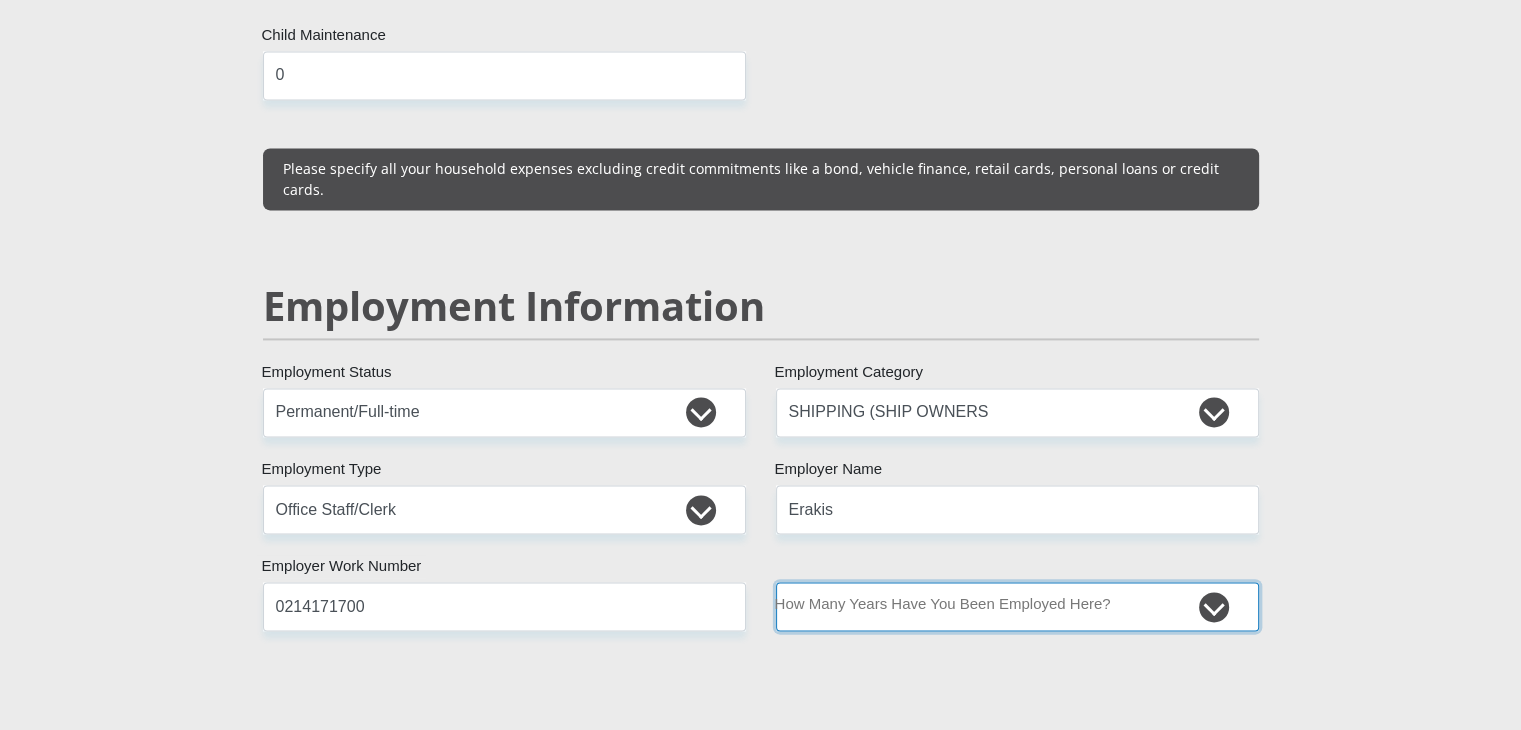 click on "less than 1 year
1-3 years
3-5 years
5+ years" at bounding box center (1017, 606) 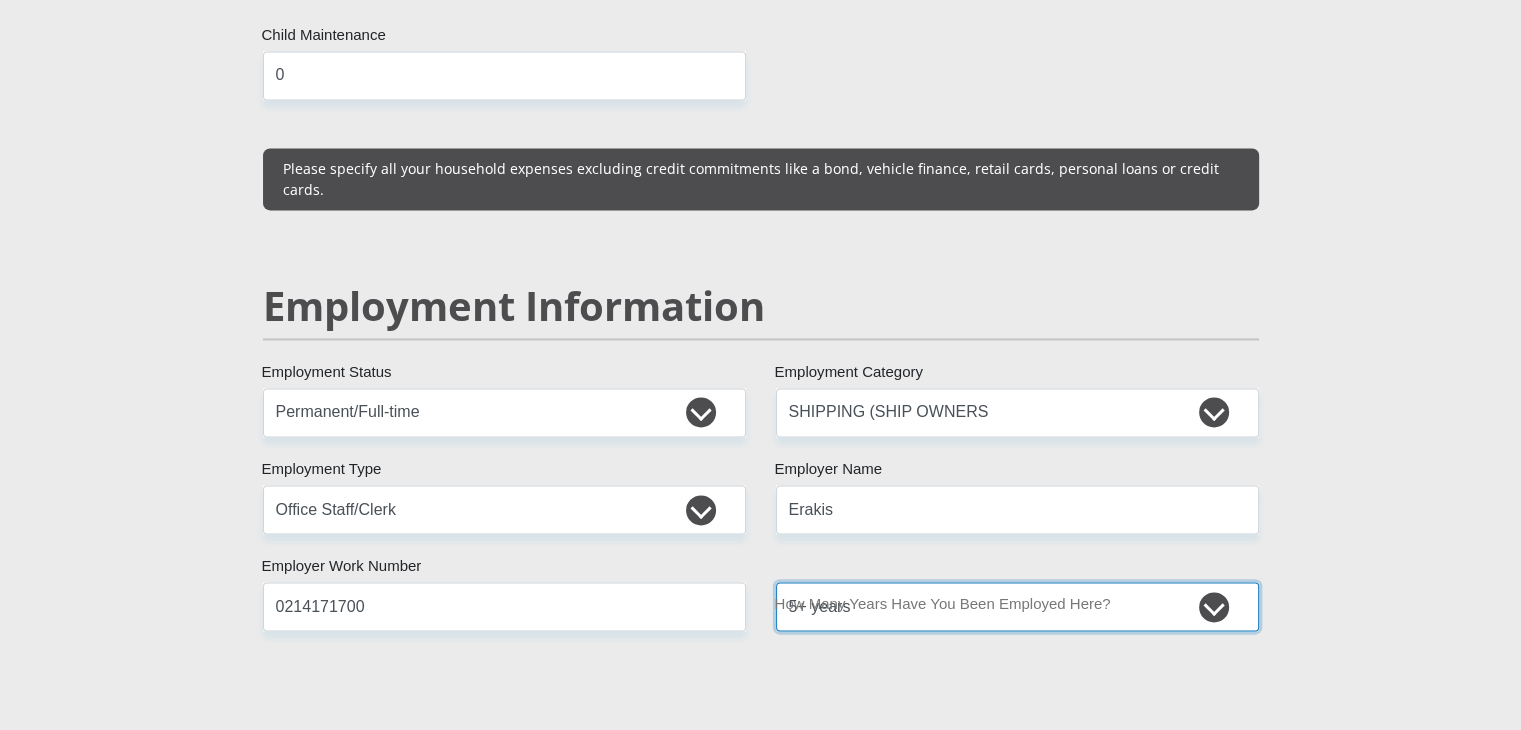 click on "less than 1 year
1-3 years
3-5 years
5+ years" at bounding box center [1017, 606] 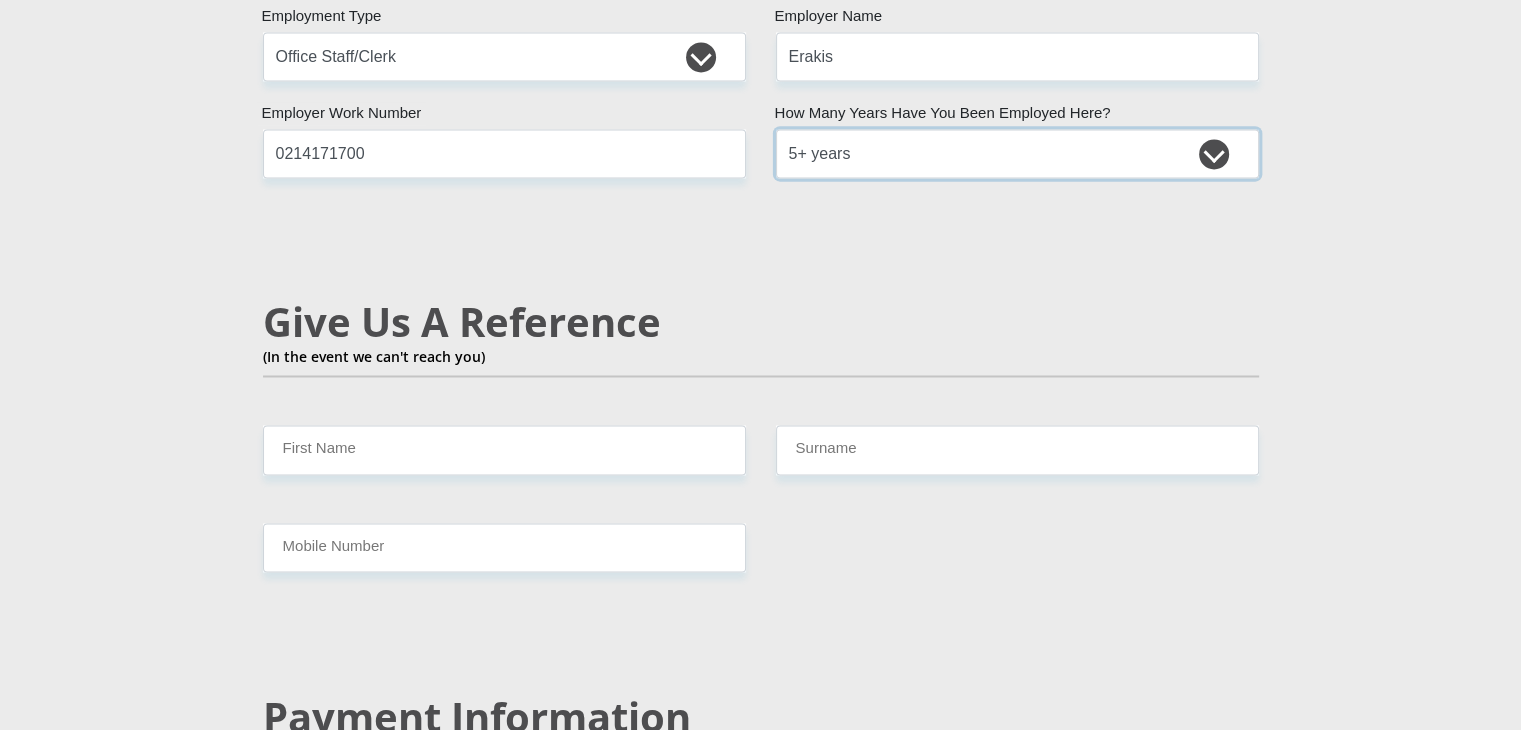 scroll, scrollTop: 3528, scrollLeft: 0, axis: vertical 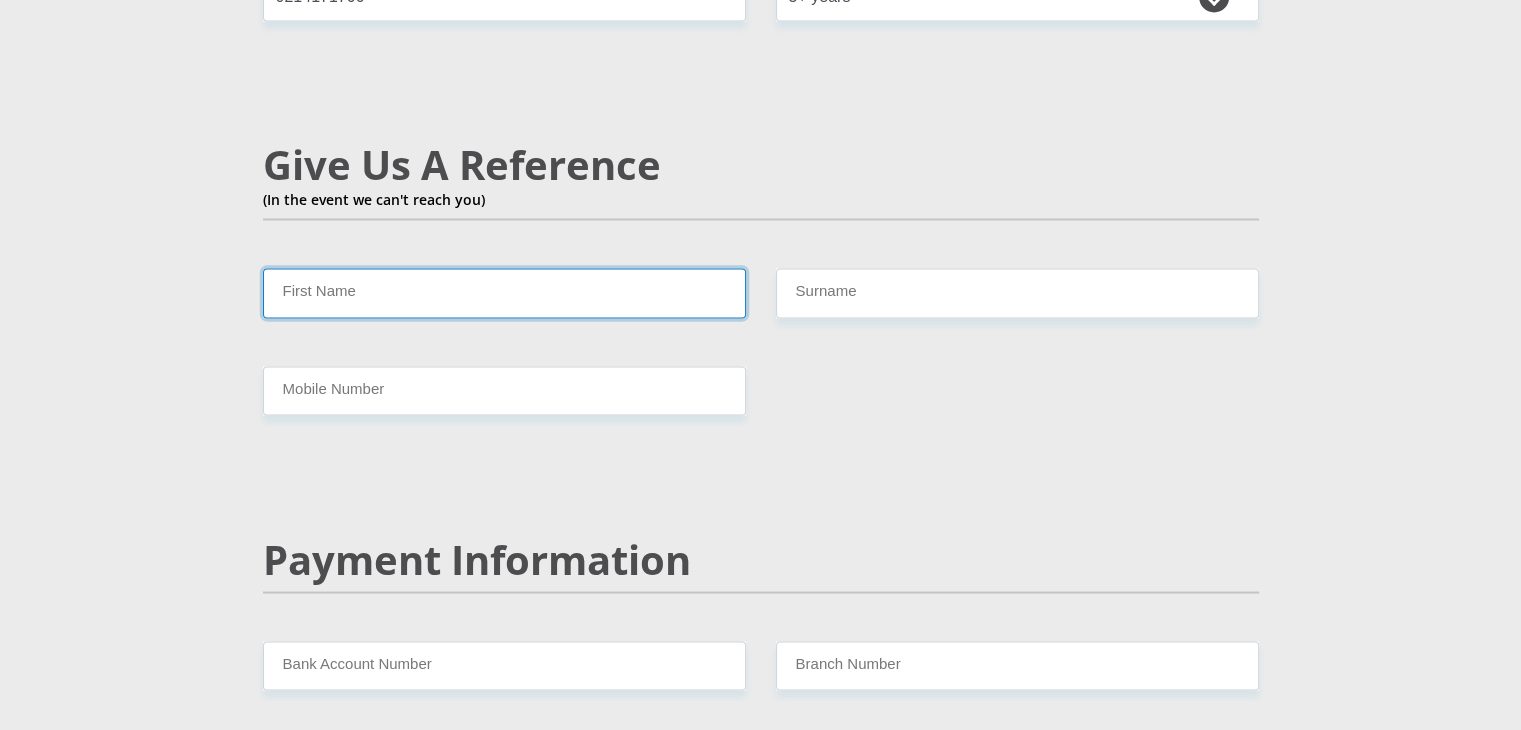 click on "First Name" at bounding box center [504, 292] 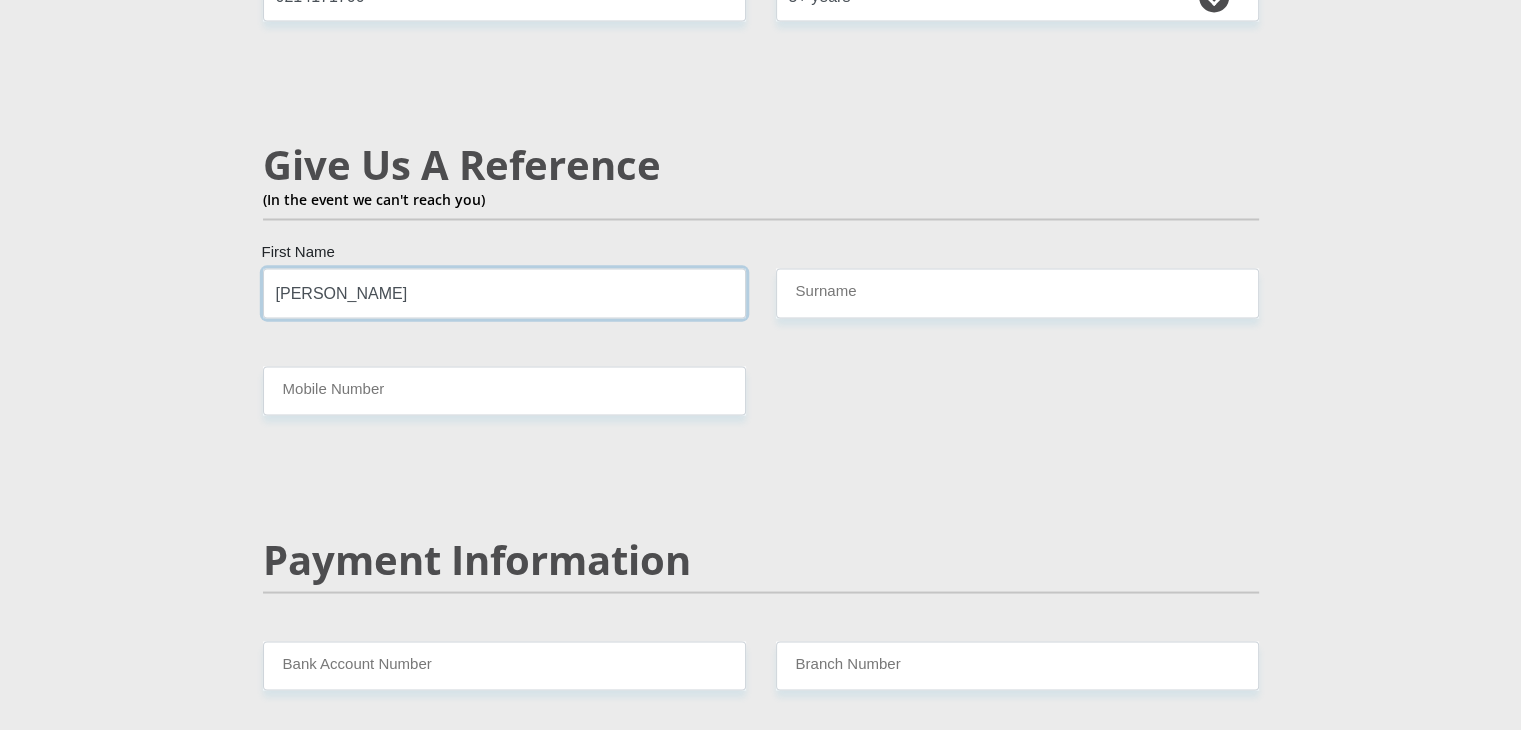 type on "Susanna" 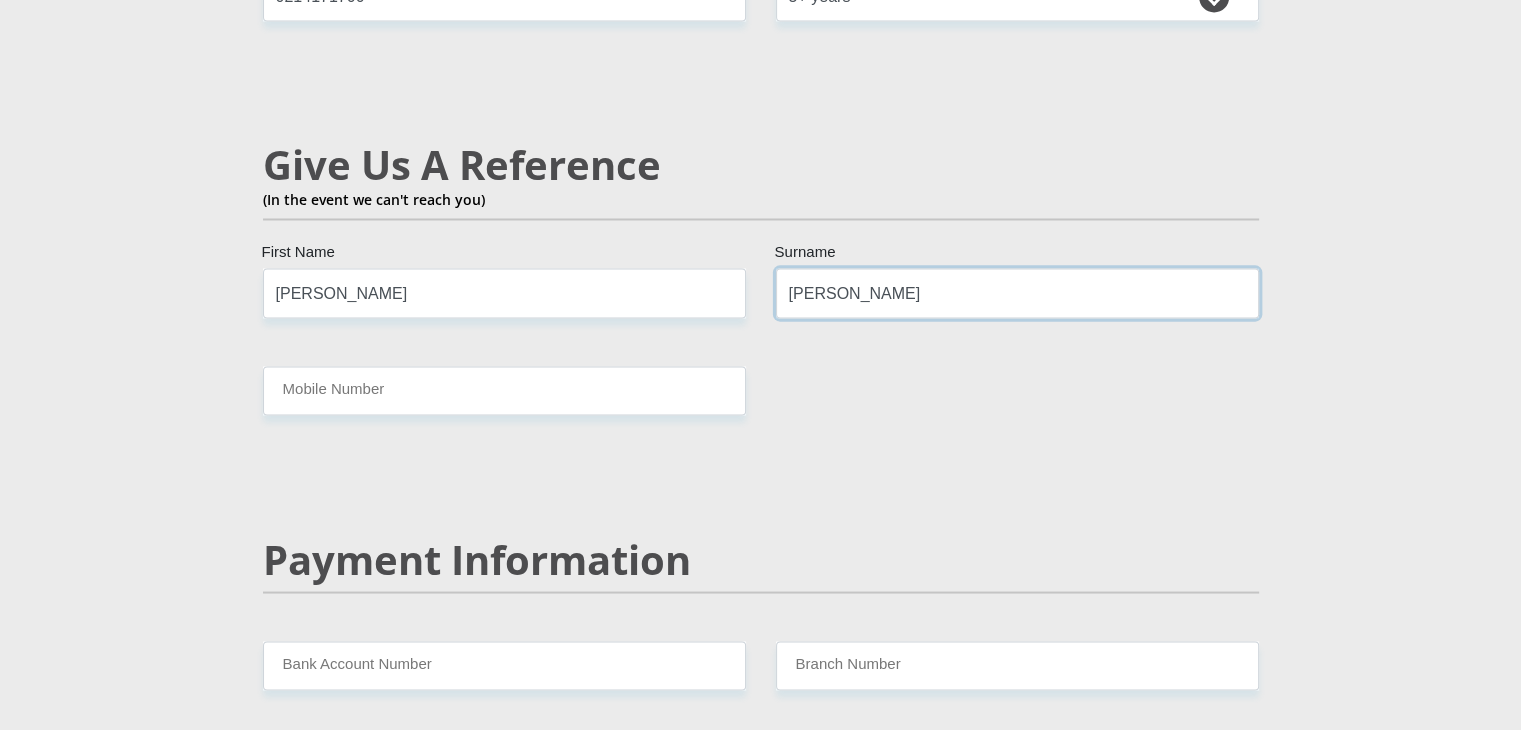type on "Simons" 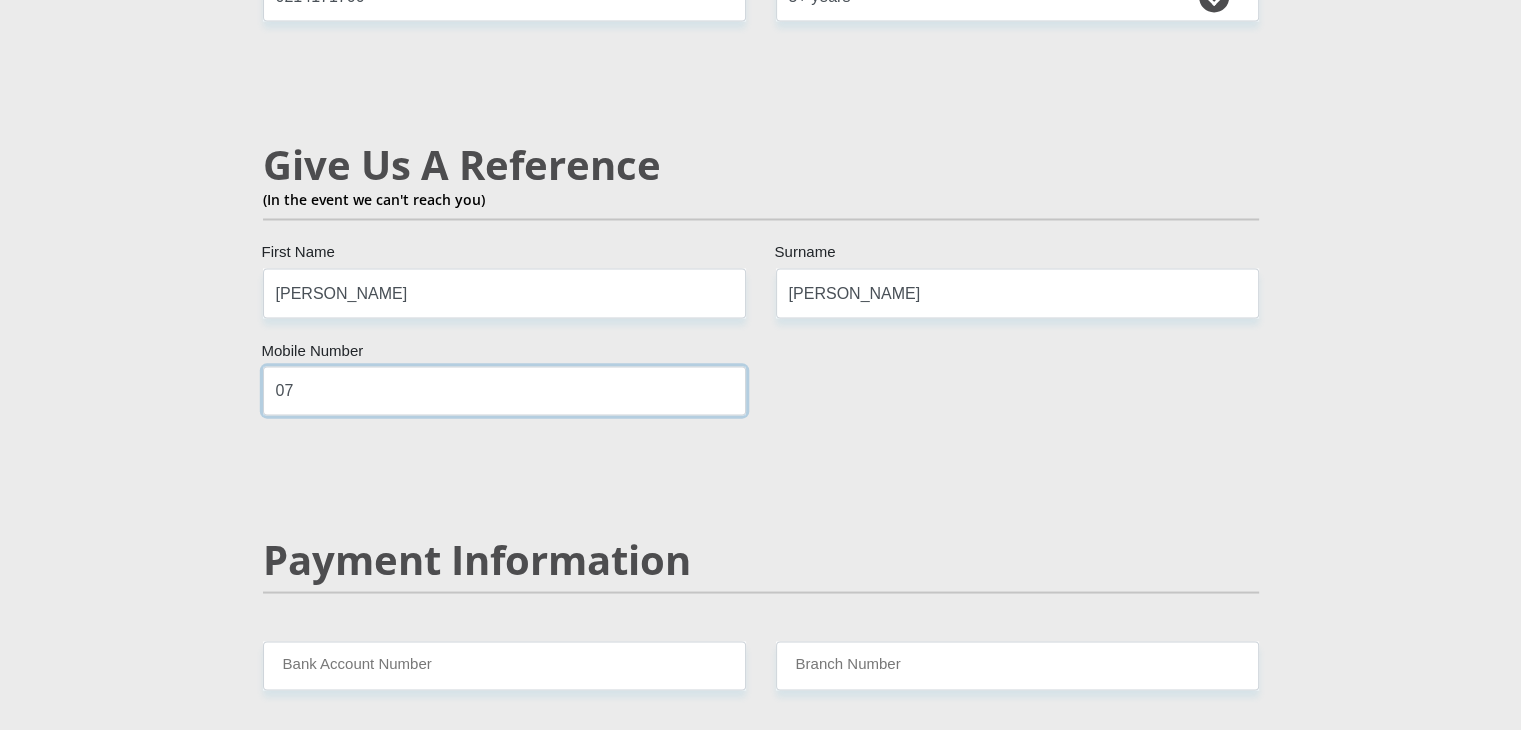type on "0" 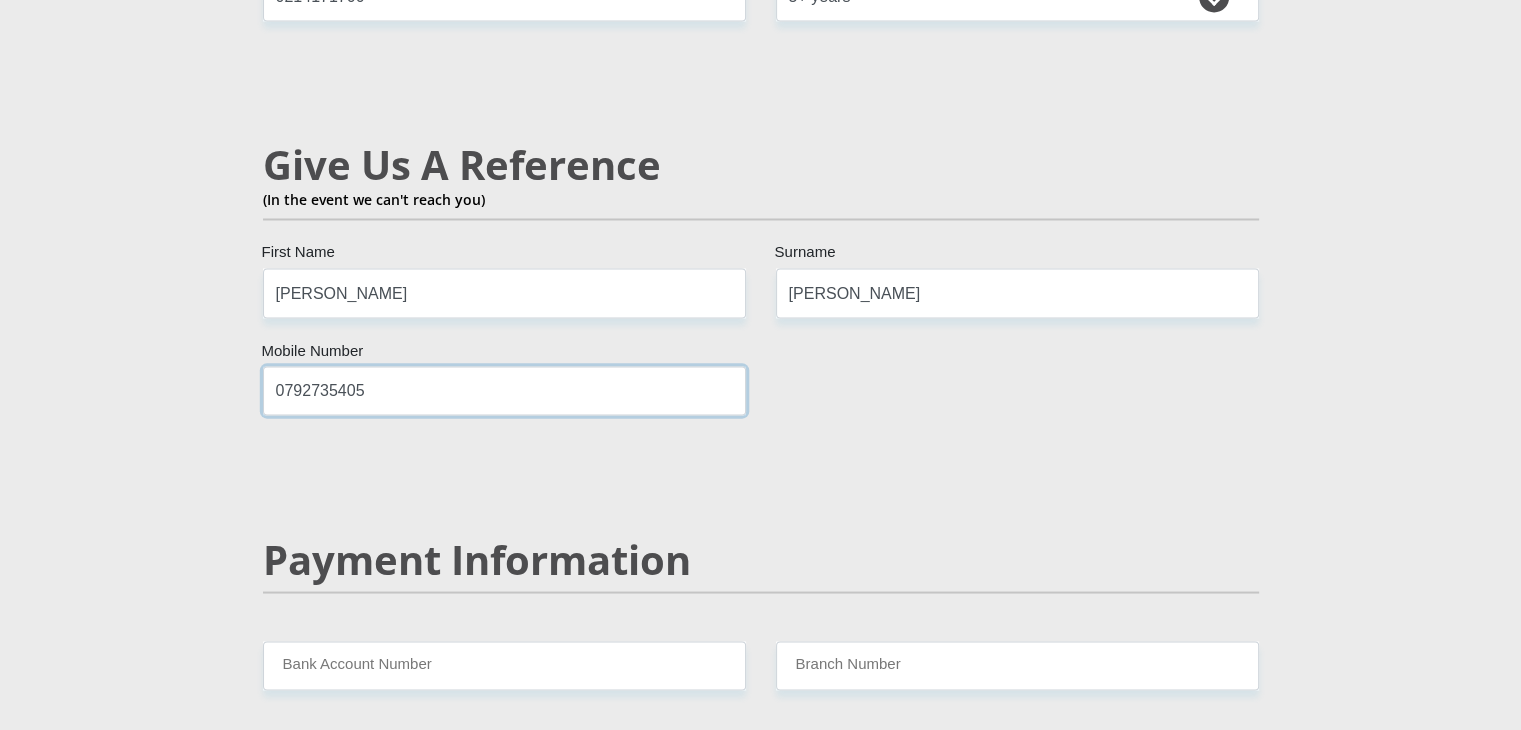 type on "0792735405" 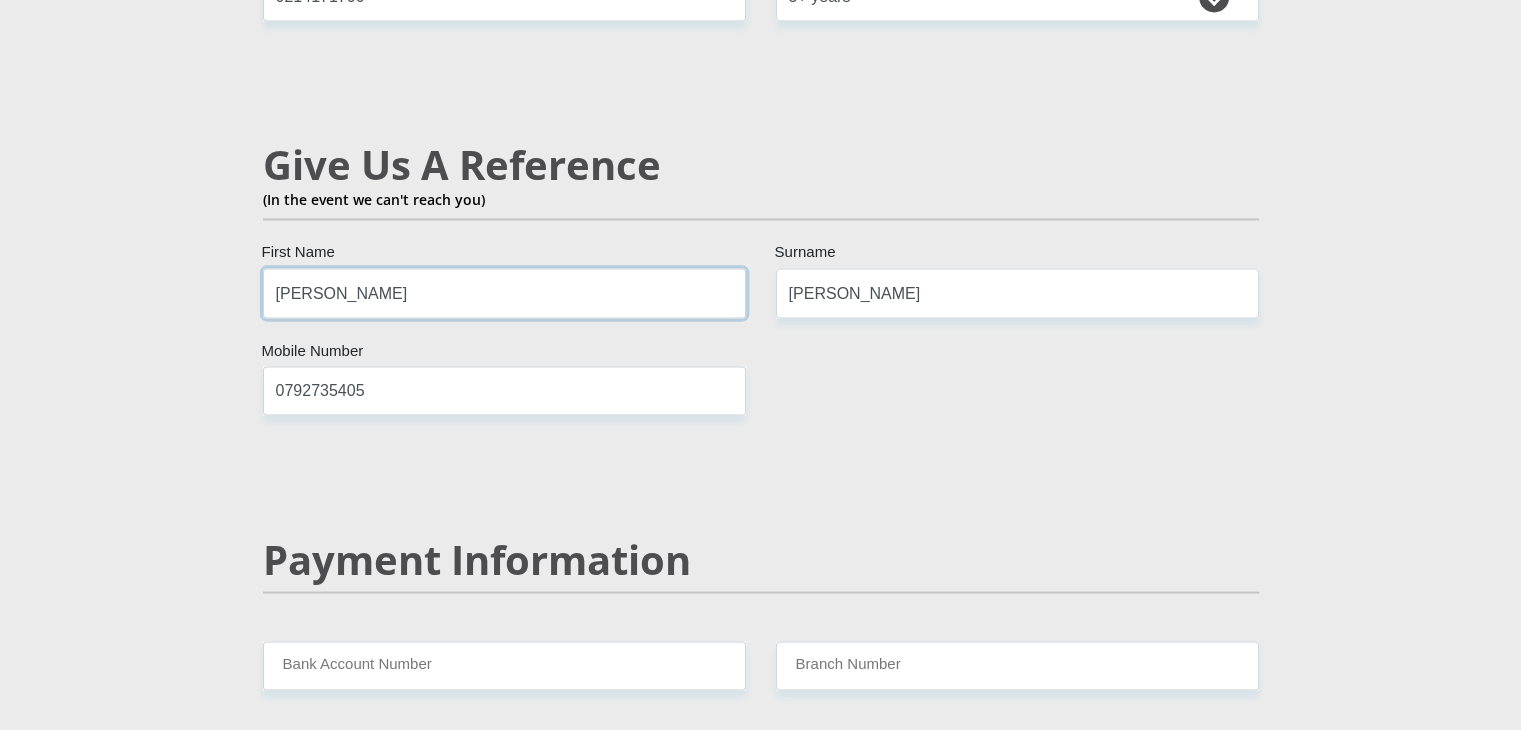 click on "Susanna" at bounding box center (504, 292) 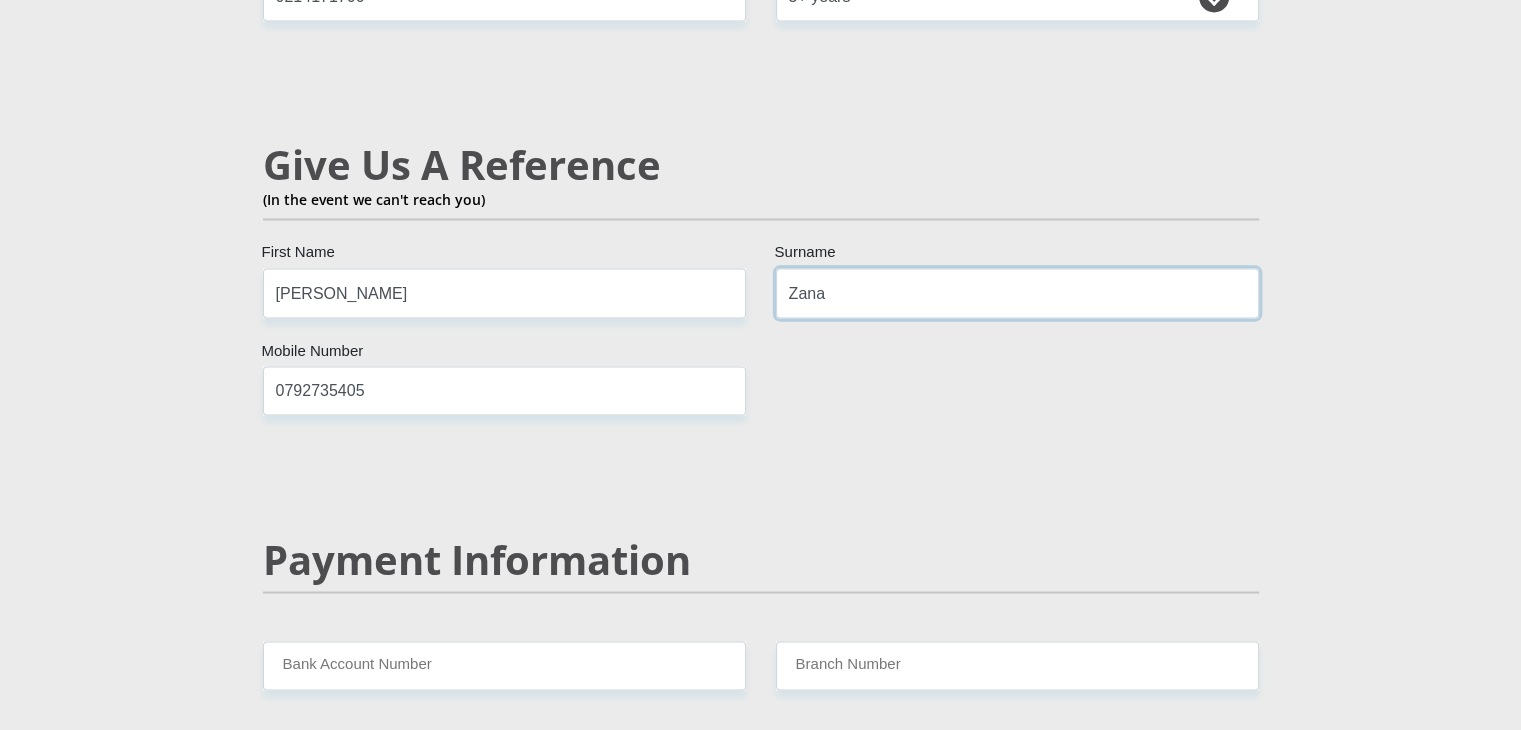 type on "Zana" 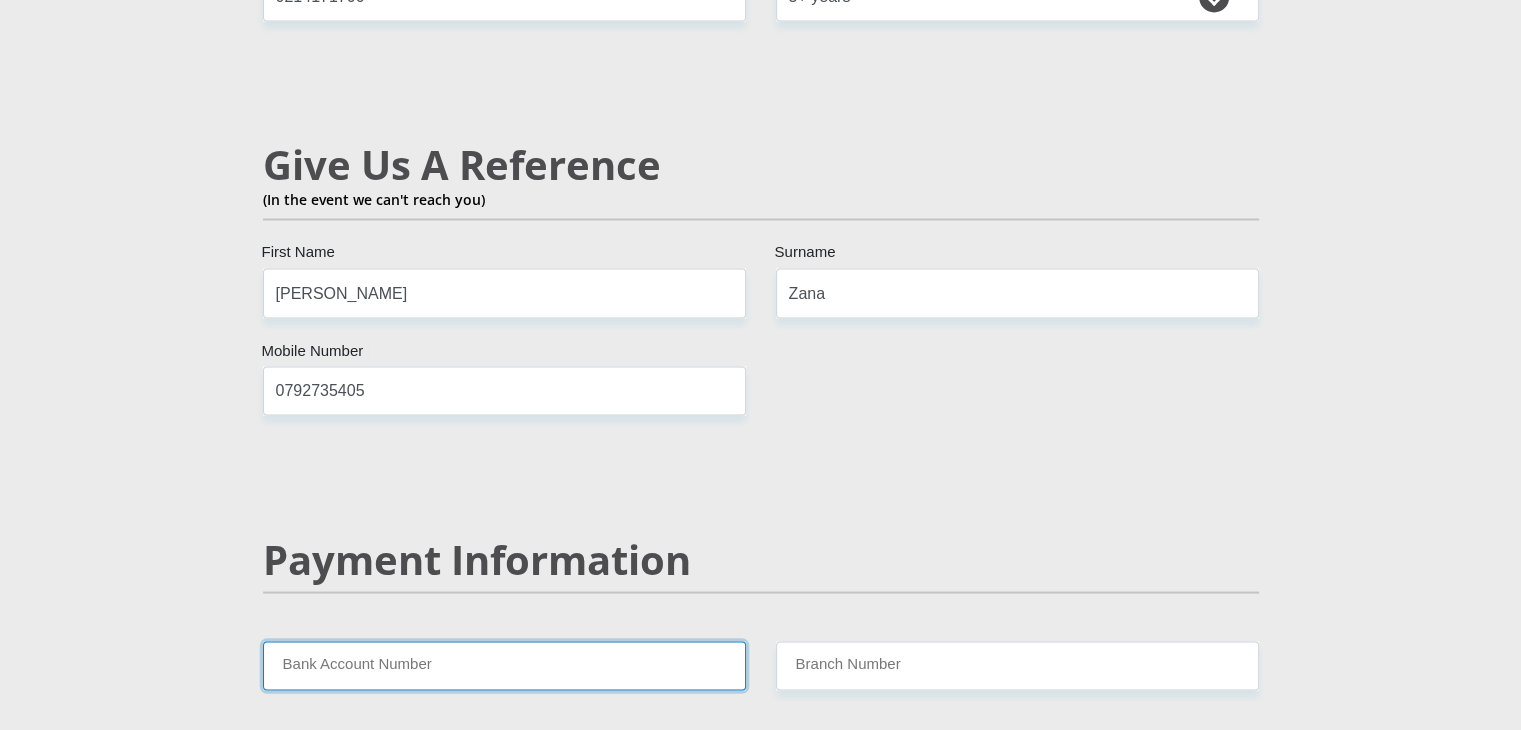click on "Bank Account Number" at bounding box center [504, 665] 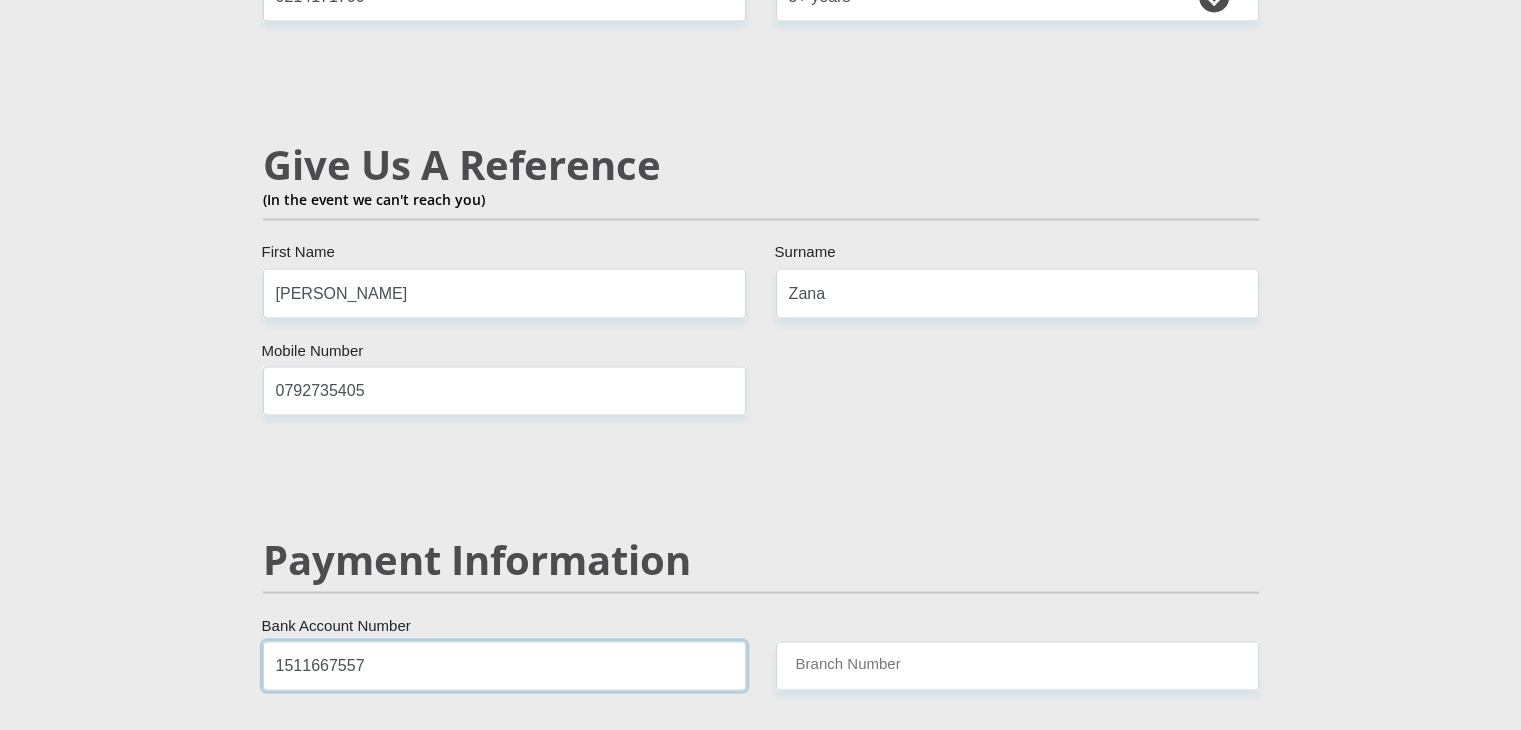 type on "1511667557" 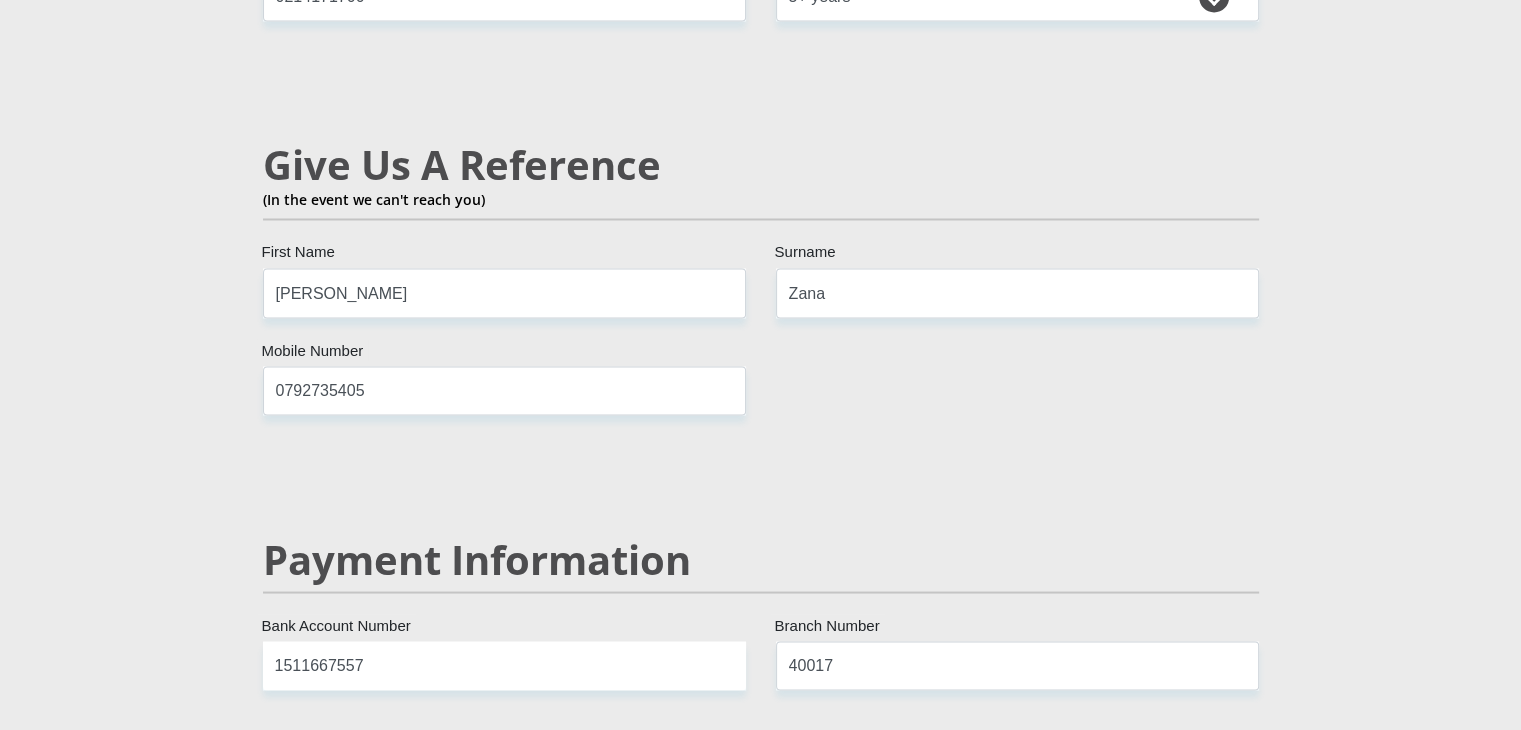 scroll, scrollTop: 3537, scrollLeft: 0, axis: vertical 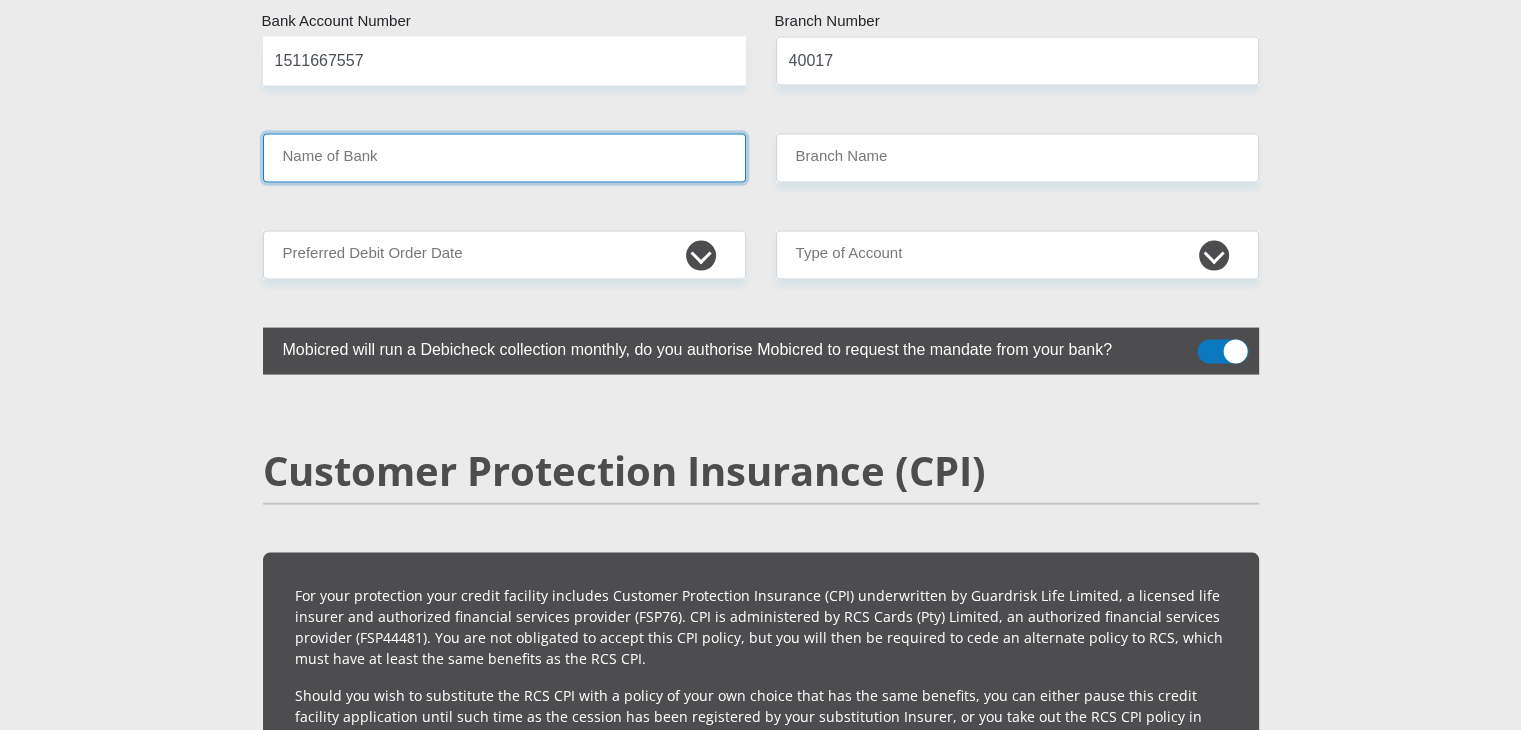 click on "Name of Bank" at bounding box center [504, 158] 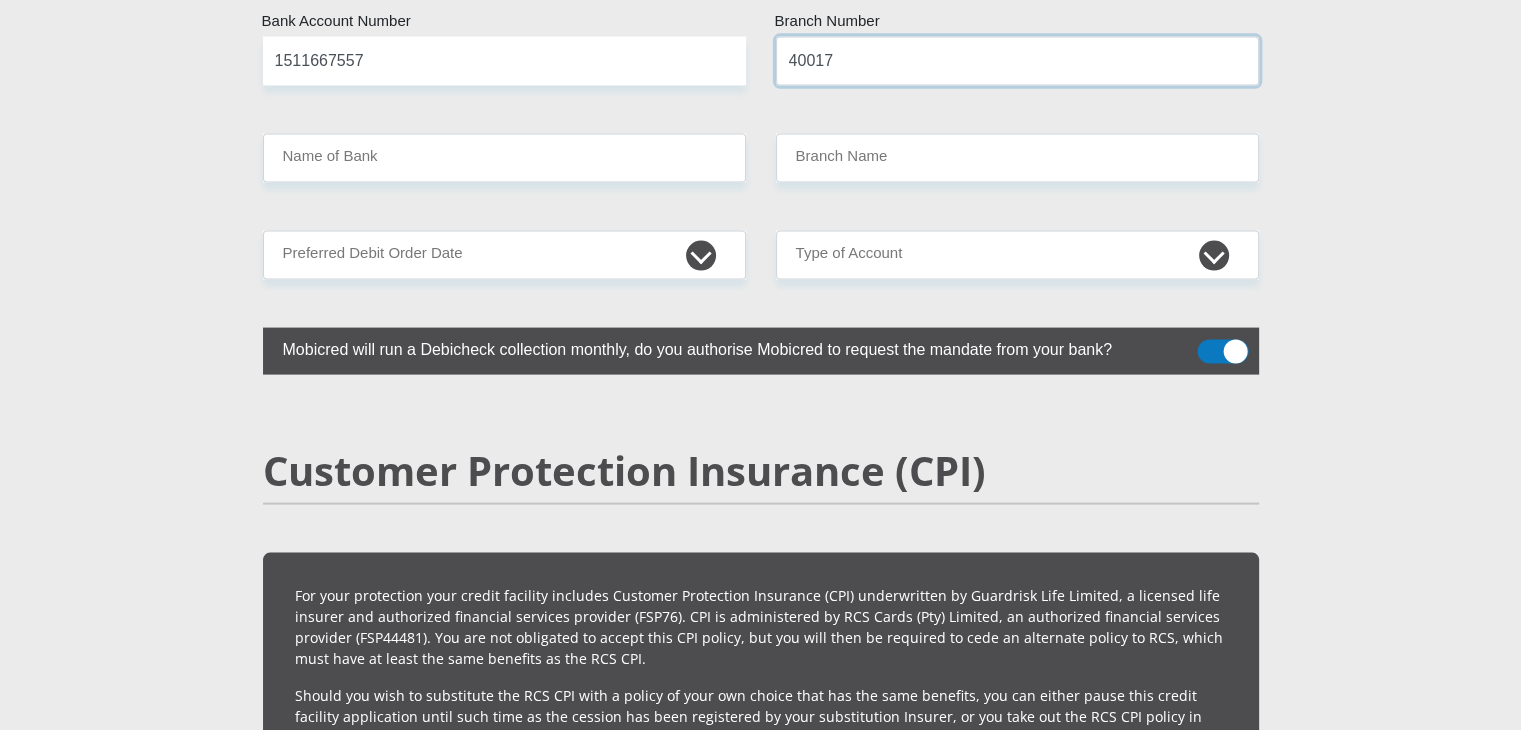 click on "40017" at bounding box center [1017, 61] 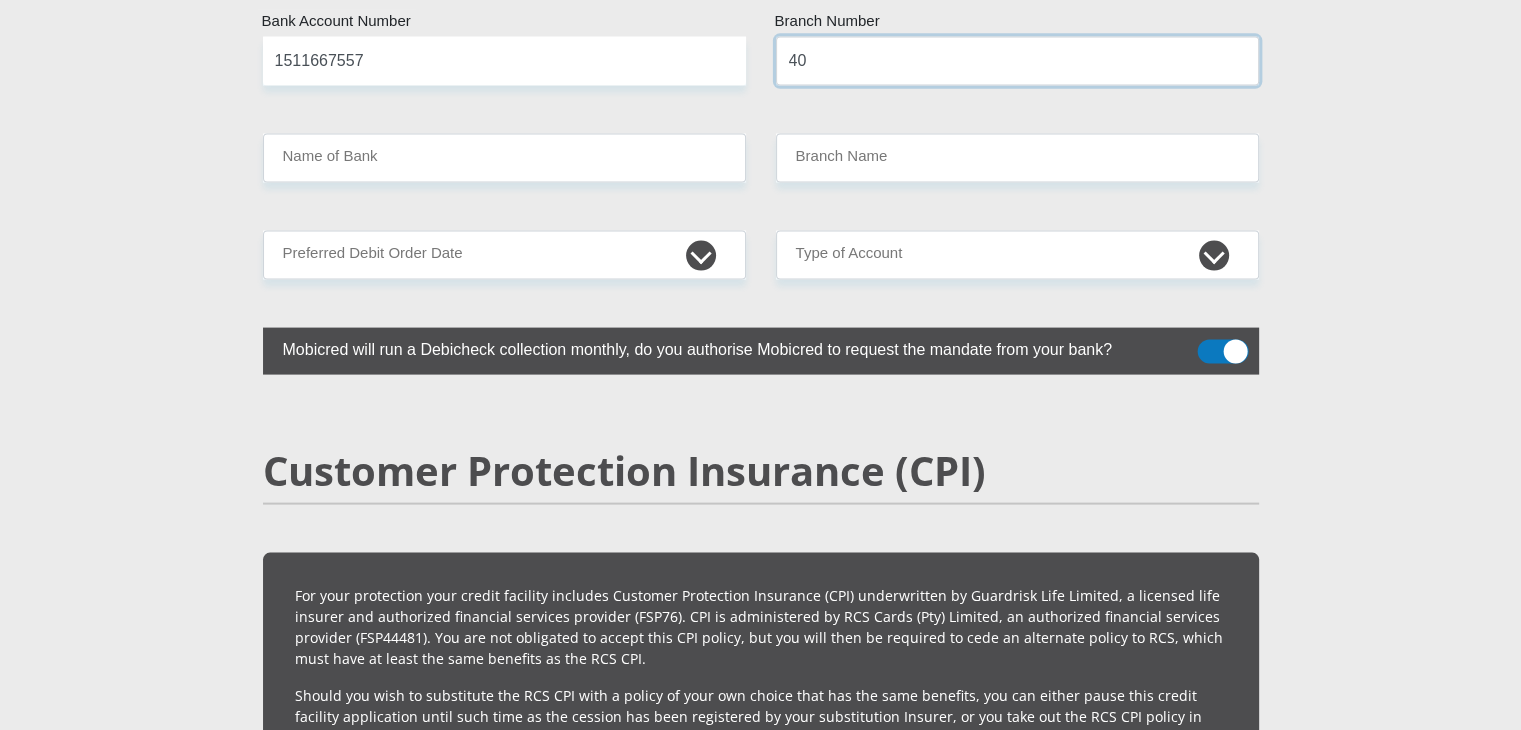 type on "4" 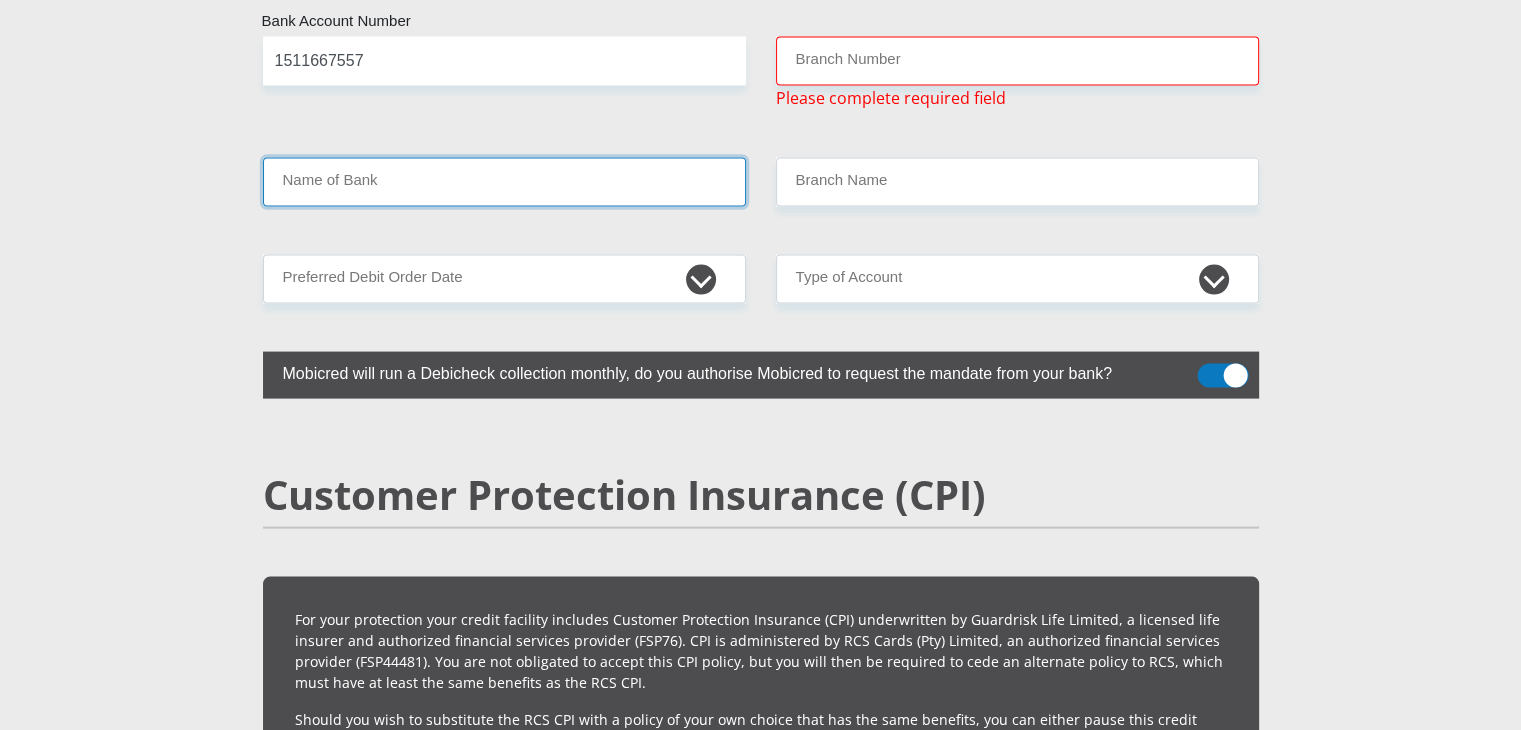 click on "Name of Bank" at bounding box center [504, 182] 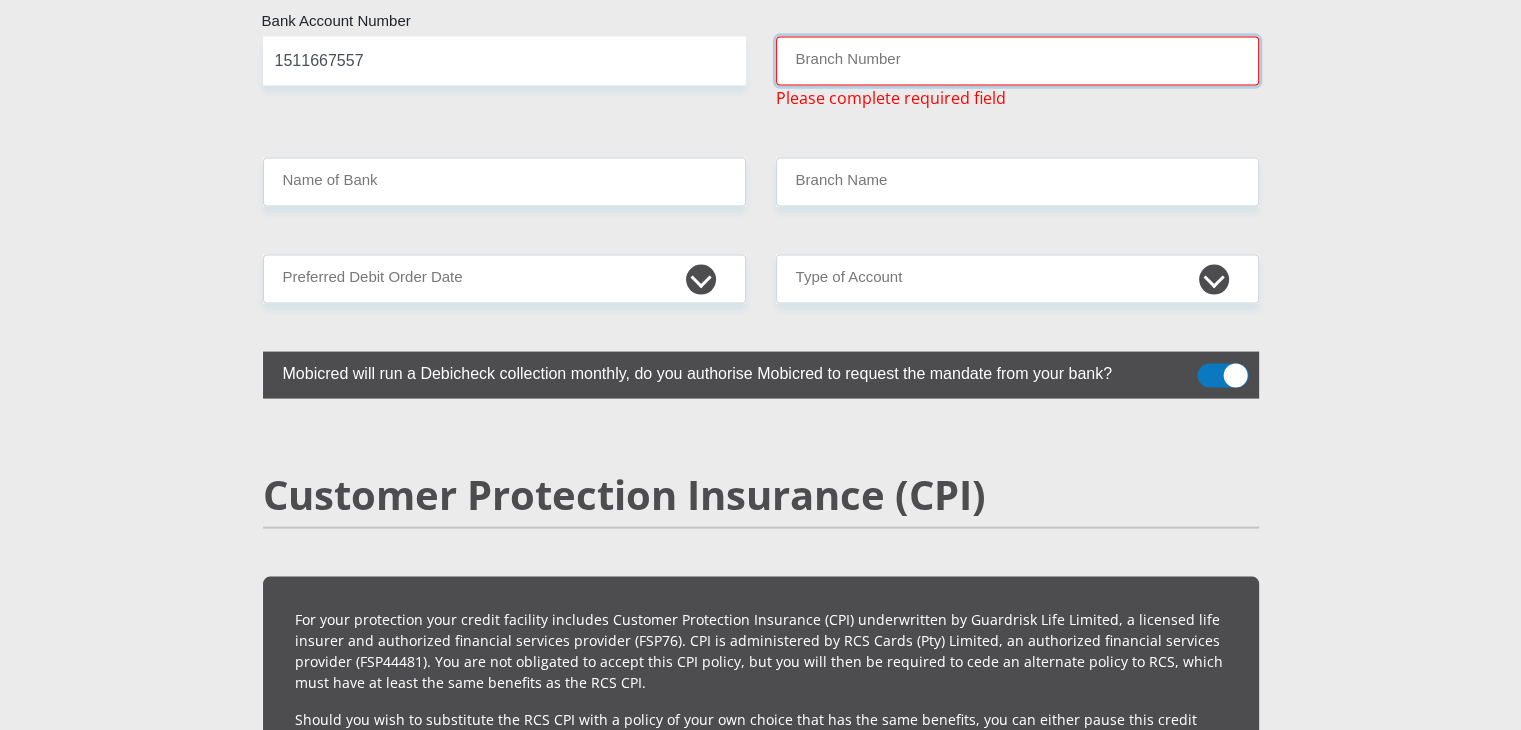 click on "Branch Number" at bounding box center (1017, 61) 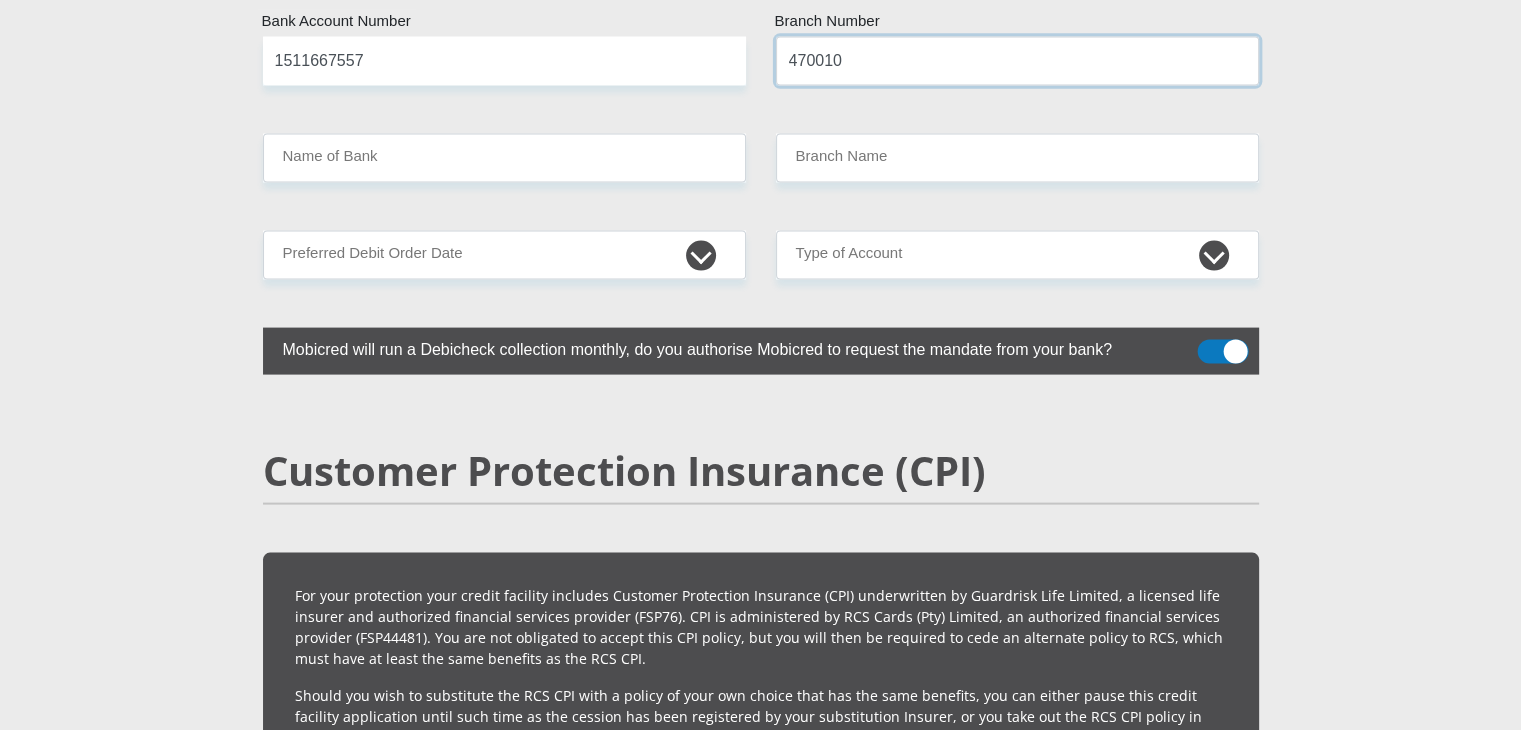 type on "470010" 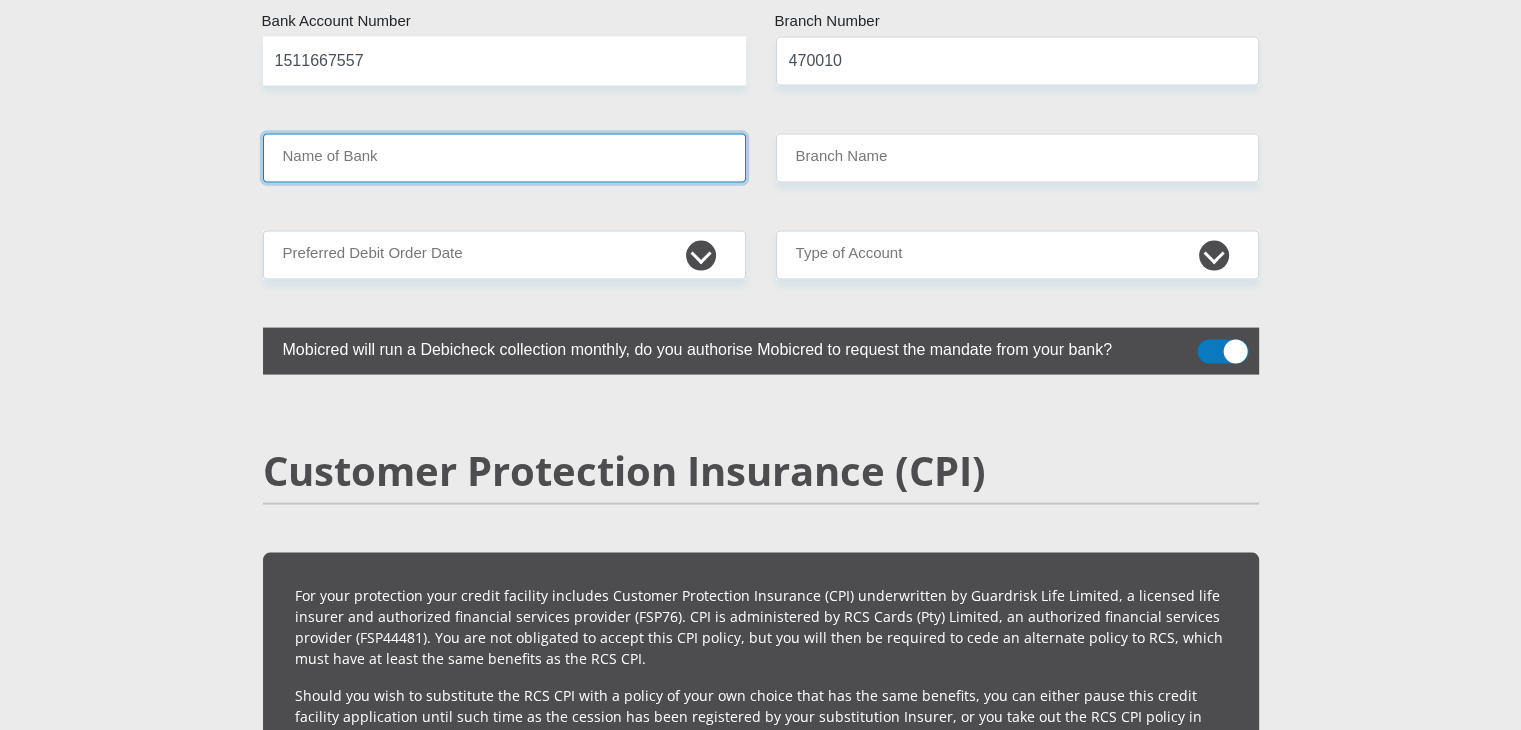 click on "Name of Bank" at bounding box center [504, 158] 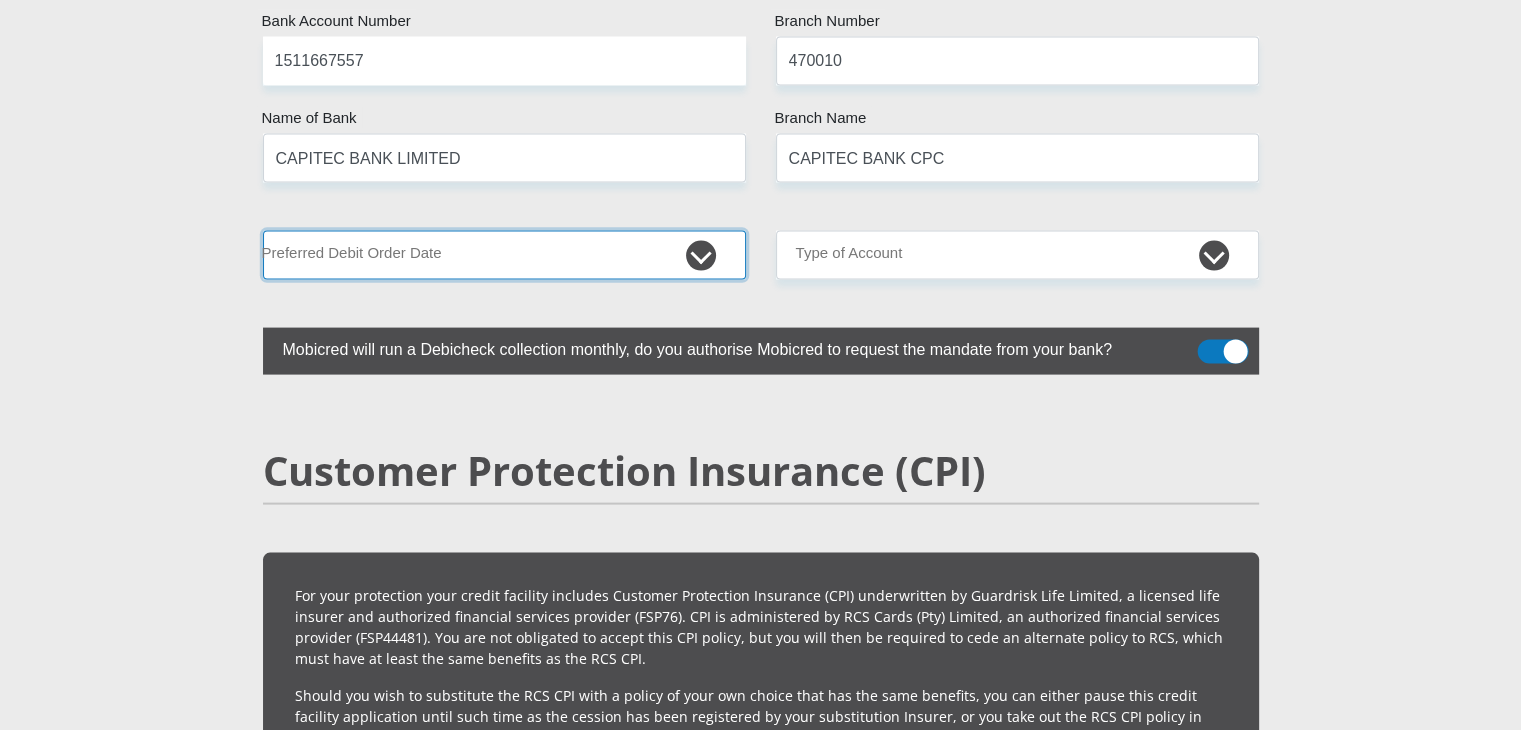 click on "1st
2nd
3rd
4th
5th
7th
18th
19th
20th
21st
22nd
23rd
24th
25th
26th
27th
28th
29th
30th" at bounding box center (504, 255) 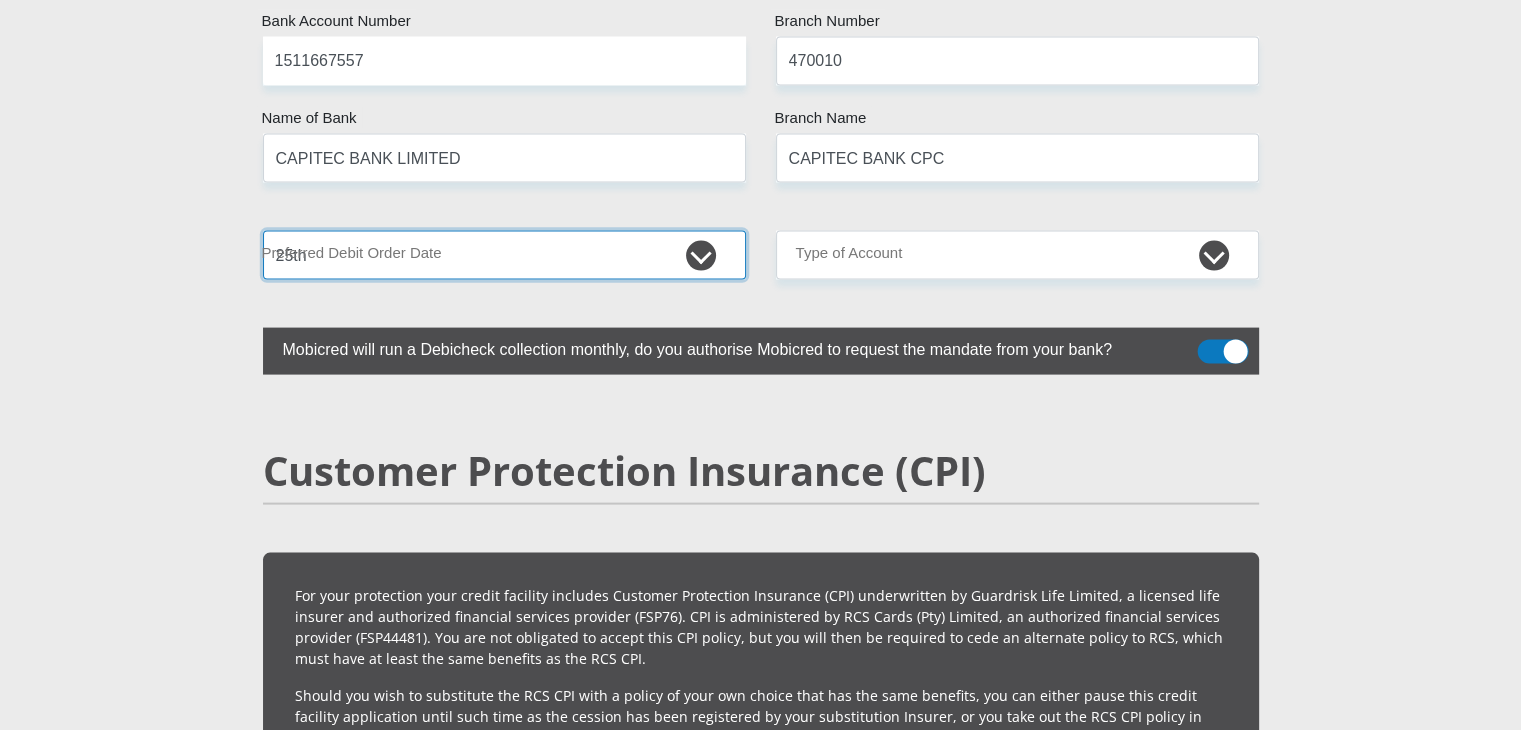 click on "1st
2nd
3rd
4th
5th
7th
18th
19th
20th
21st
22nd
23rd
24th
25th
26th
27th
28th
29th
30th" at bounding box center [504, 255] 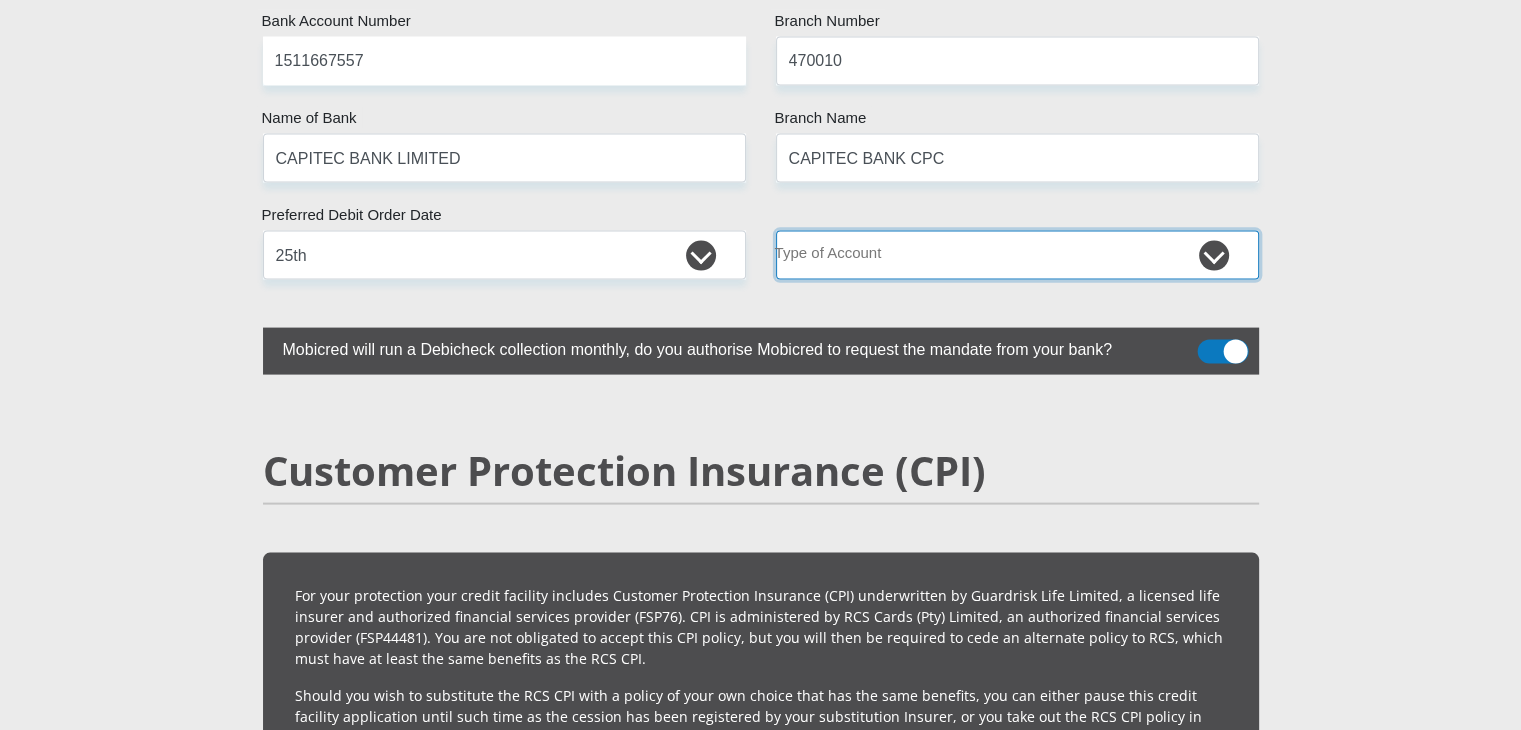click on "Cheque
Savings" at bounding box center (1017, 255) 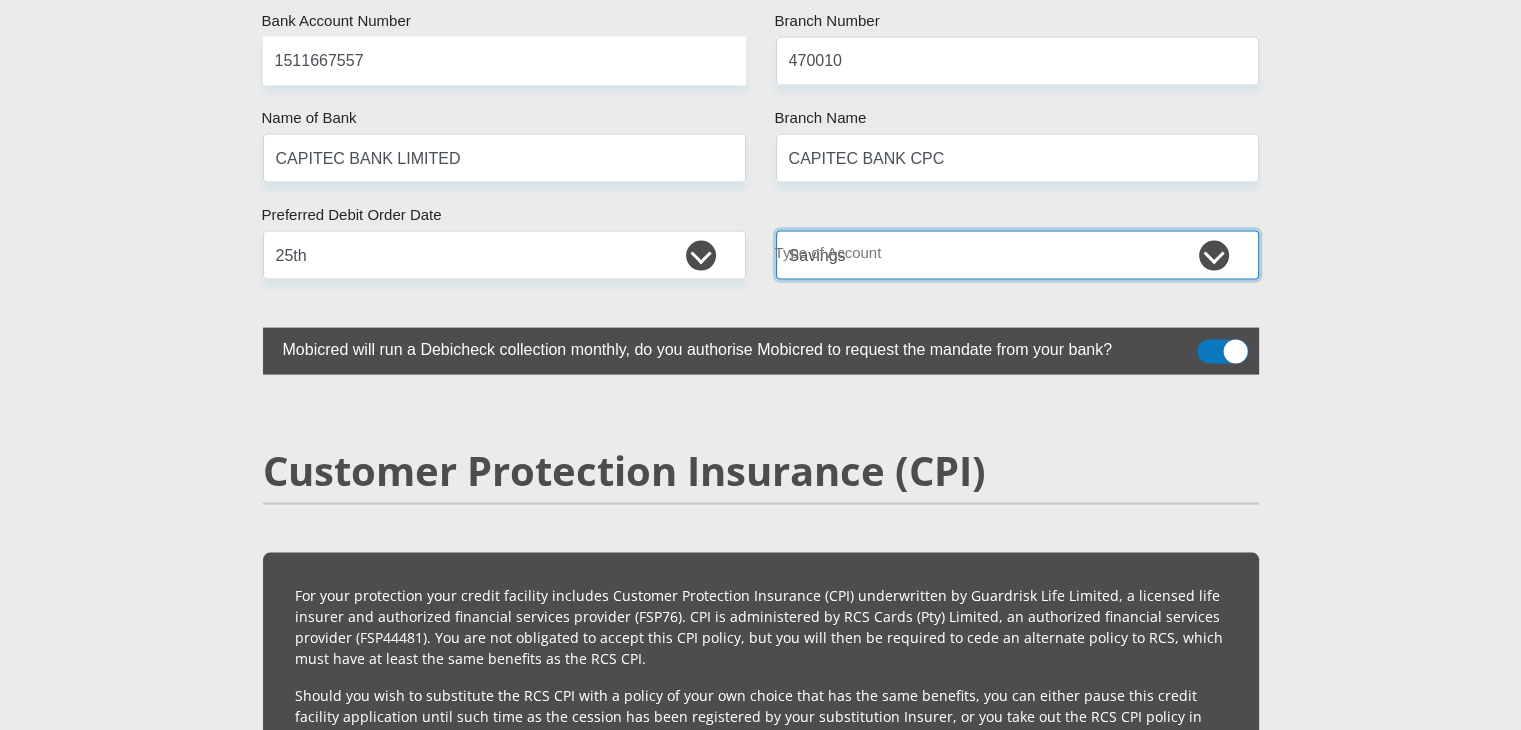 click on "Cheque
Savings" at bounding box center (1017, 255) 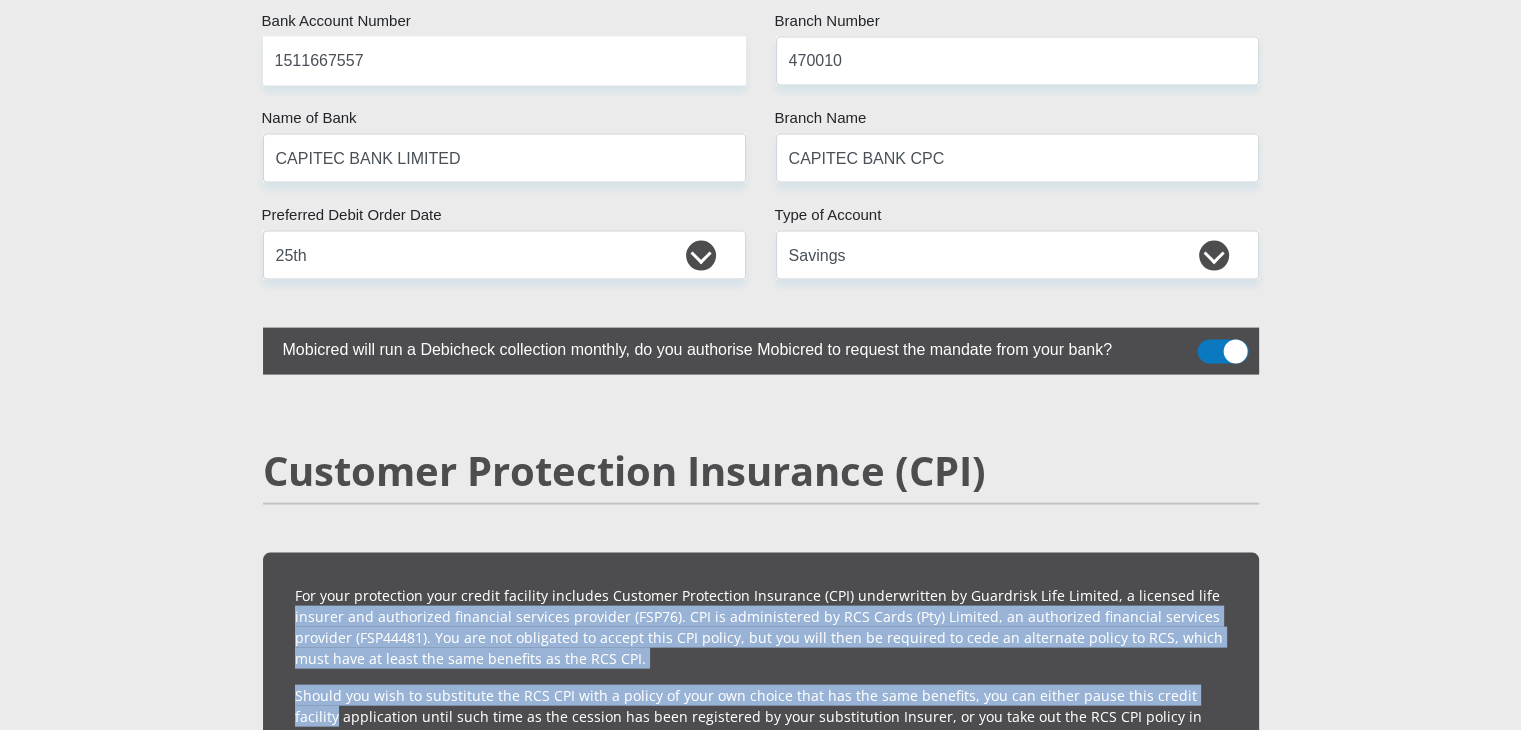 drag, startPoint x: 1520, startPoint y: 522, endPoint x: 1520, endPoint y: 624, distance: 102 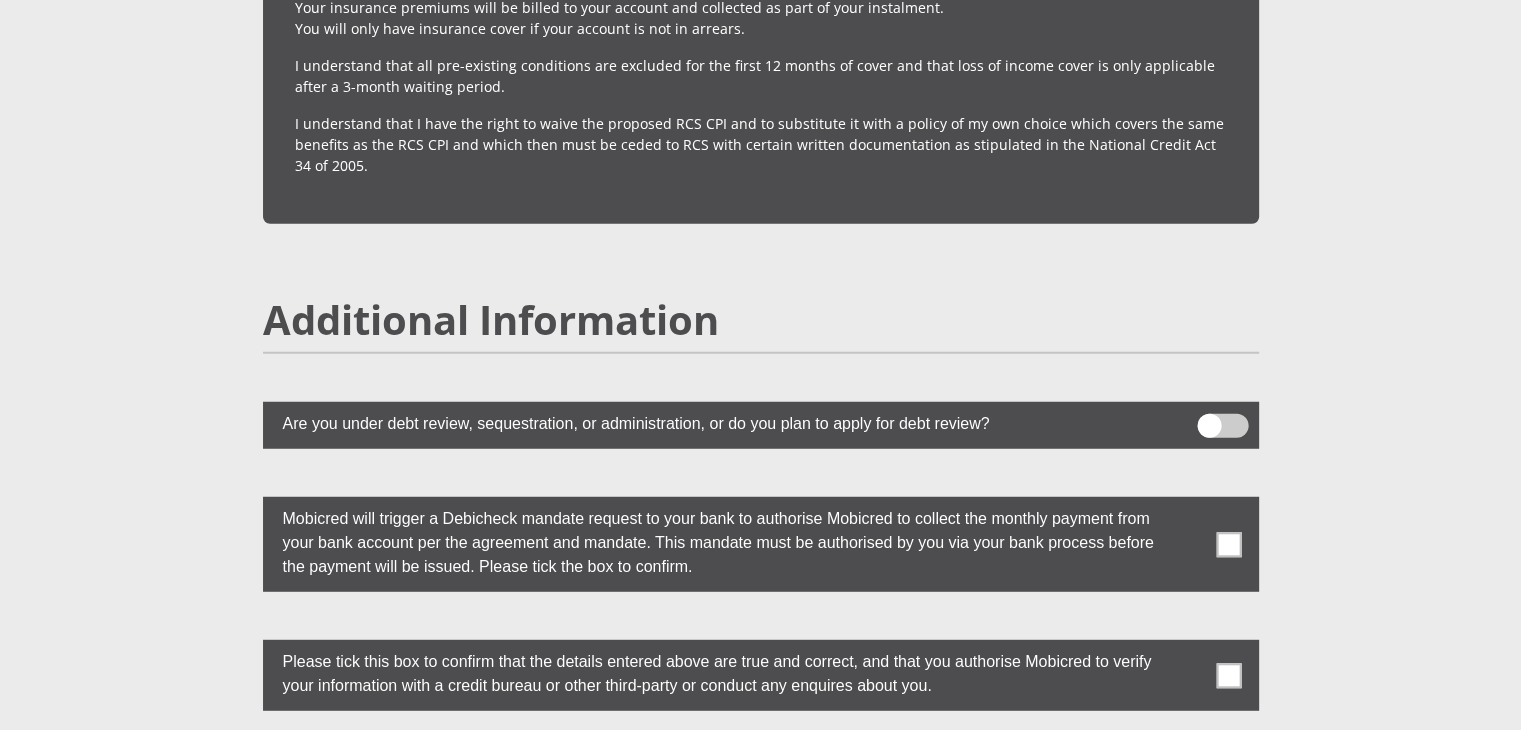 scroll, scrollTop: 5308, scrollLeft: 0, axis: vertical 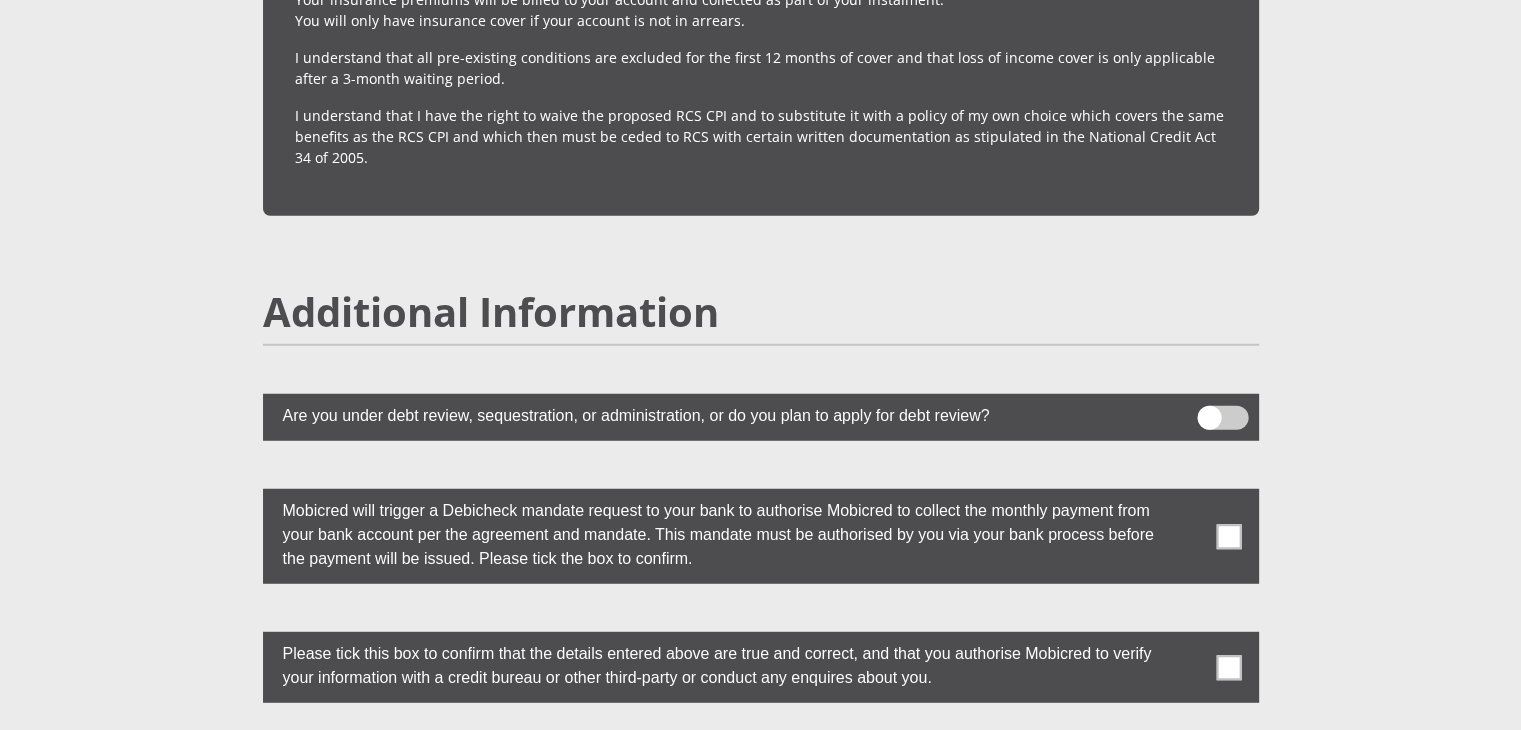 click at bounding box center [1228, 536] 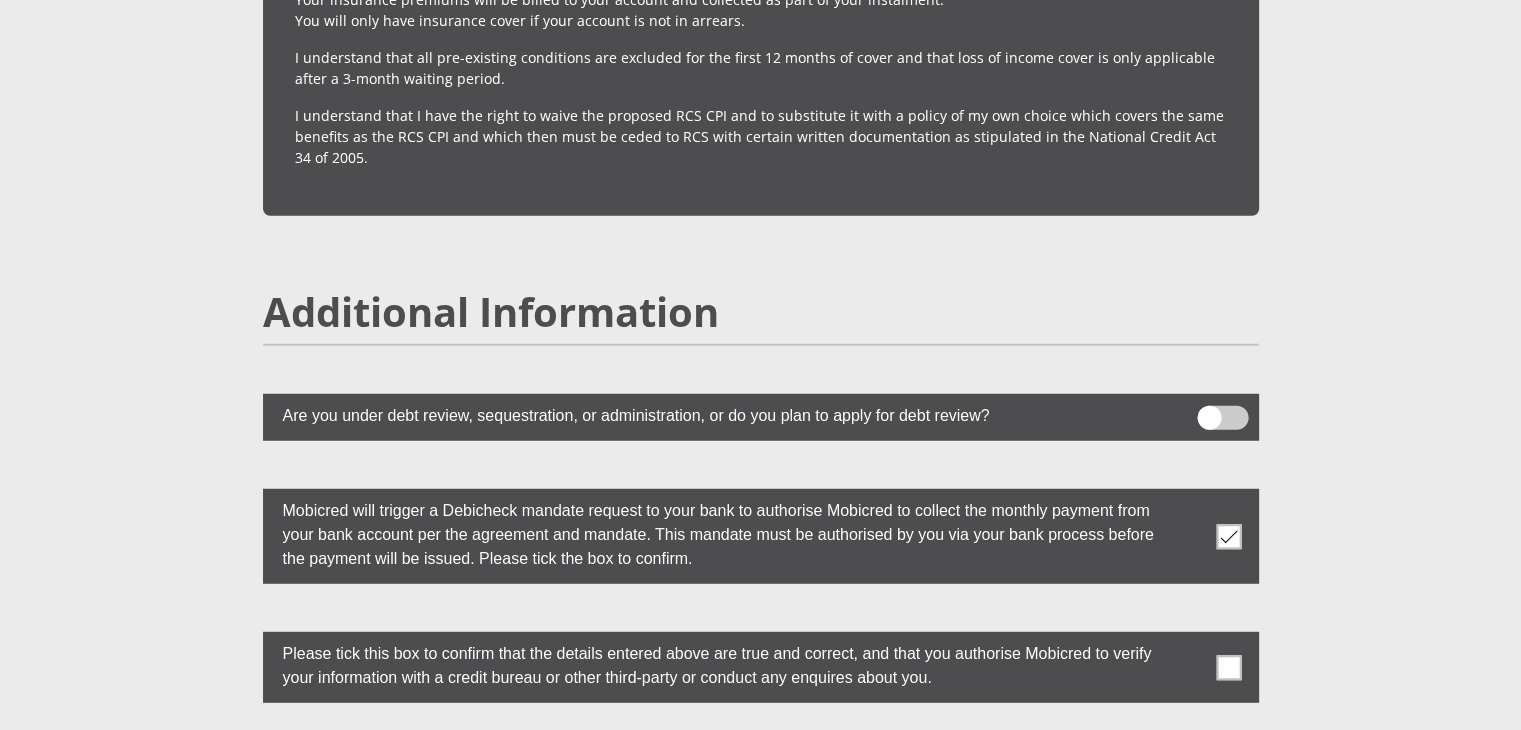 click at bounding box center [761, 667] 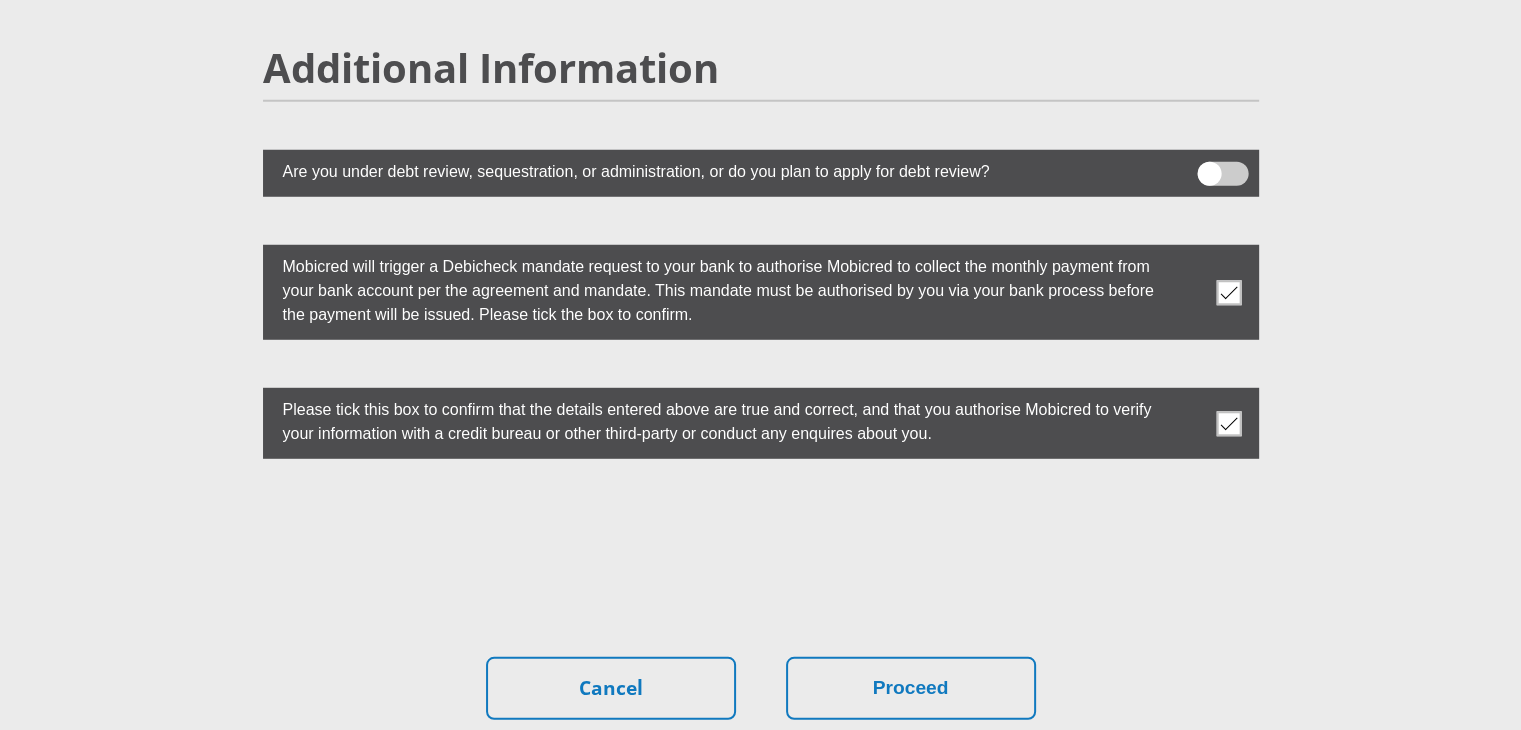 scroll, scrollTop: 5627, scrollLeft: 0, axis: vertical 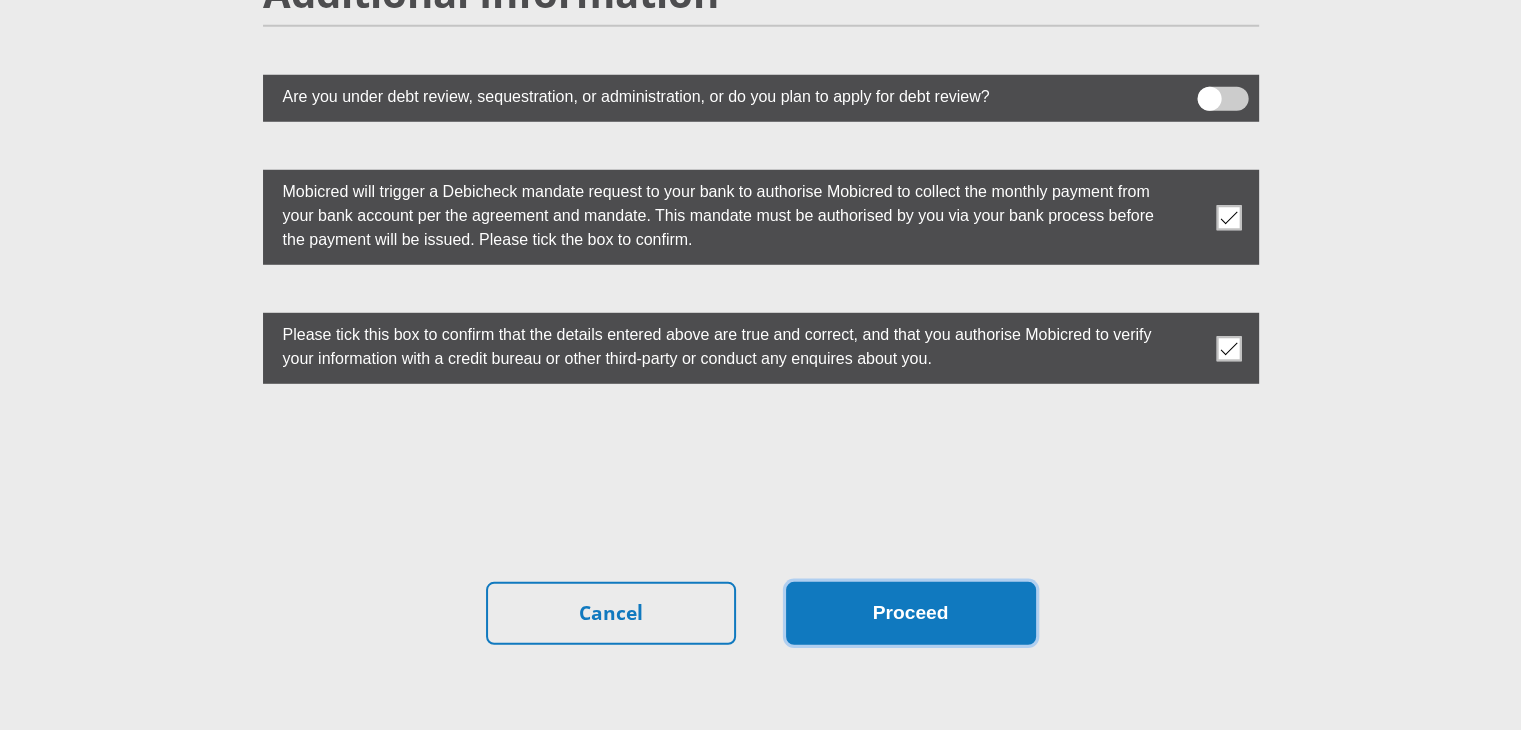click on "Proceed" at bounding box center (911, 613) 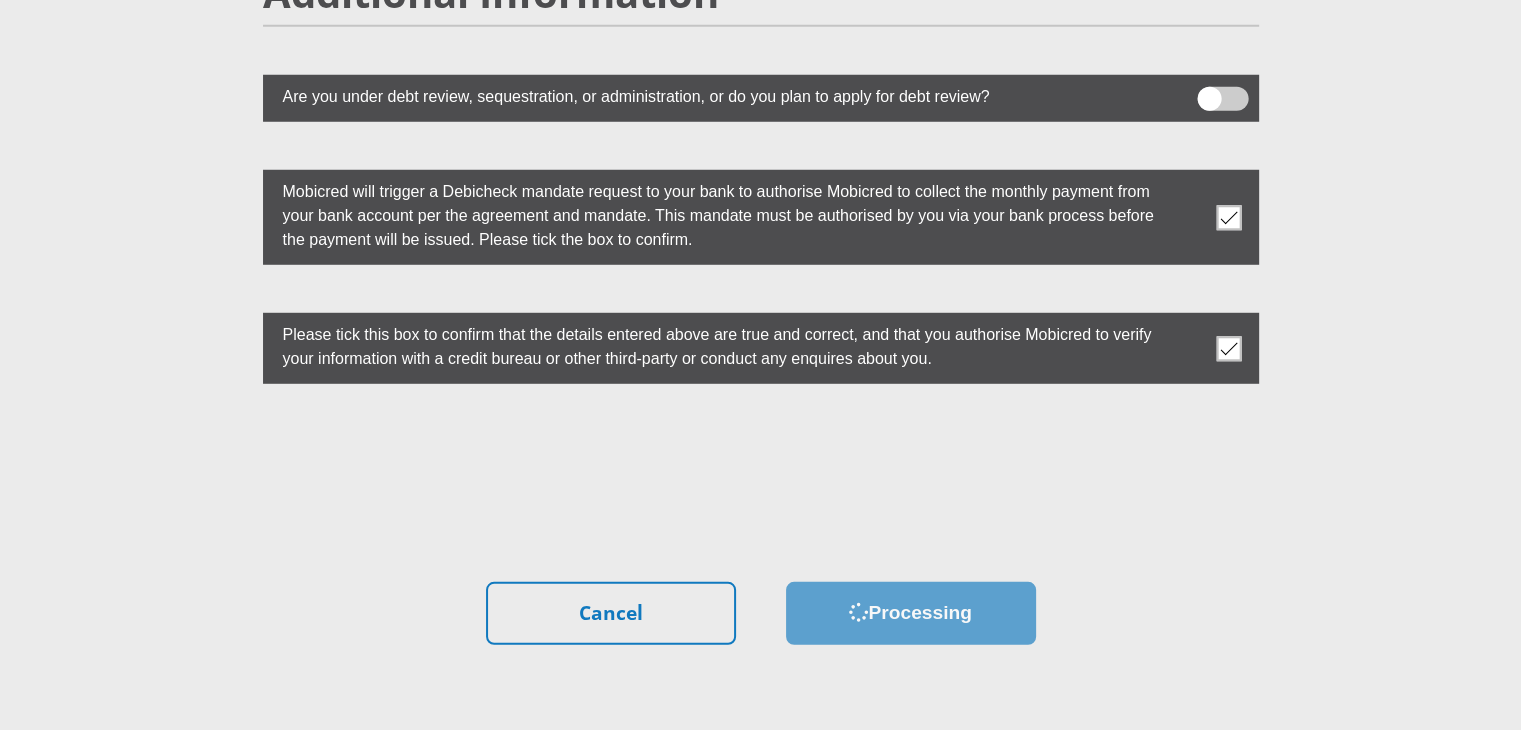 scroll, scrollTop: 0, scrollLeft: 0, axis: both 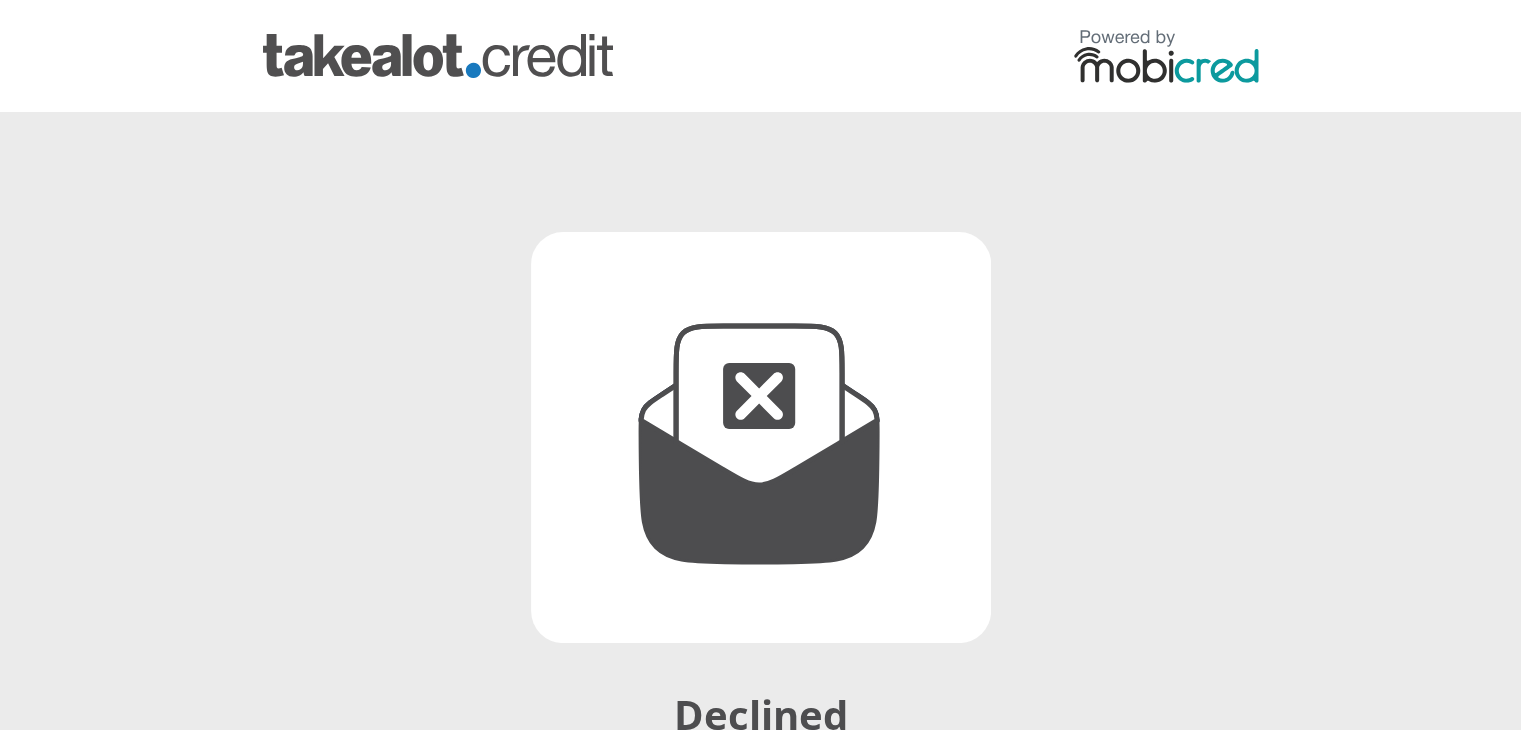 click on "Declined
We appreciate your interest in applying with us. Unfortunately, your credit application has been declined.
Done" at bounding box center [760, 535] 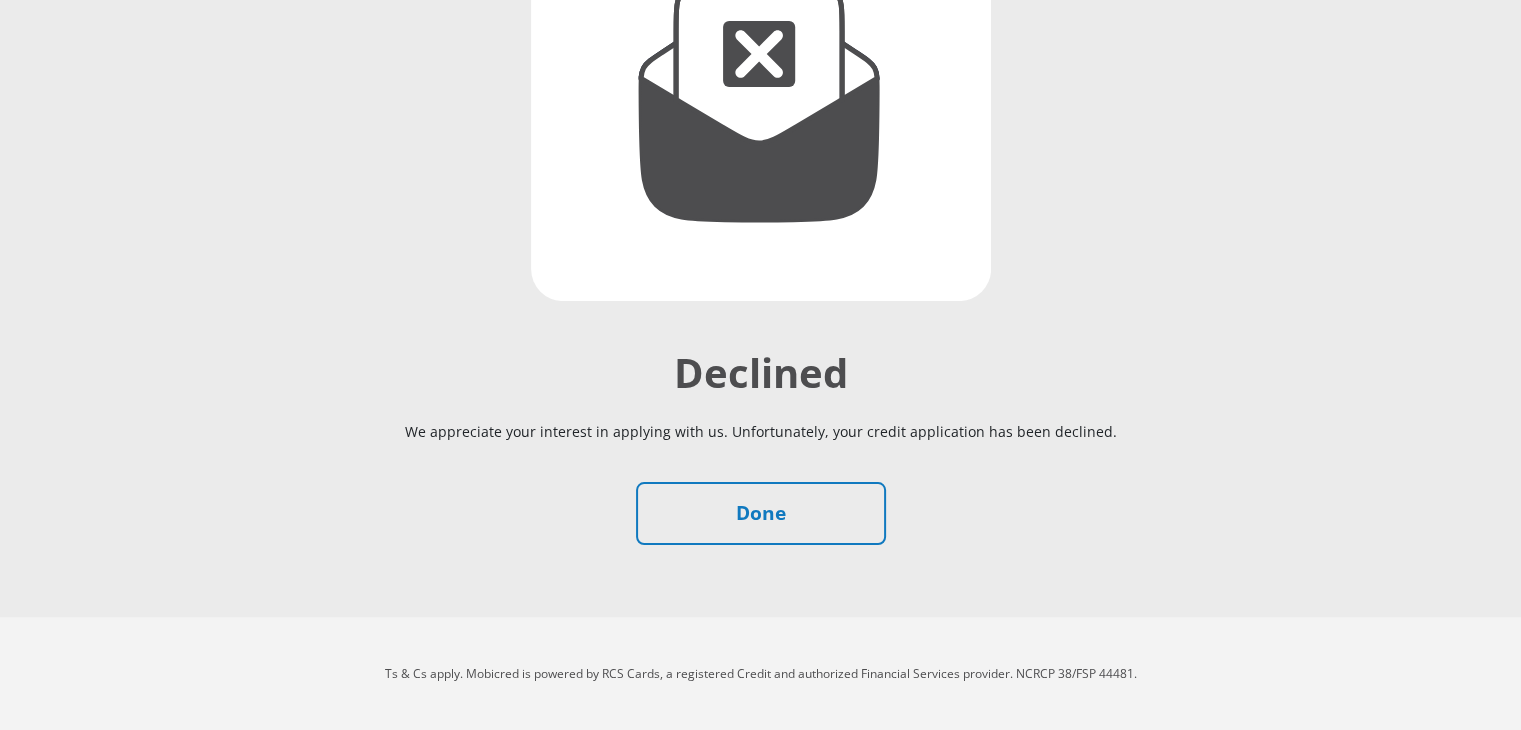 scroll, scrollTop: 0, scrollLeft: 0, axis: both 